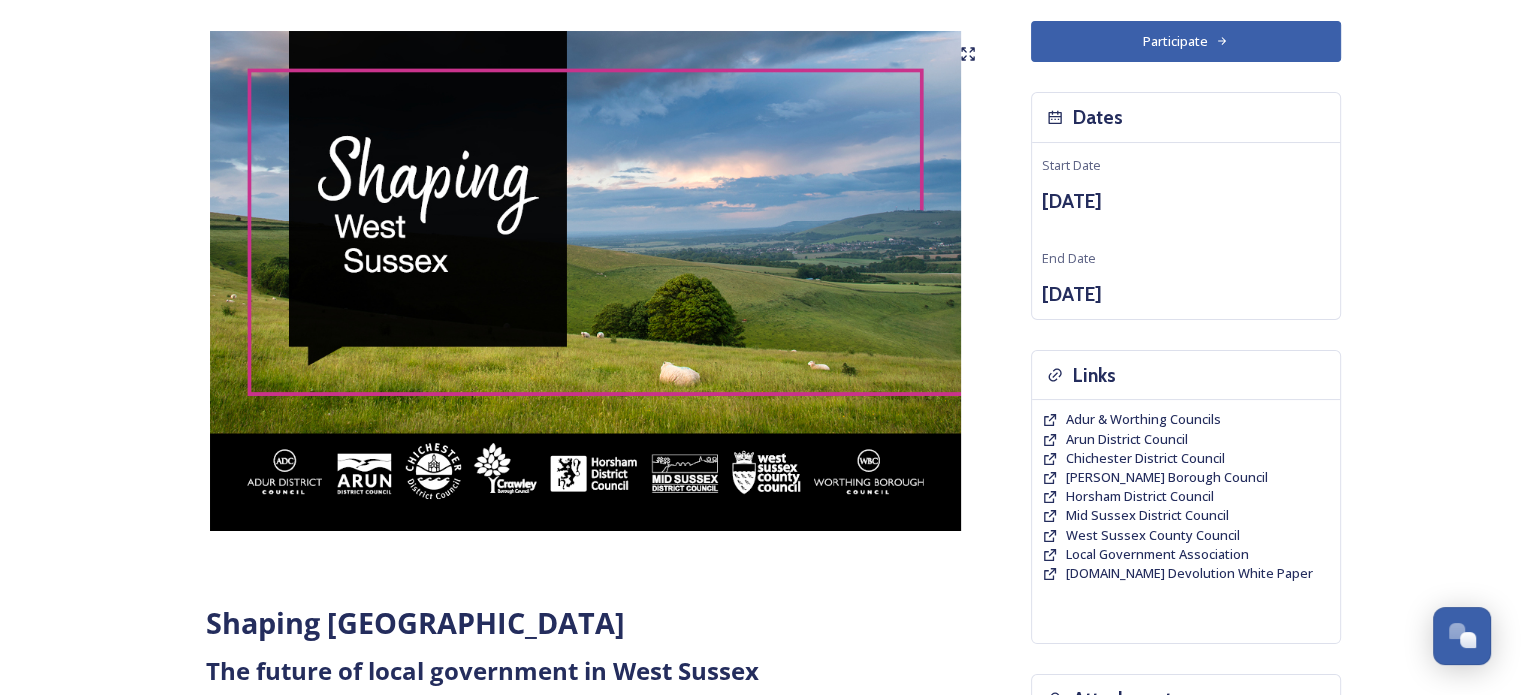 scroll, scrollTop: 266, scrollLeft: 0, axis: vertical 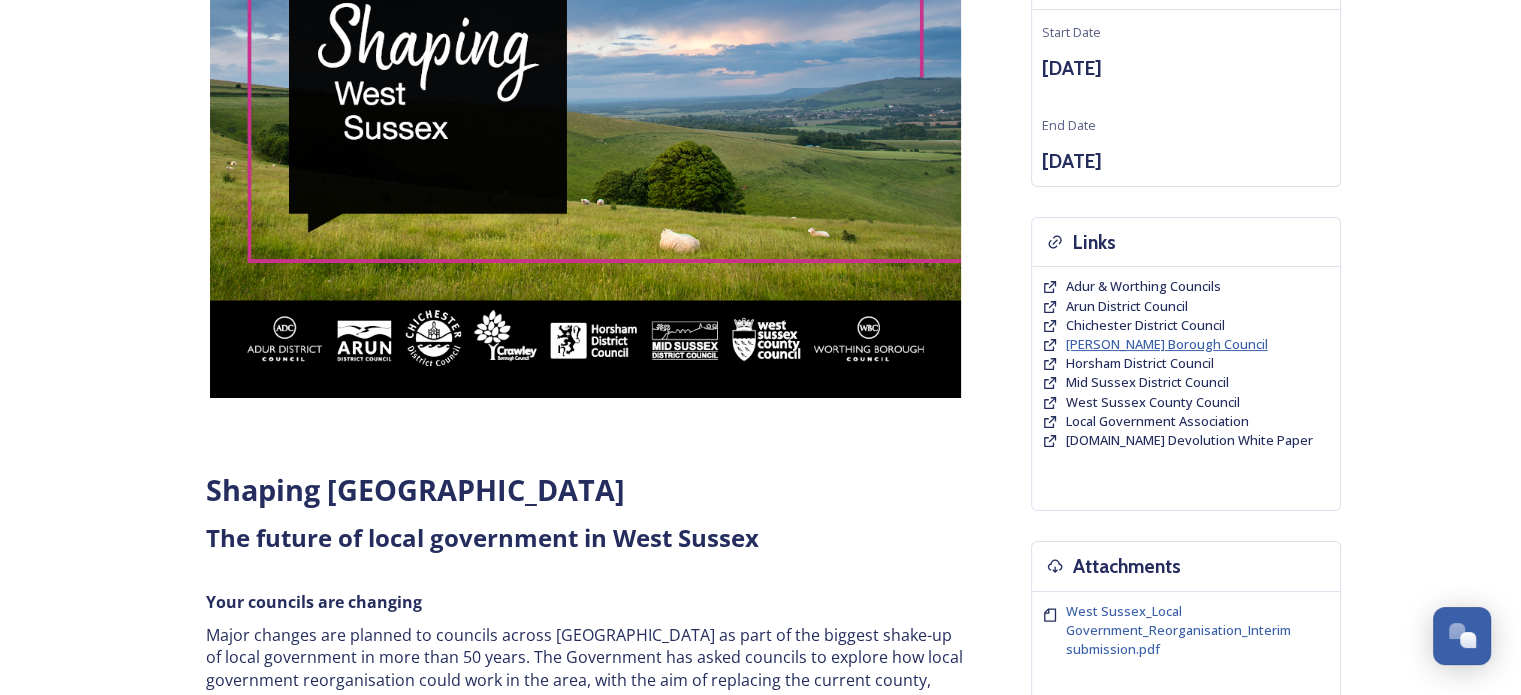 click on "[PERSON_NAME] Borough Council" at bounding box center [1167, 344] 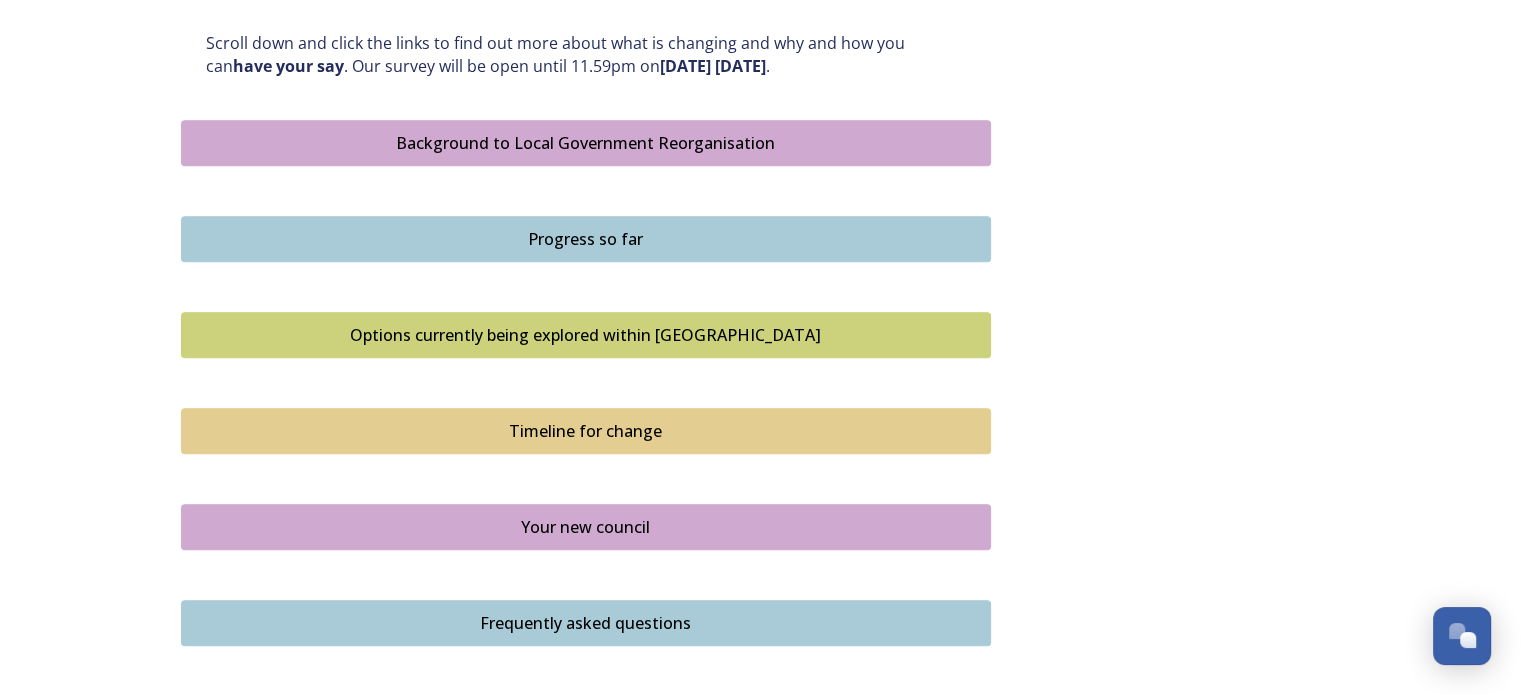 scroll, scrollTop: 920, scrollLeft: 0, axis: vertical 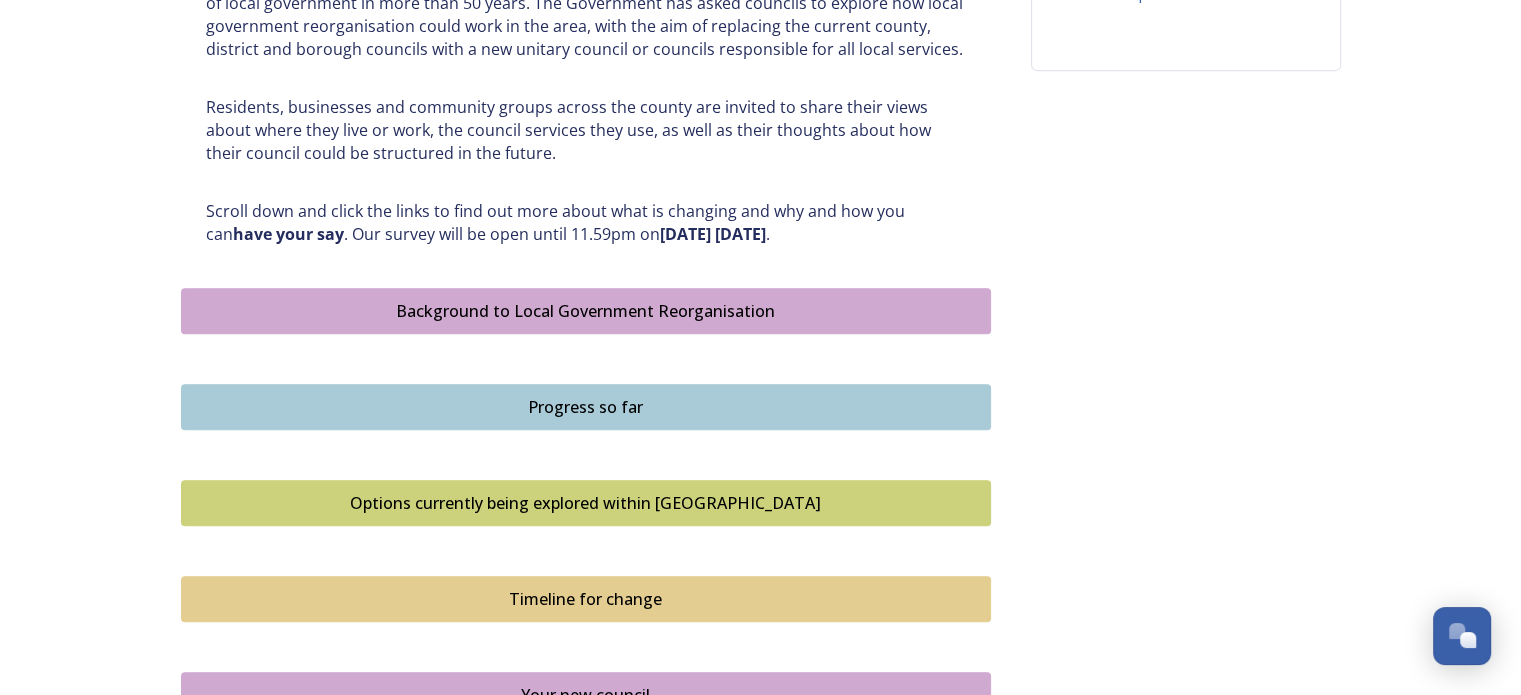 click on "Background to Local Government Reorganisation" at bounding box center (586, 311) 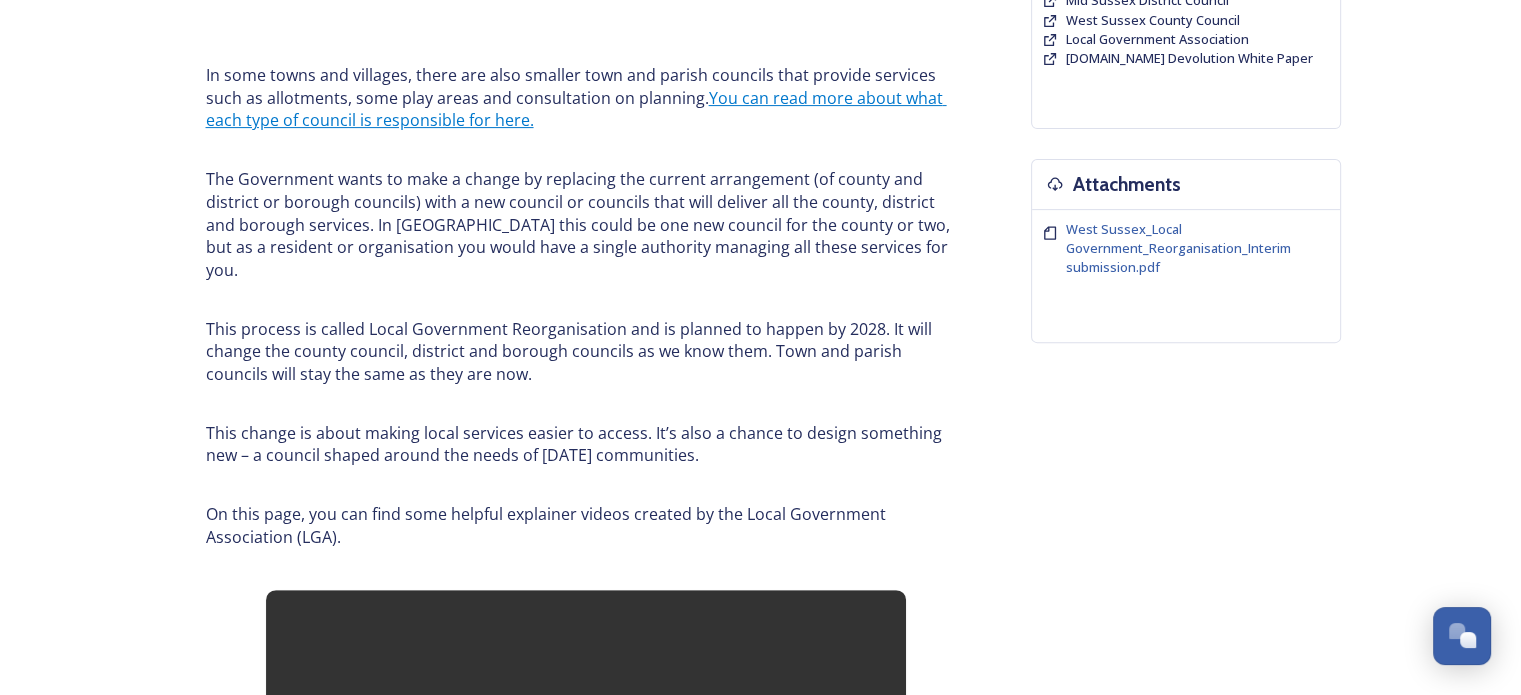 scroll, scrollTop: 405, scrollLeft: 0, axis: vertical 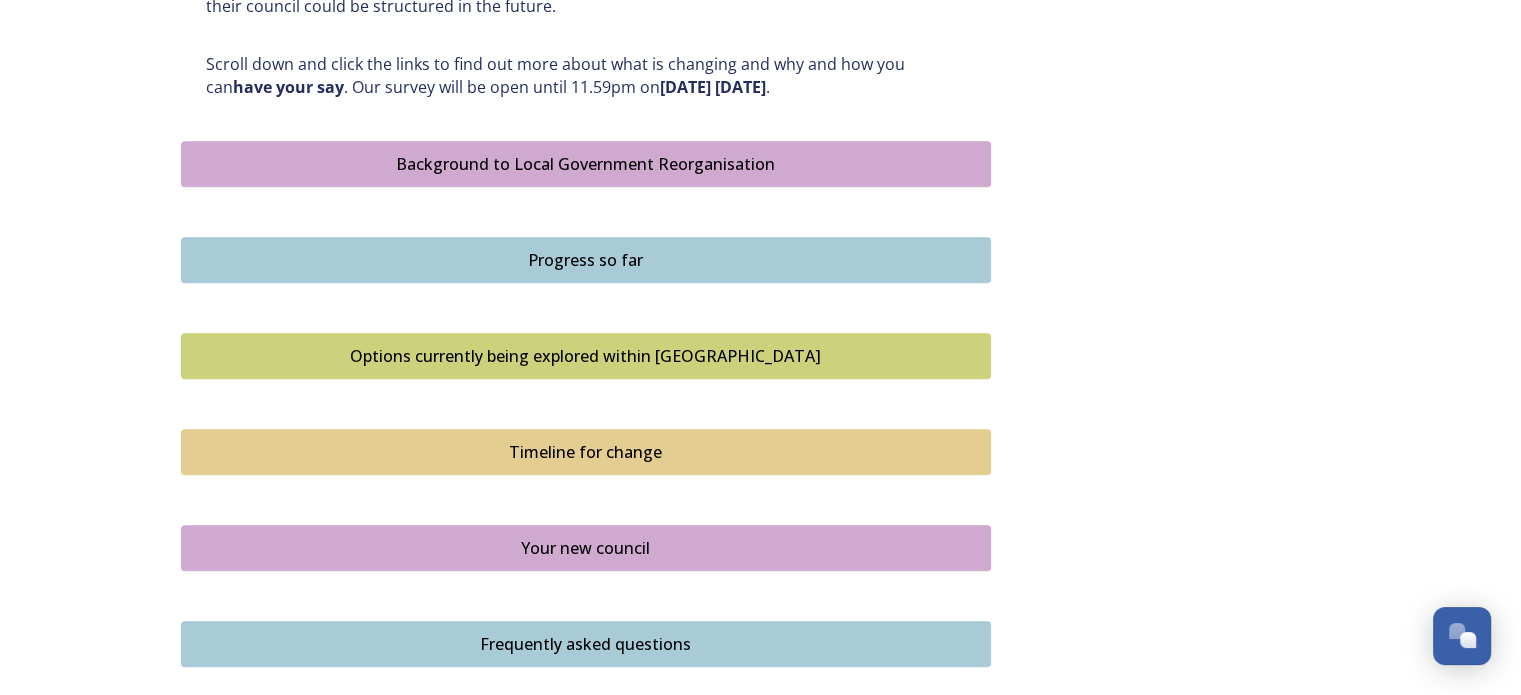 click on "Progress so far" at bounding box center [586, 260] 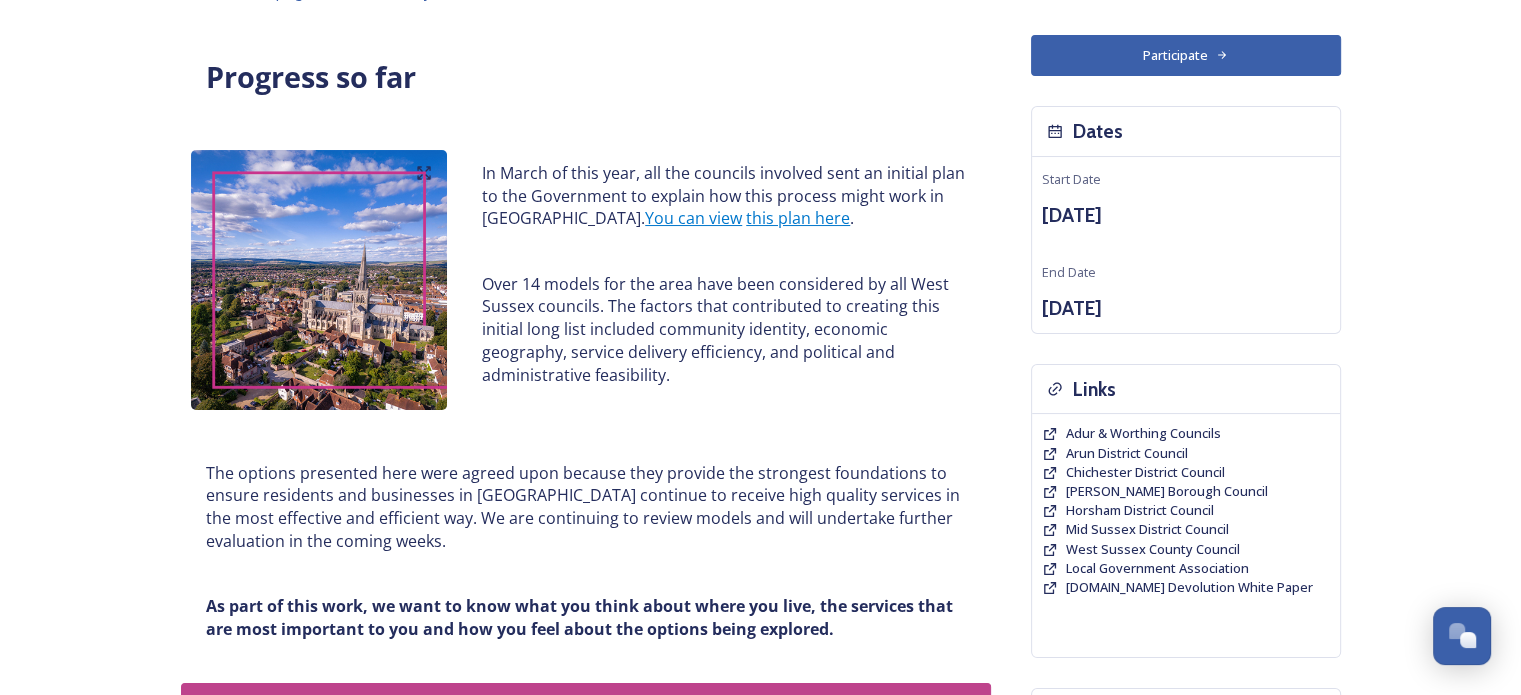 scroll, scrollTop: 0, scrollLeft: 0, axis: both 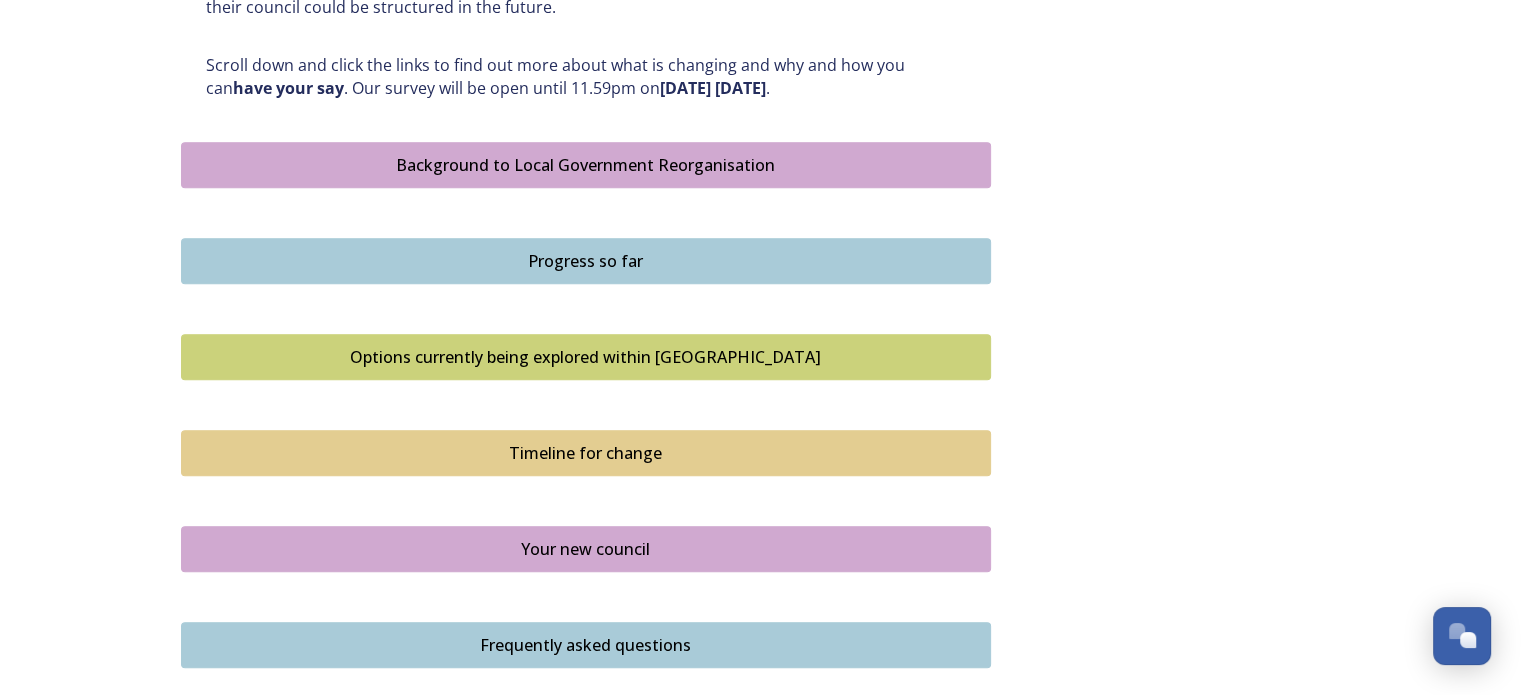 click on "Options currently being explored within West Sussex" at bounding box center [586, 357] 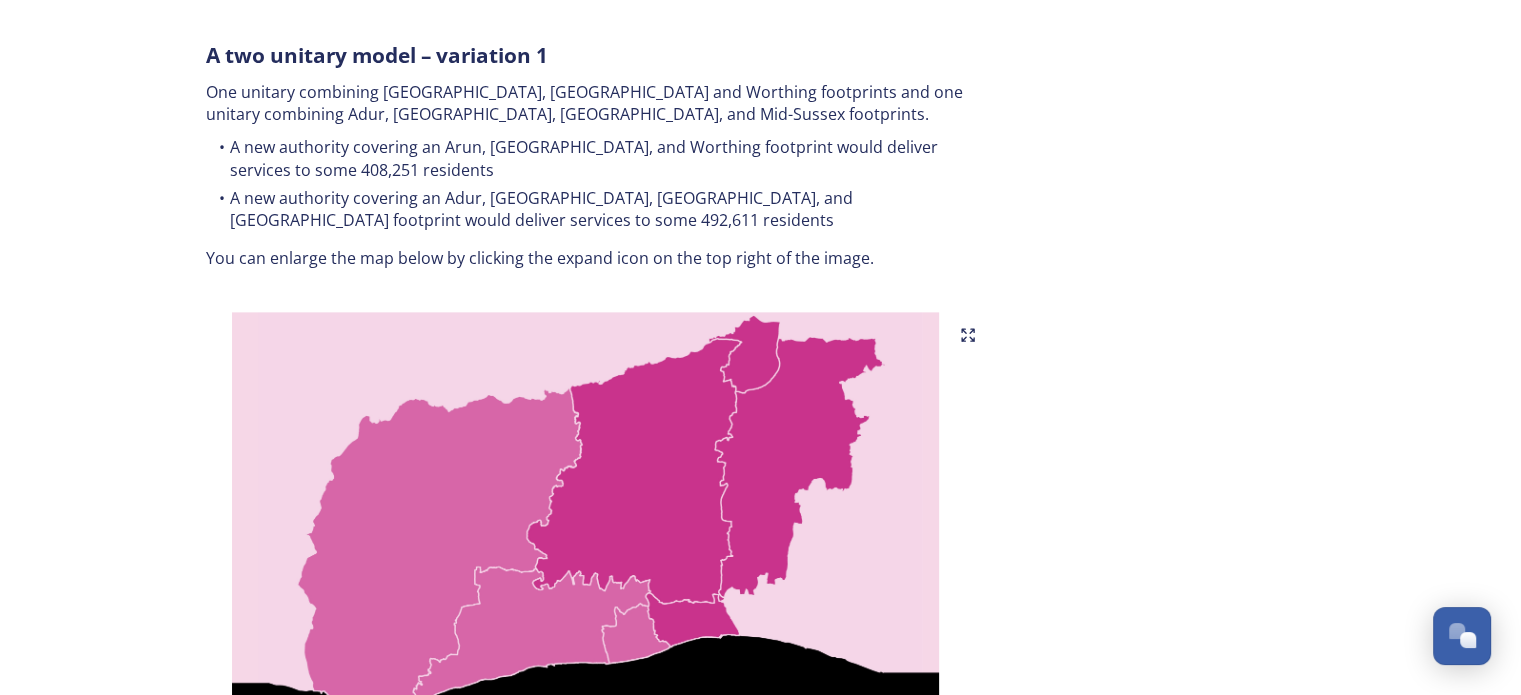 scroll, scrollTop: 1067, scrollLeft: 0, axis: vertical 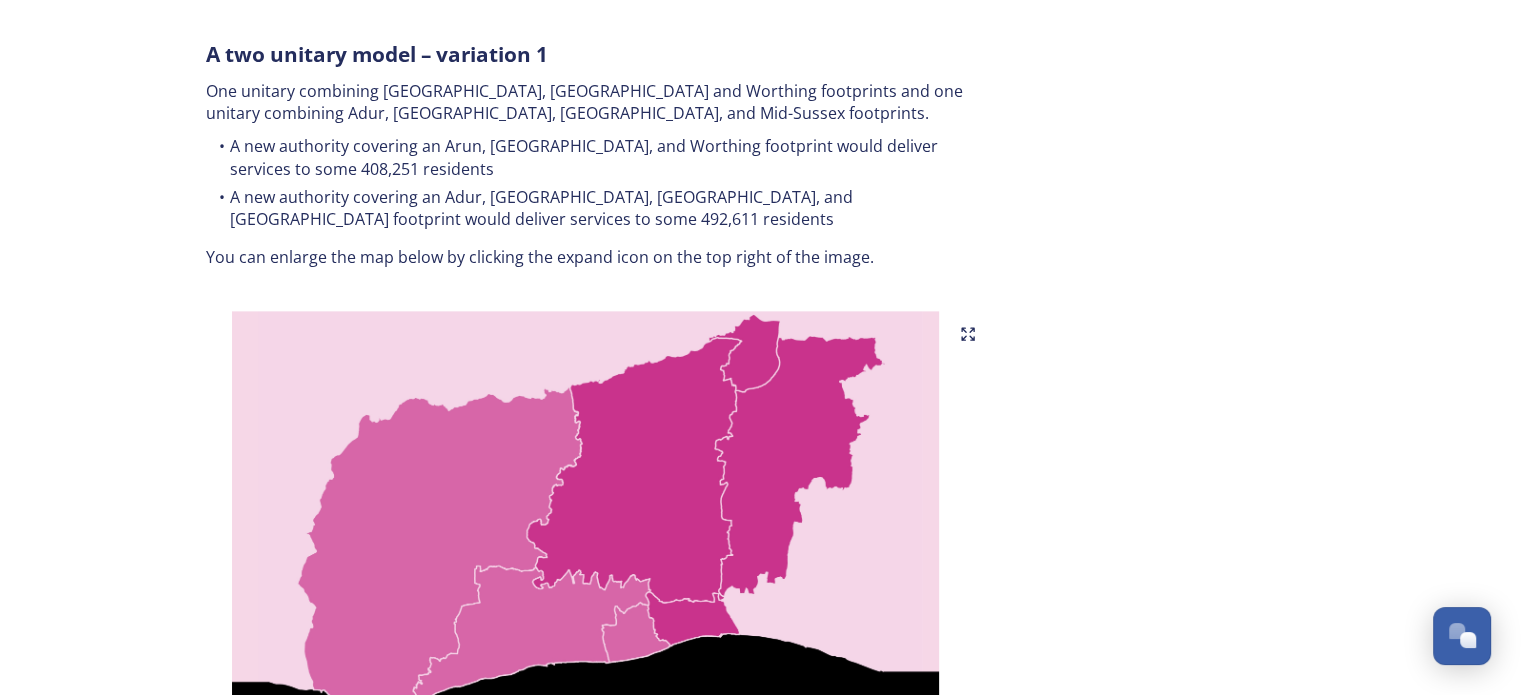 click 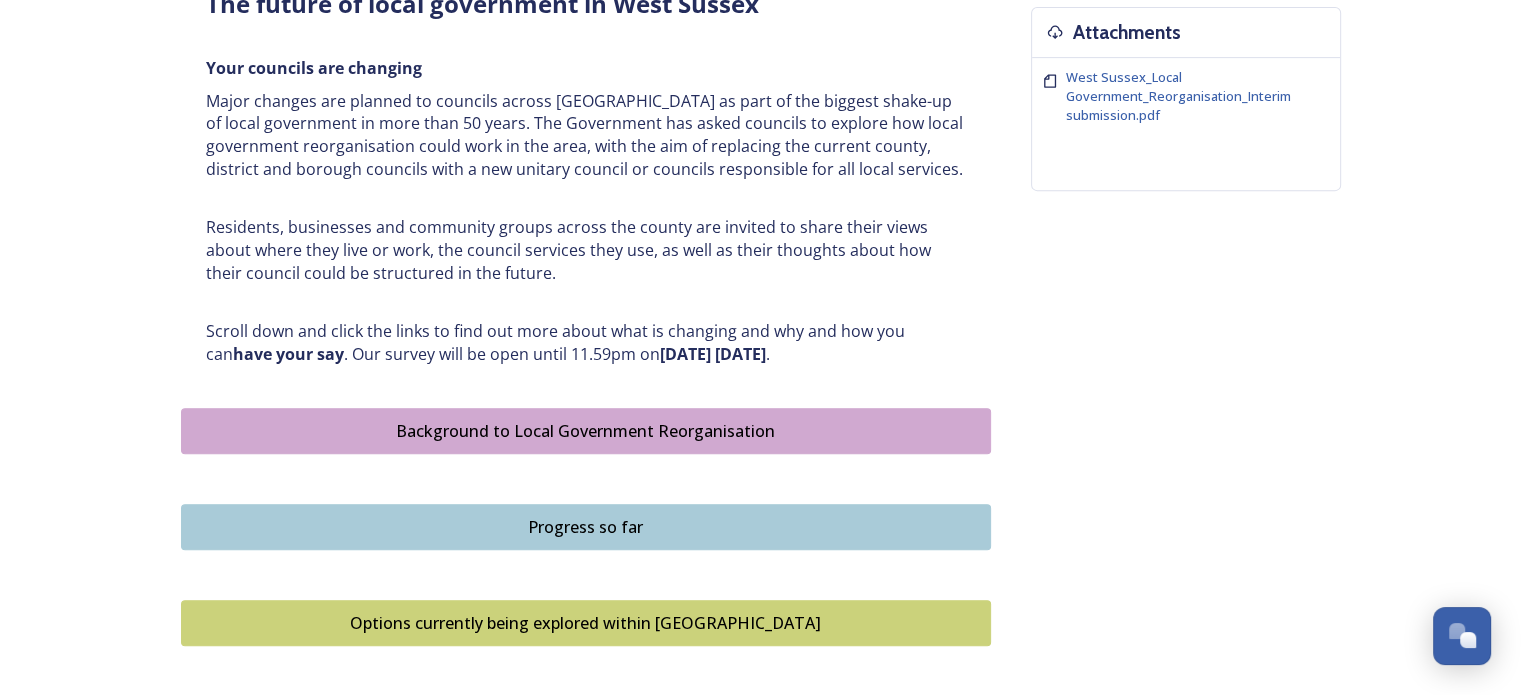 scroll, scrollTop: 933, scrollLeft: 0, axis: vertical 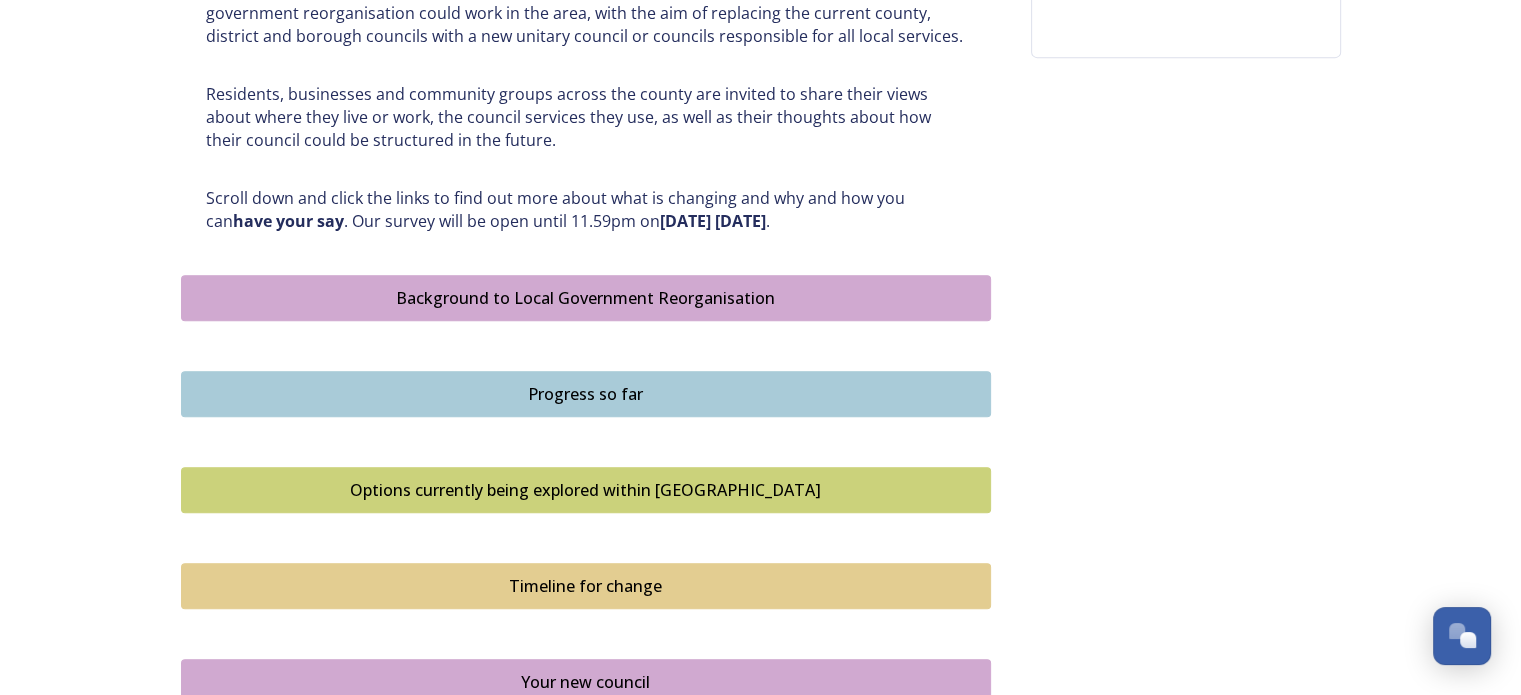 click on "Options currently being explored within West Sussex" at bounding box center (586, 490) 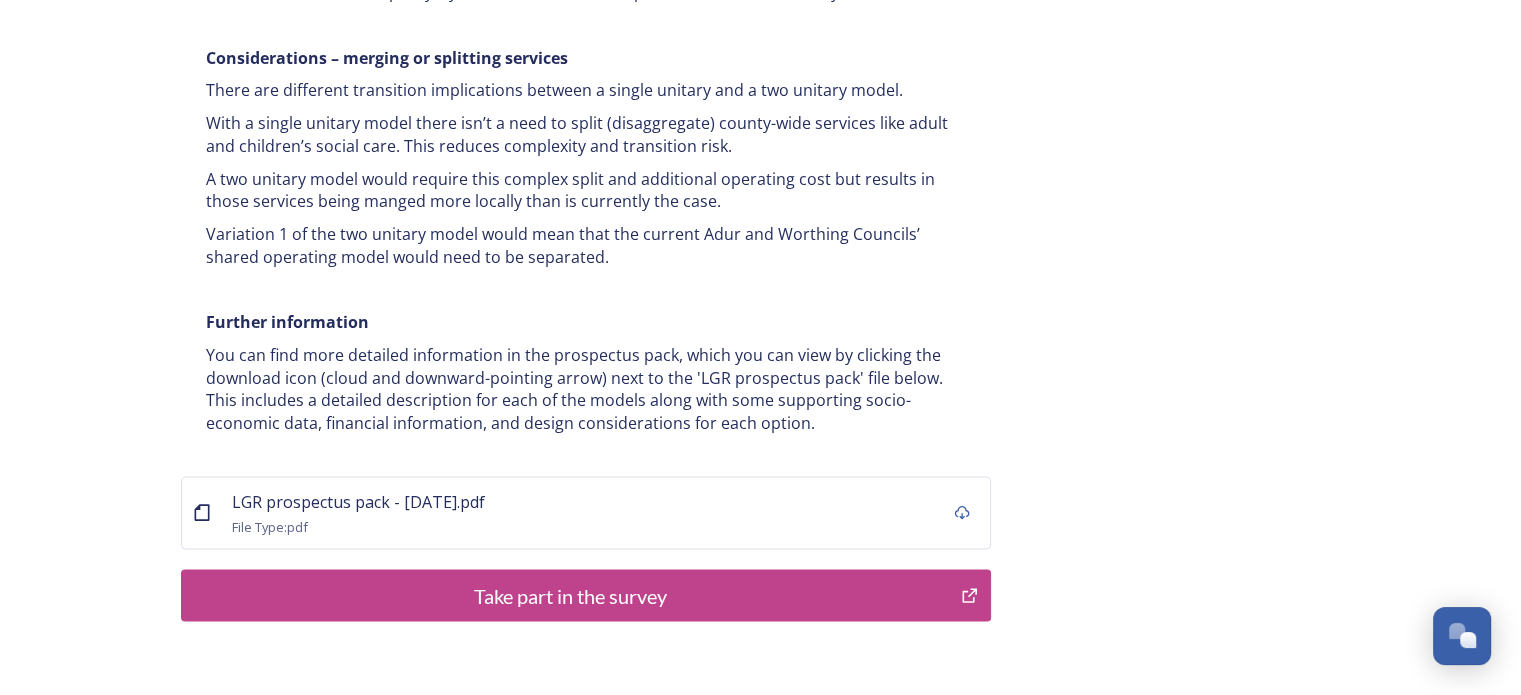 scroll, scrollTop: 4019, scrollLeft: 0, axis: vertical 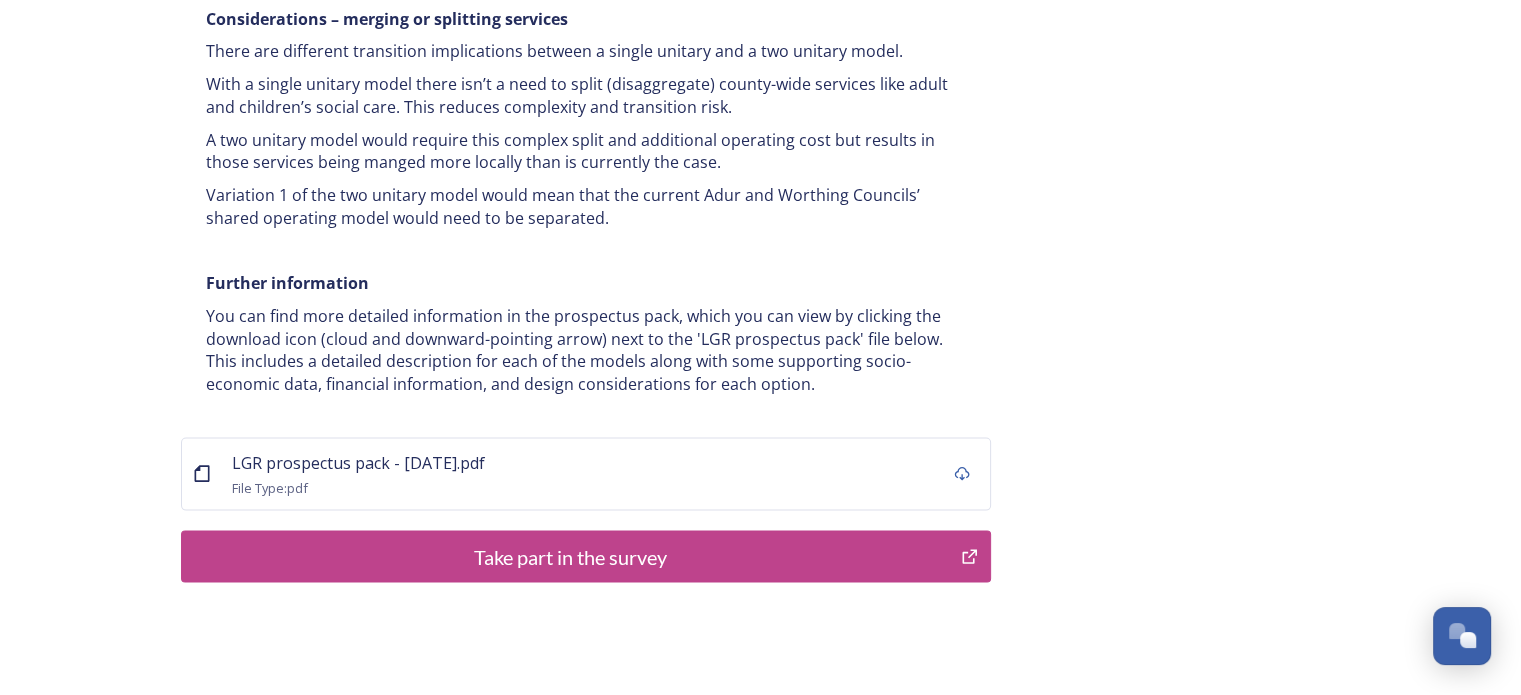 click on "Take part in the survey" at bounding box center [571, 557] 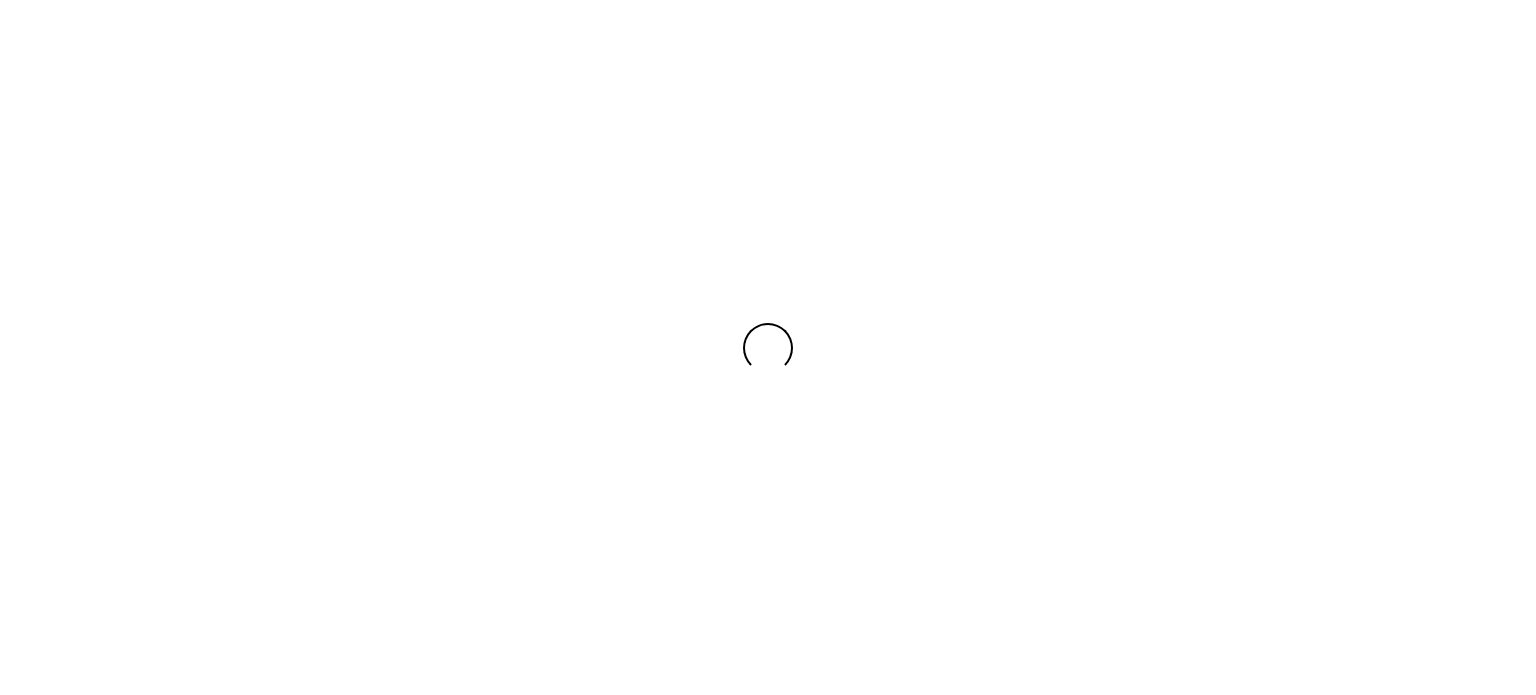 scroll, scrollTop: 0, scrollLeft: 0, axis: both 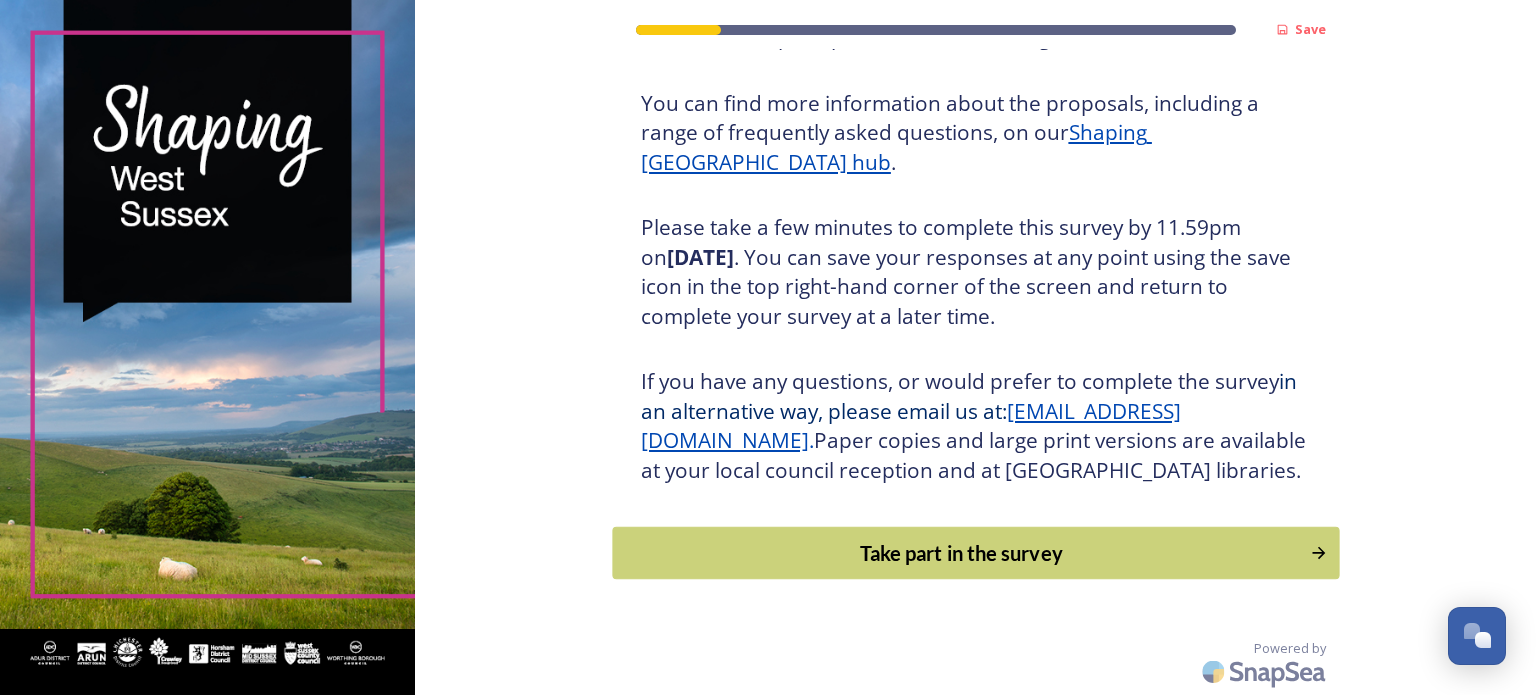 click on "Take part in the survey" at bounding box center [961, 553] 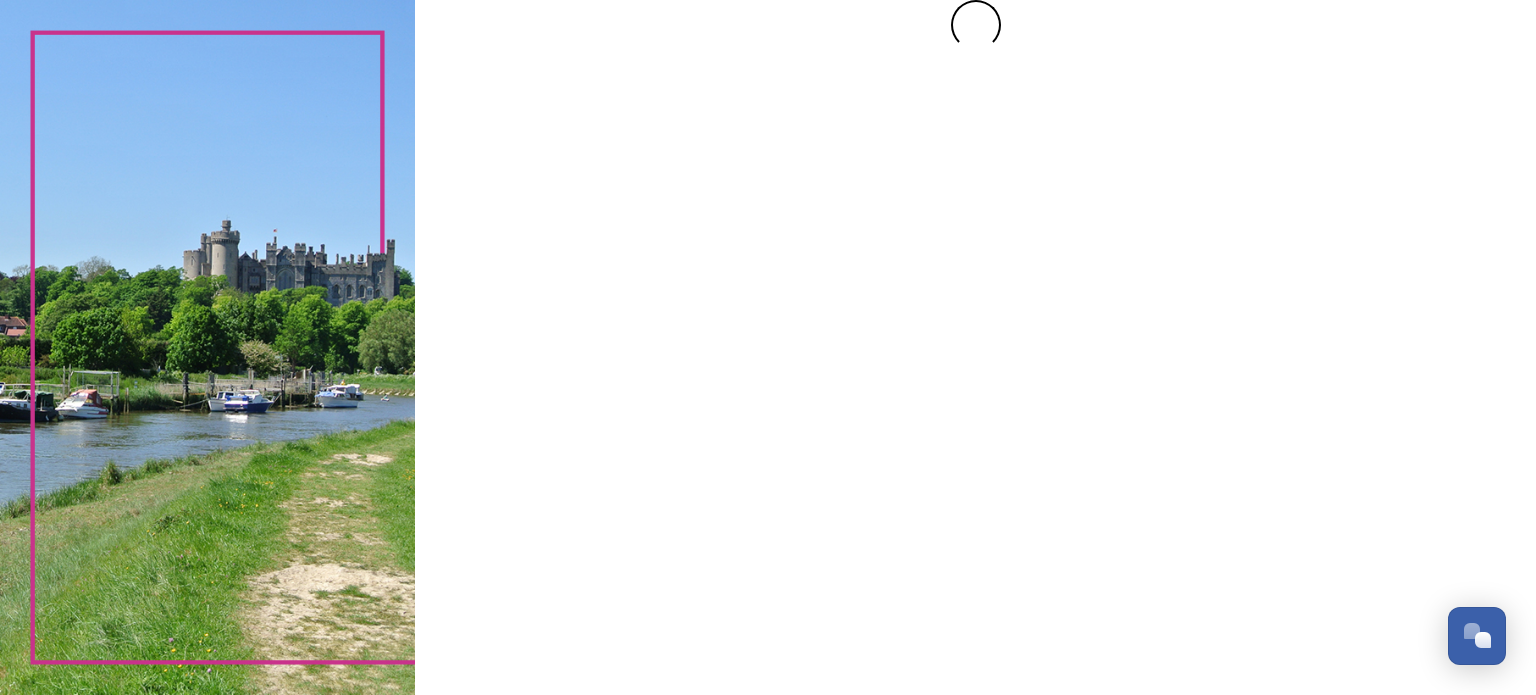 scroll, scrollTop: 0, scrollLeft: 0, axis: both 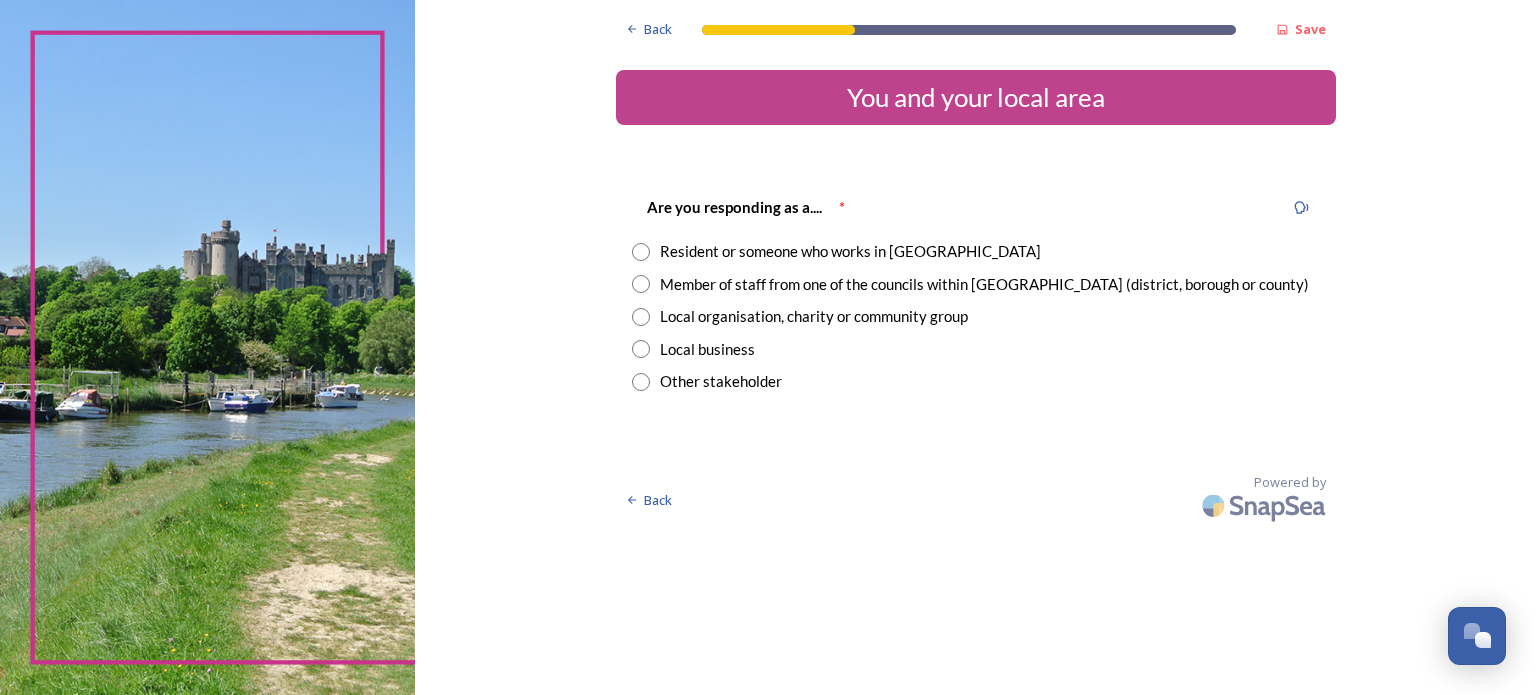 click at bounding box center (641, 252) 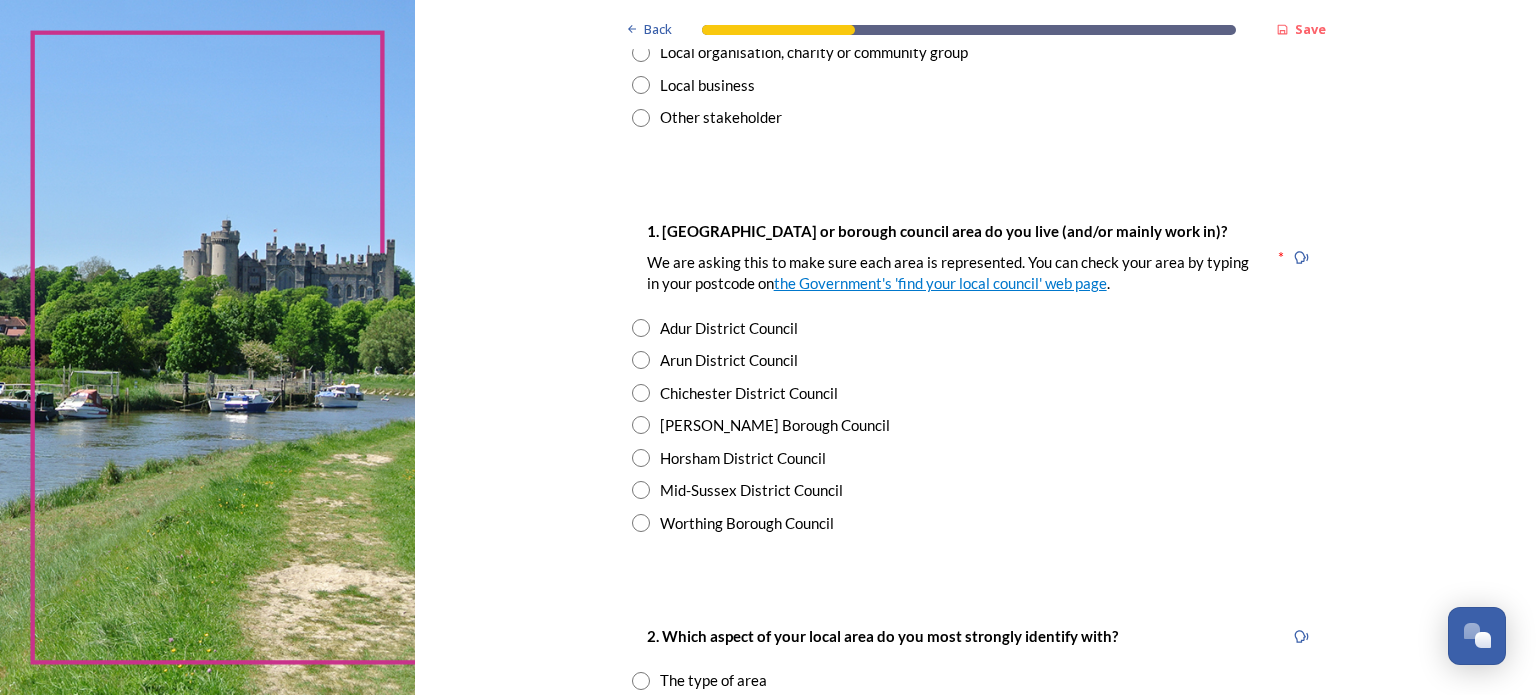 scroll, scrollTop: 266, scrollLeft: 0, axis: vertical 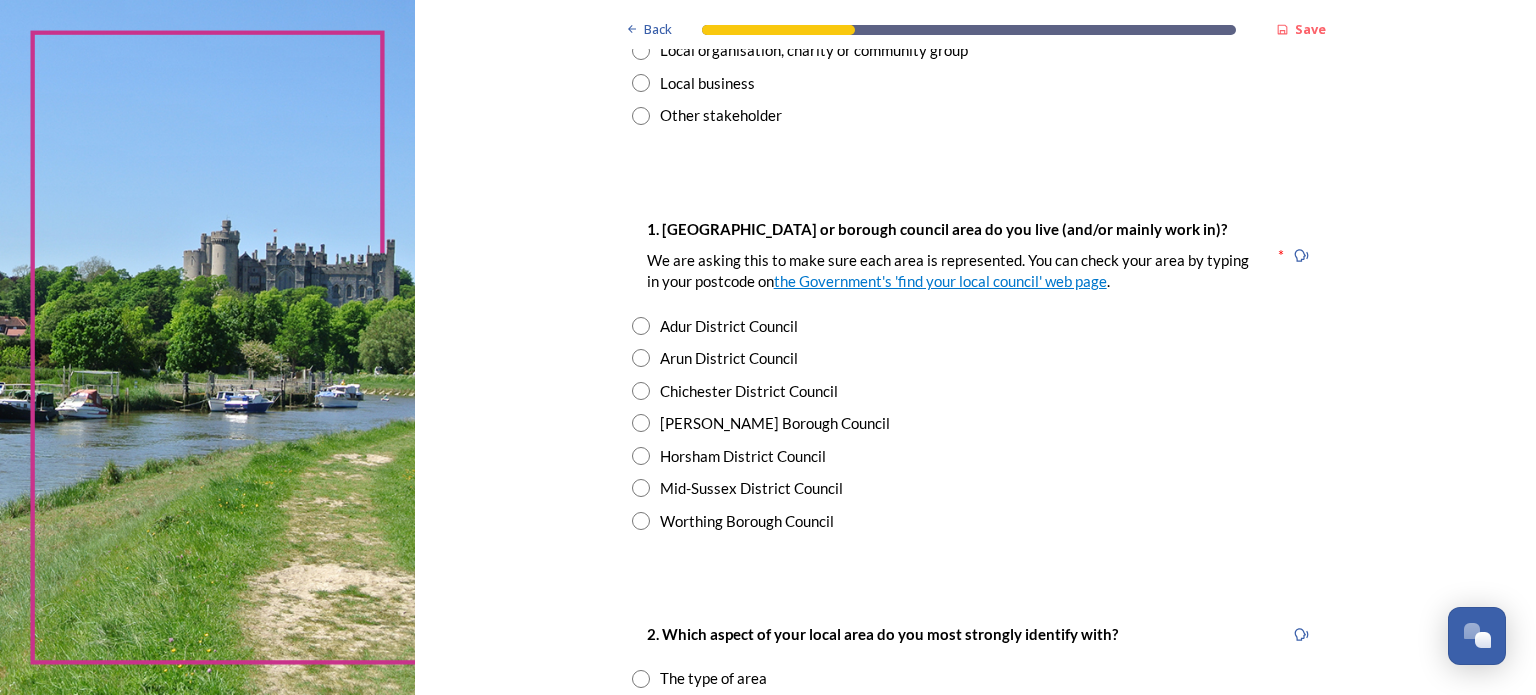 click at bounding box center (641, 423) 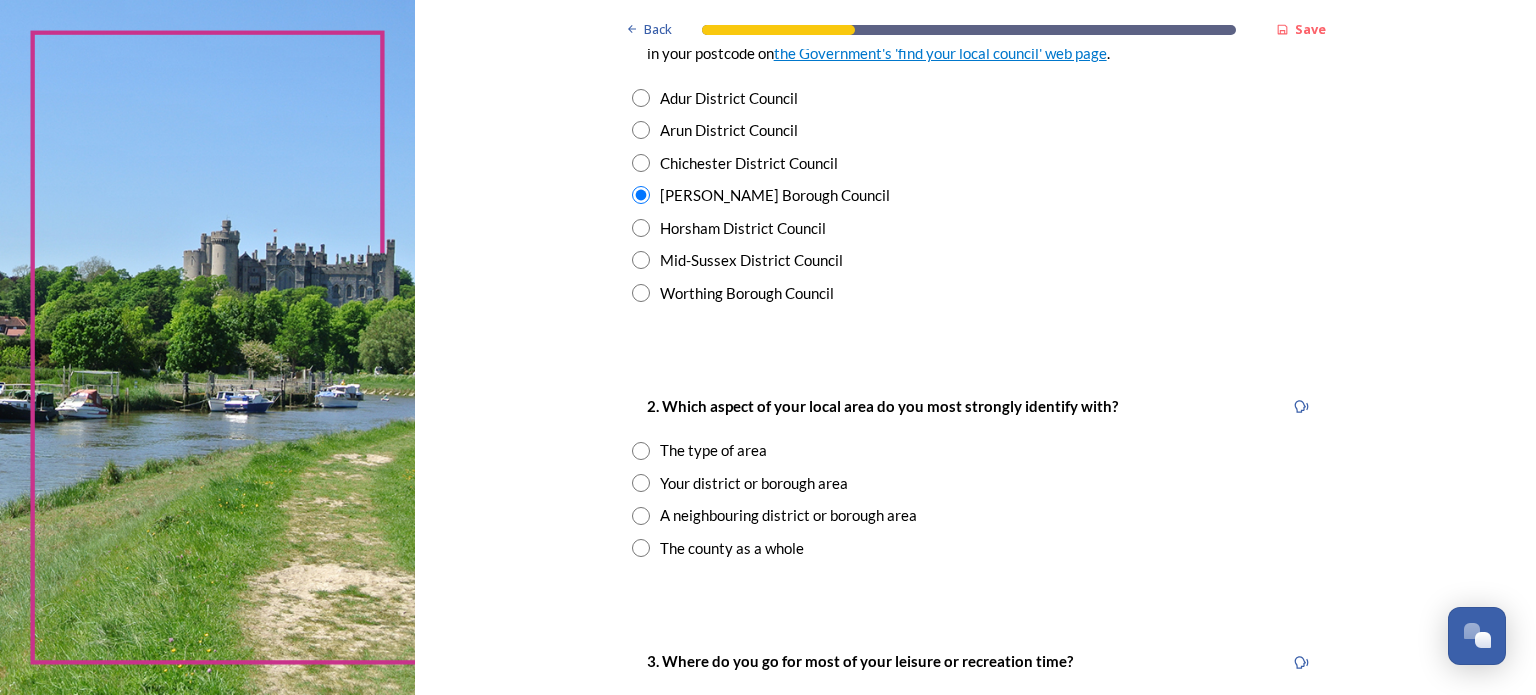 scroll, scrollTop: 666, scrollLeft: 0, axis: vertical 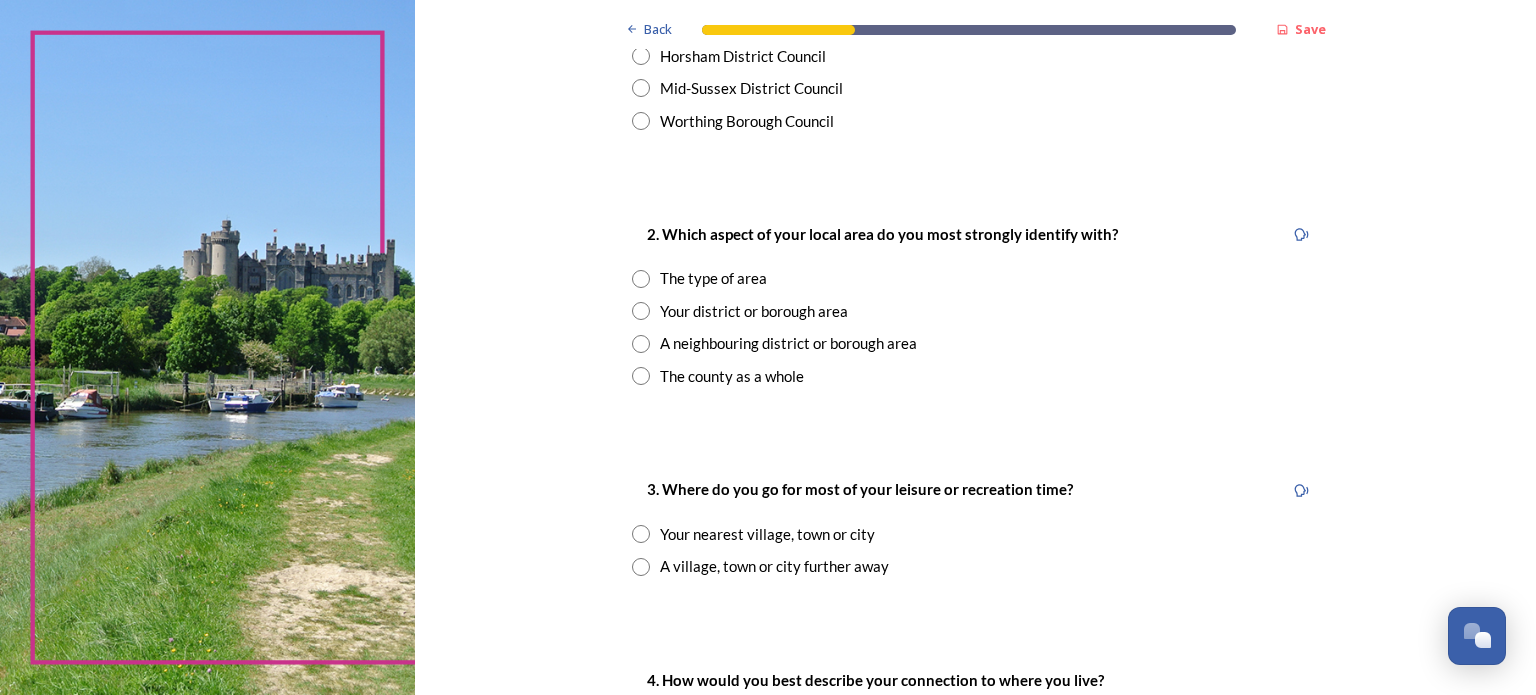 click at bounding box center (641, 311) 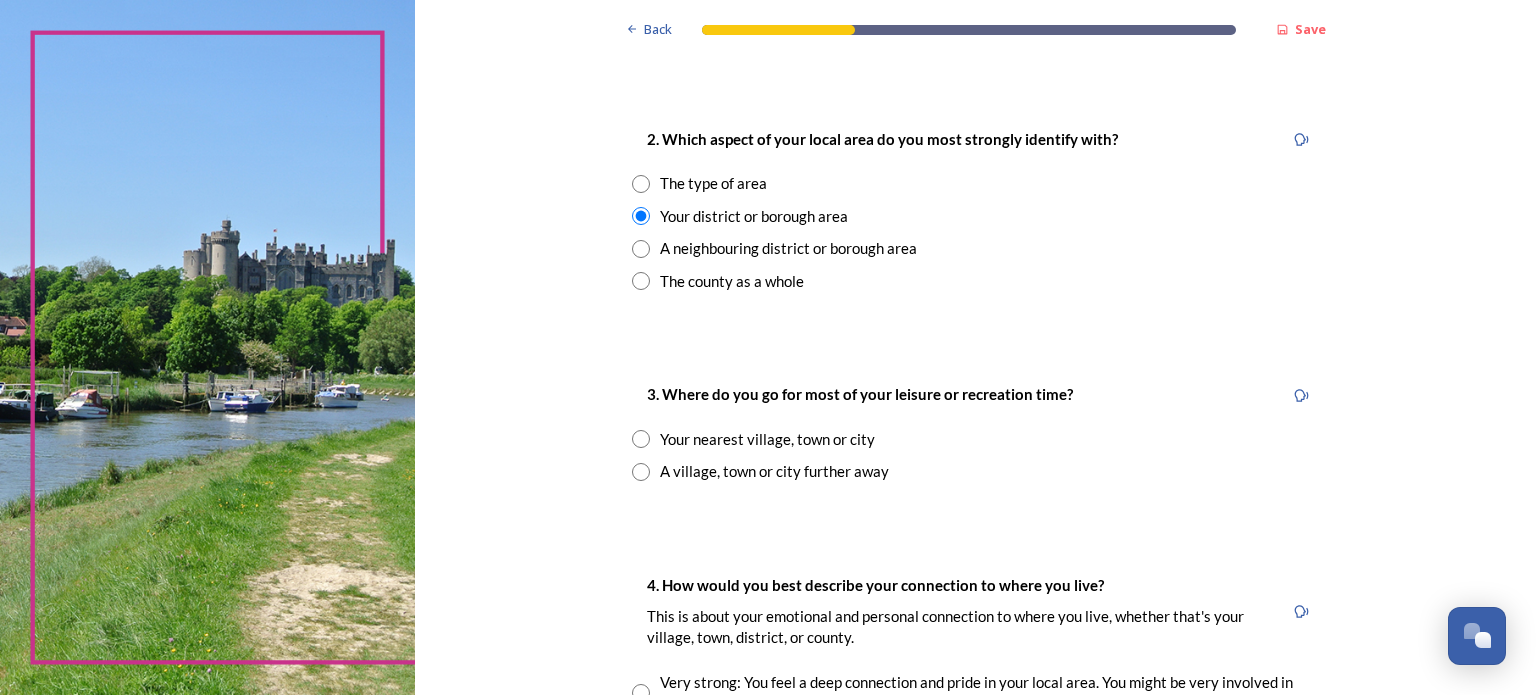 scroll, scrollTop: 800, scrollLeft: 0, axis: vertical 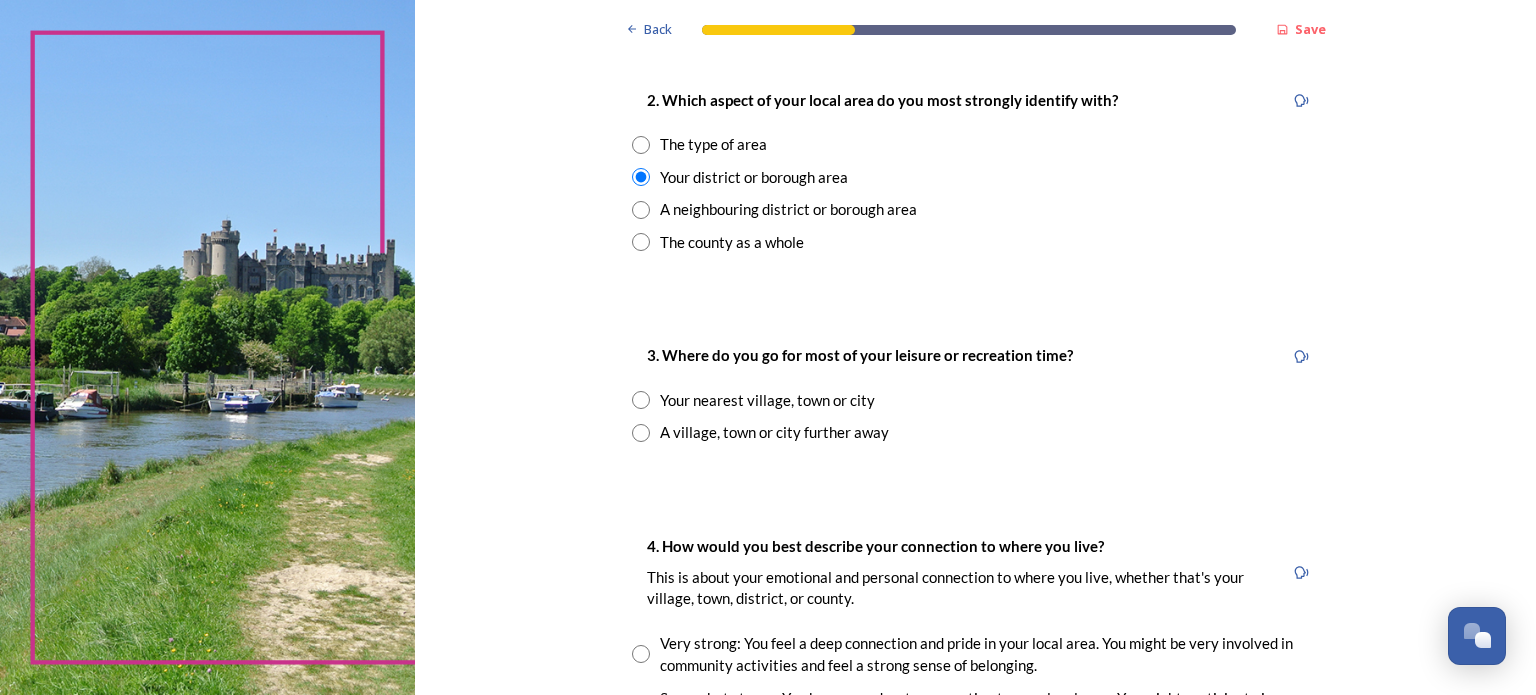 click at bounding box center [641, 400] 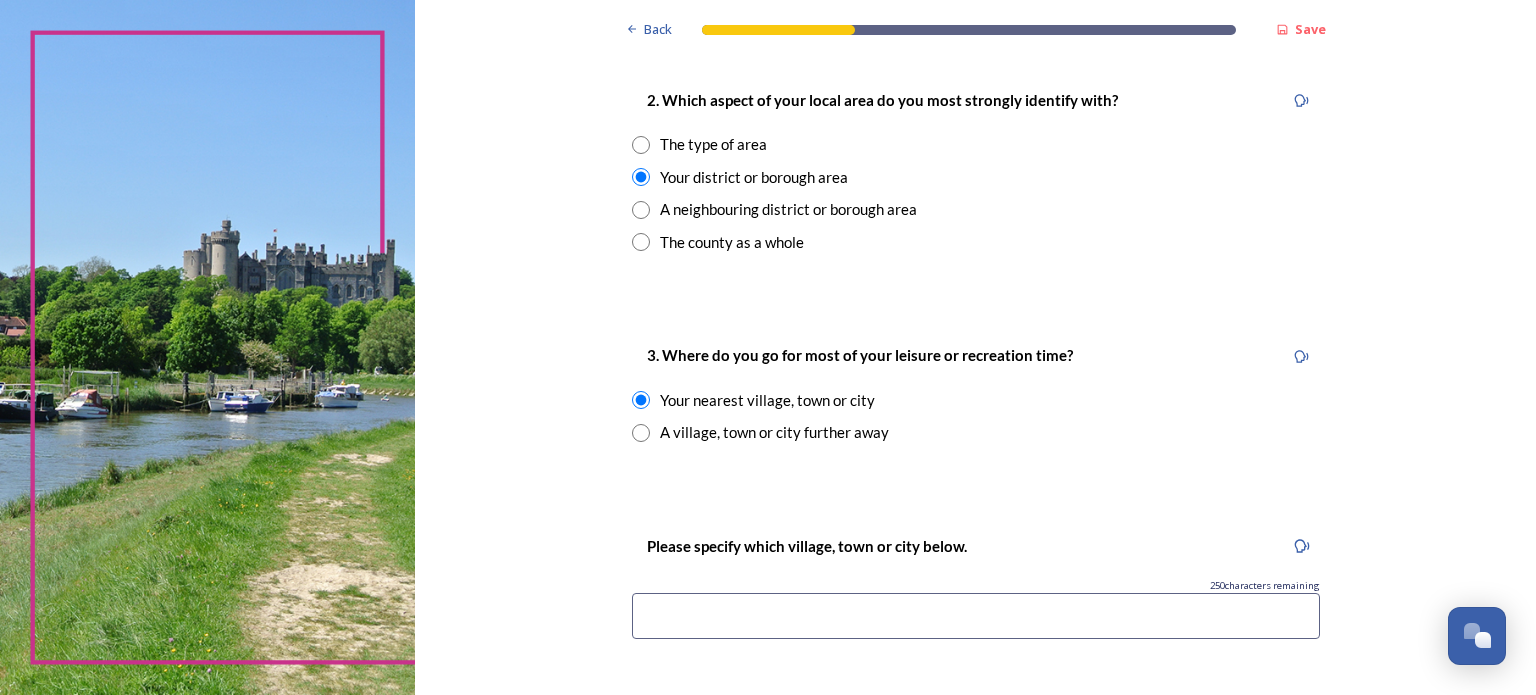 click at bounding box center (641, 145) 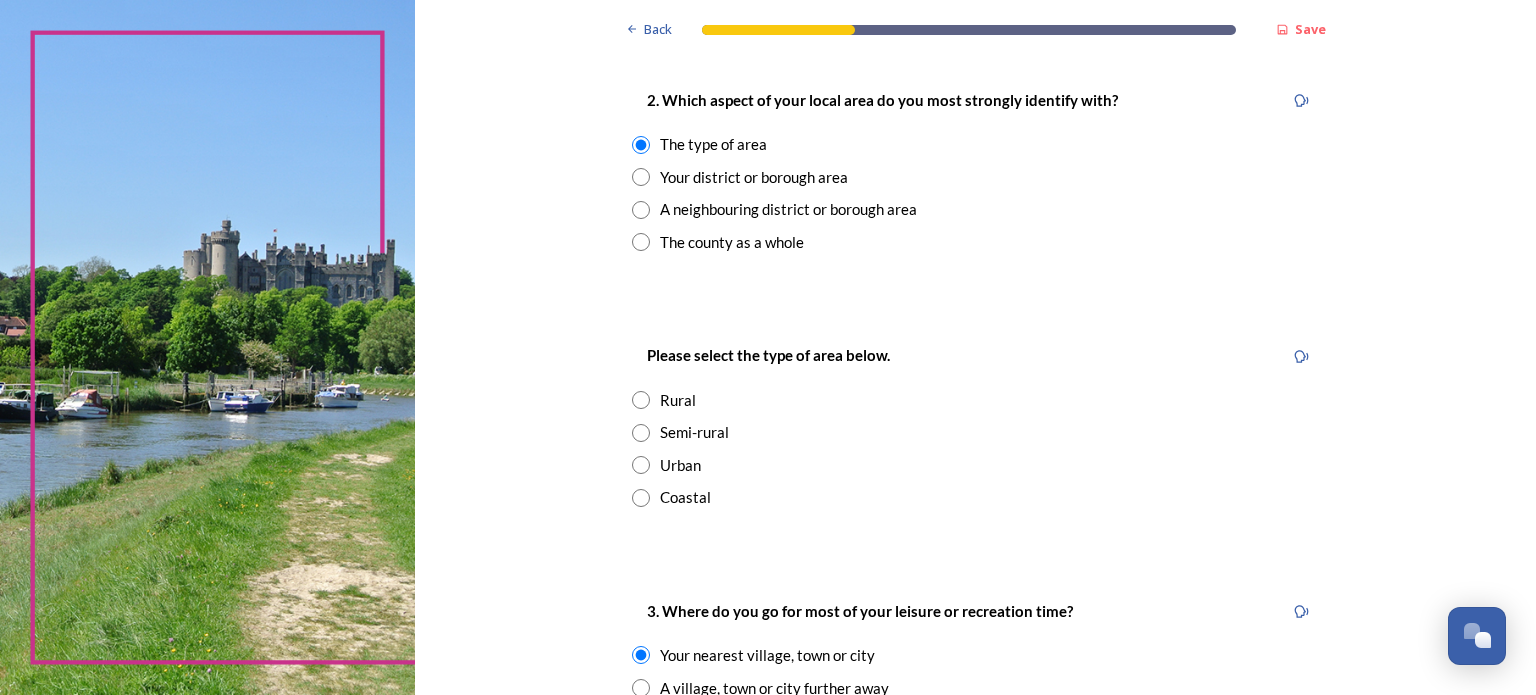 click at bounding box center [641, 177] 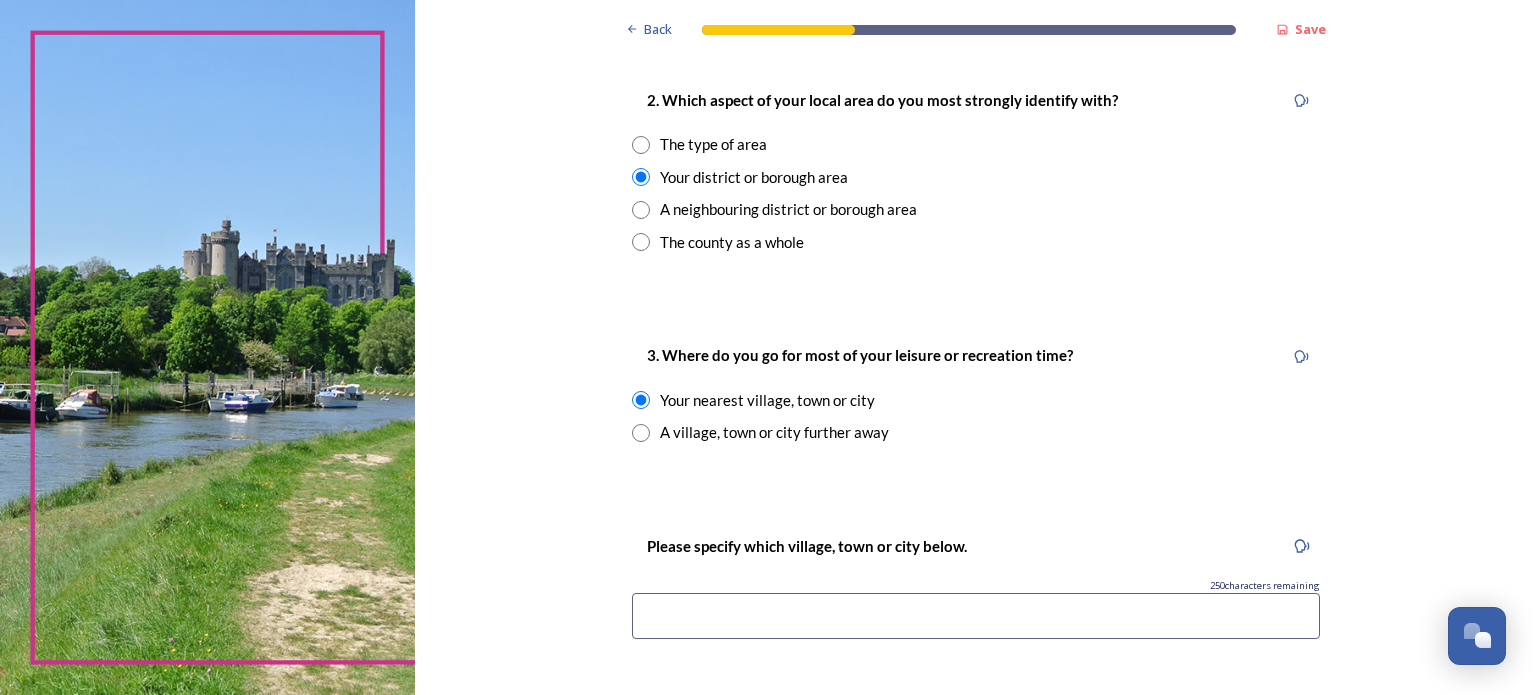 click at bounding box center [976, 616] 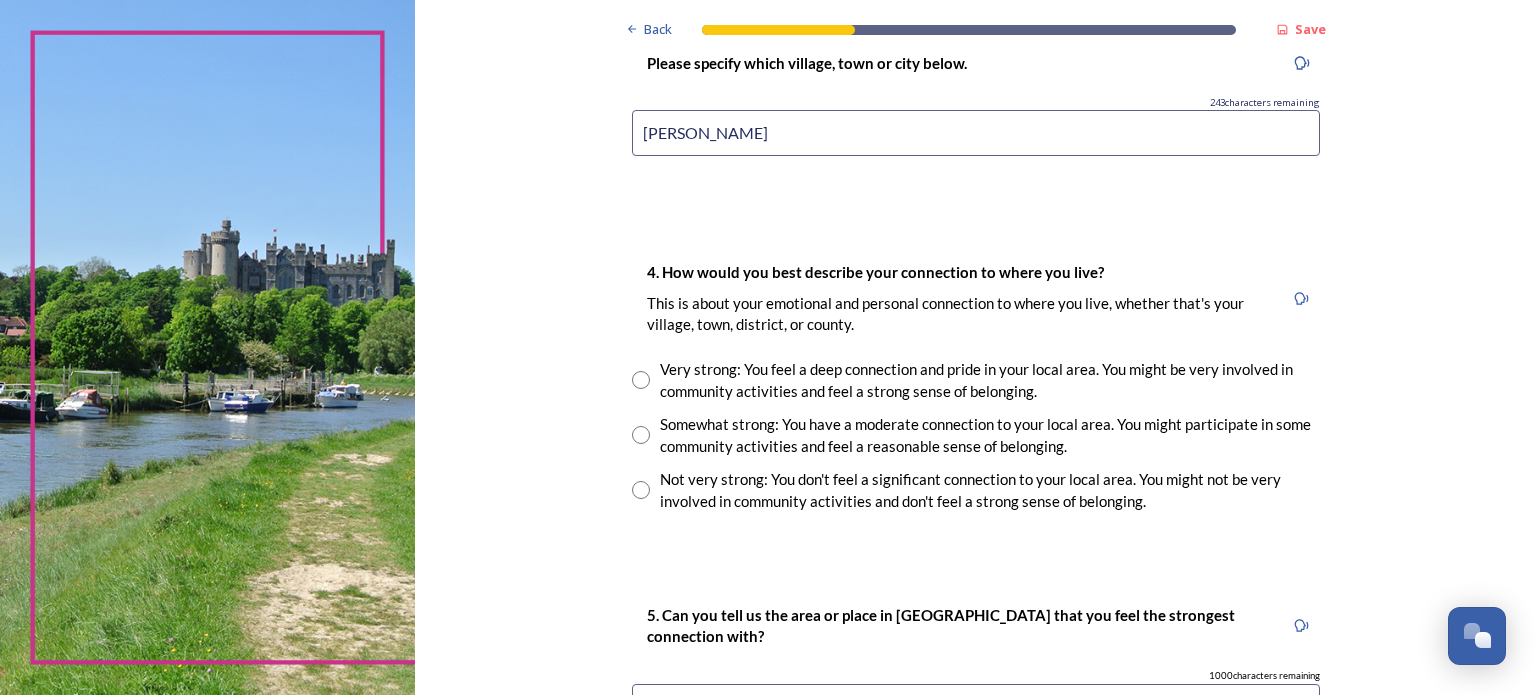 scroll, scrollTop: 1333, scrollLeft: 0, axis: vertical 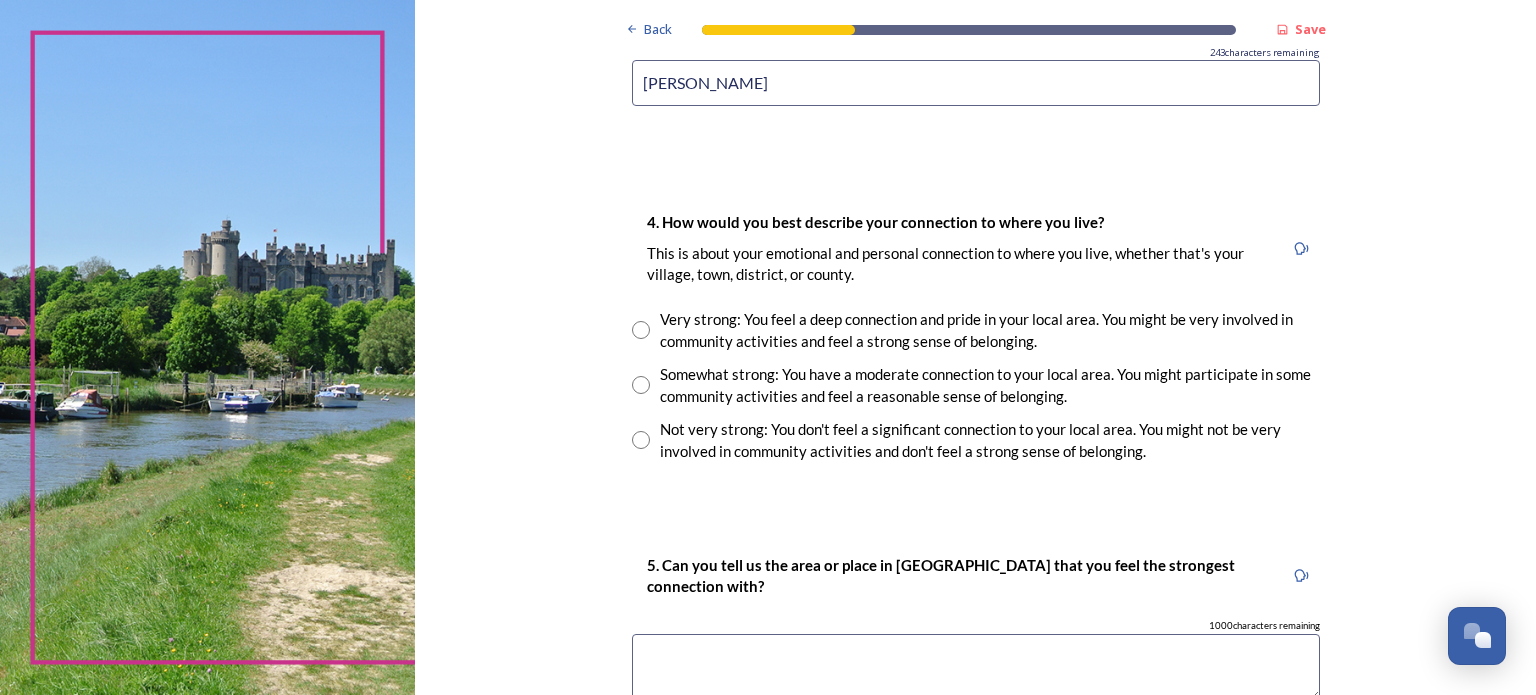type on "[PERSON_NAME]" 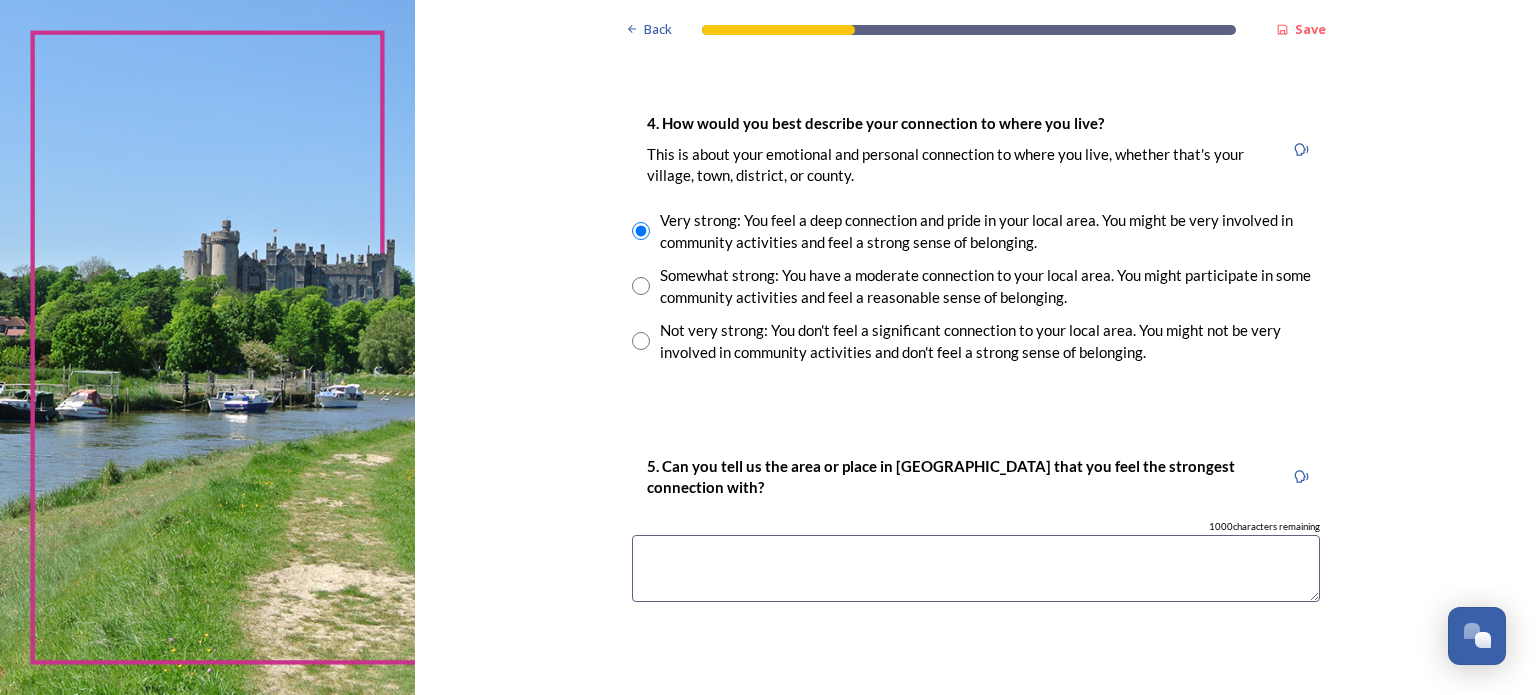 scroll, scrollTop: 1466, scrollLeft: 0, axis: vertical 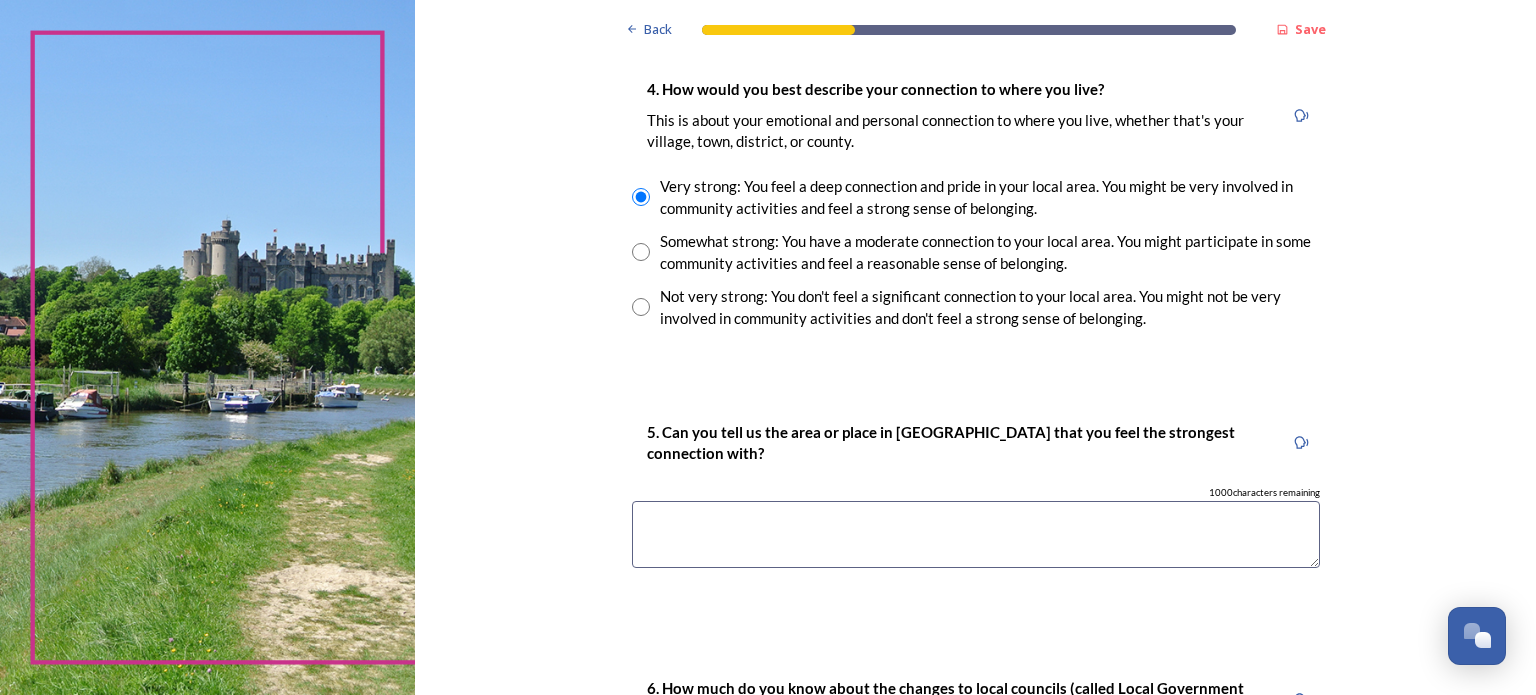 click at bounding box center [976, 534] 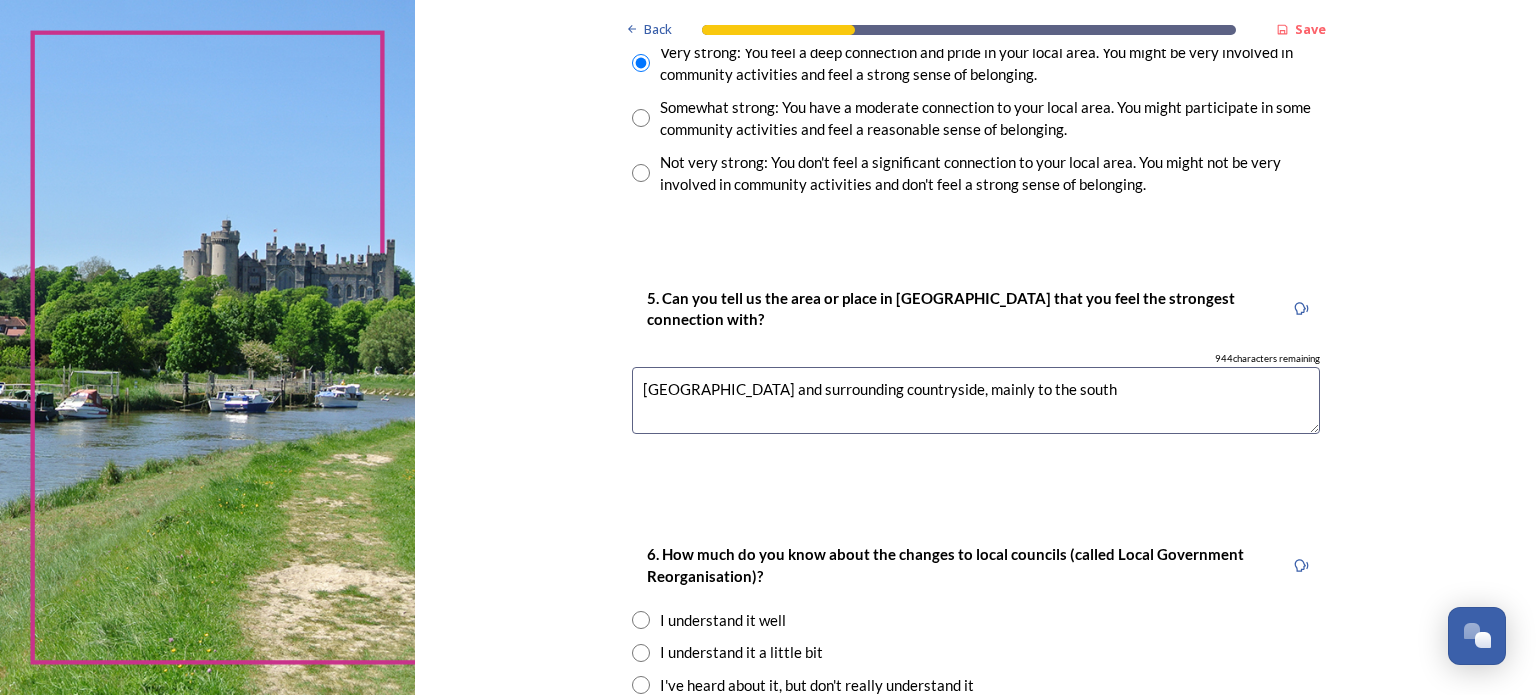 scroll, scrollTop: 1733, scrollLeft: 0, axis: vertical 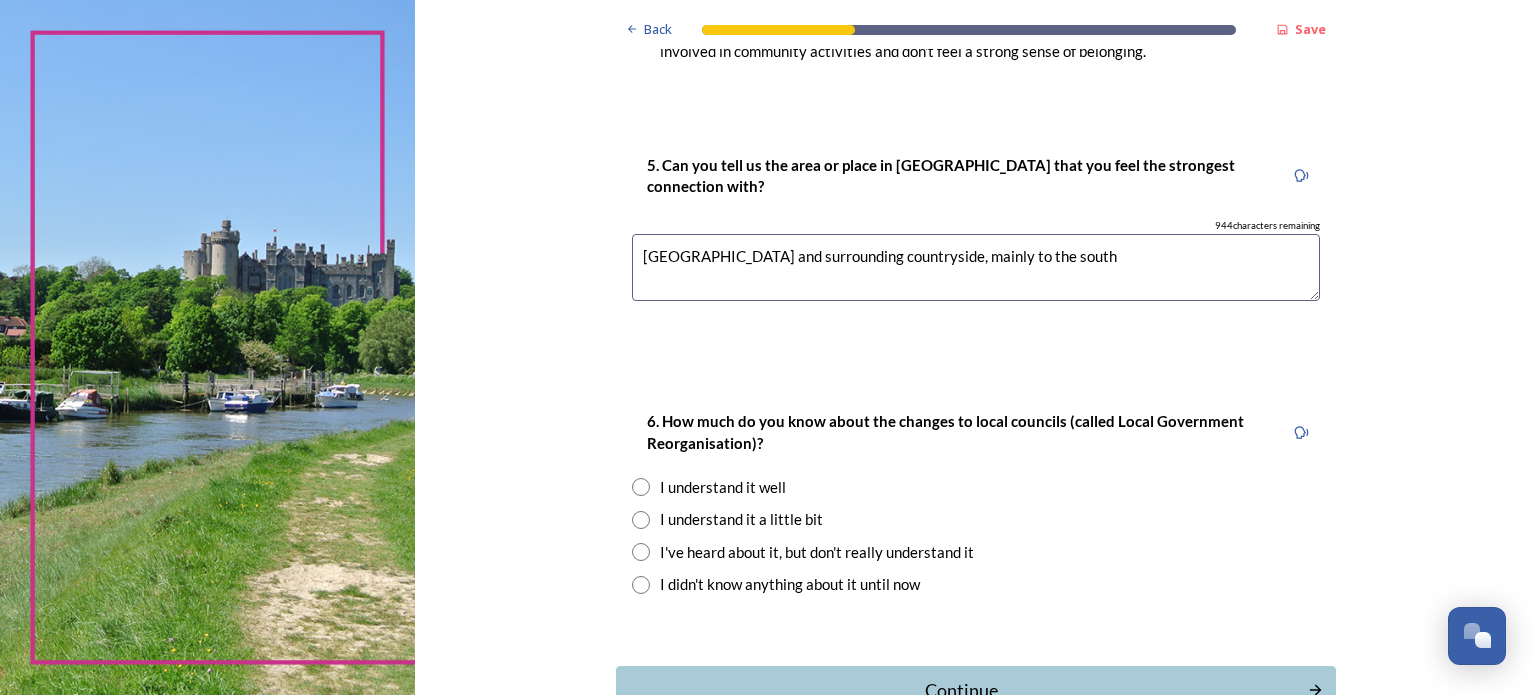 type on "[GEOGRAPHIC_DATA] and surrounding countryside, mainly to the south" 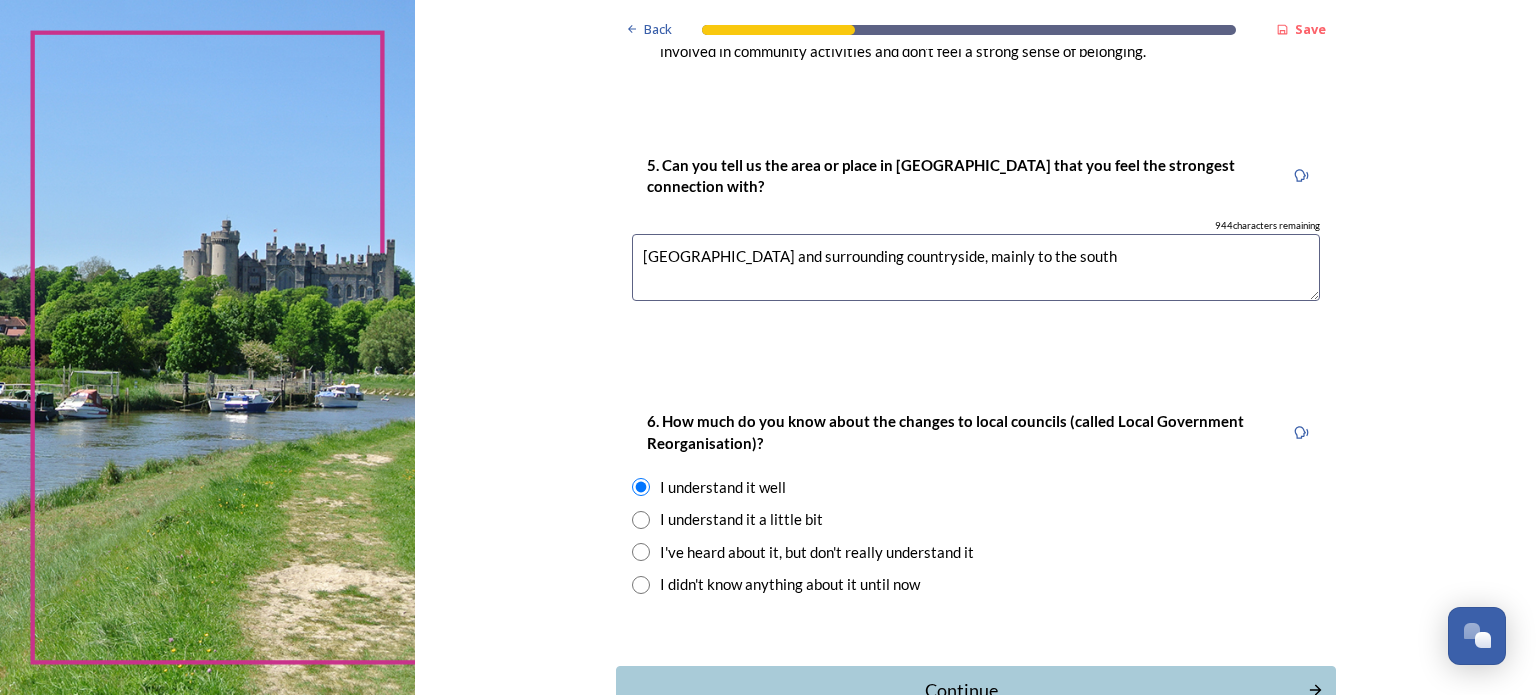 click at bounding box center (641, 520) 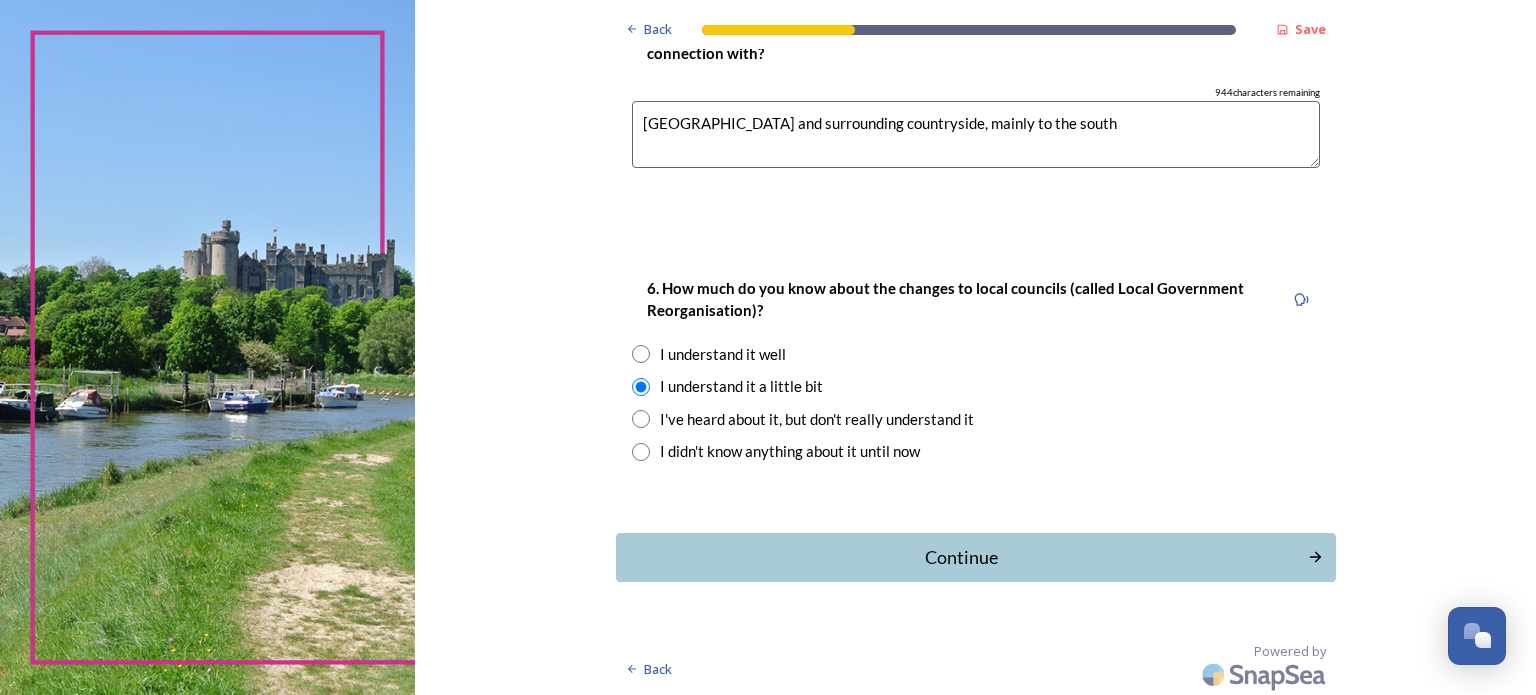 scroll, scrollTop: 1868, scrollLeft: 0, axis: vertical 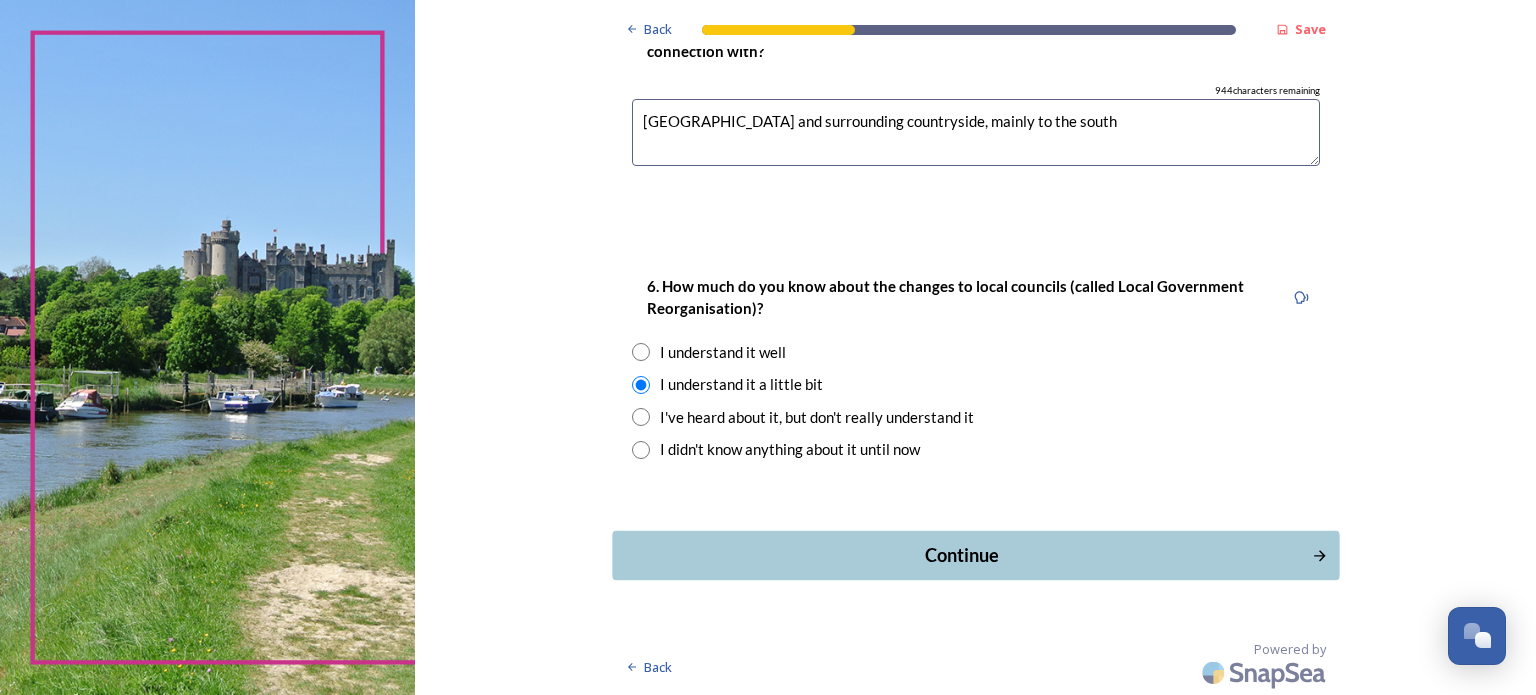 click on "Continue" at bounding box center (961, 555) 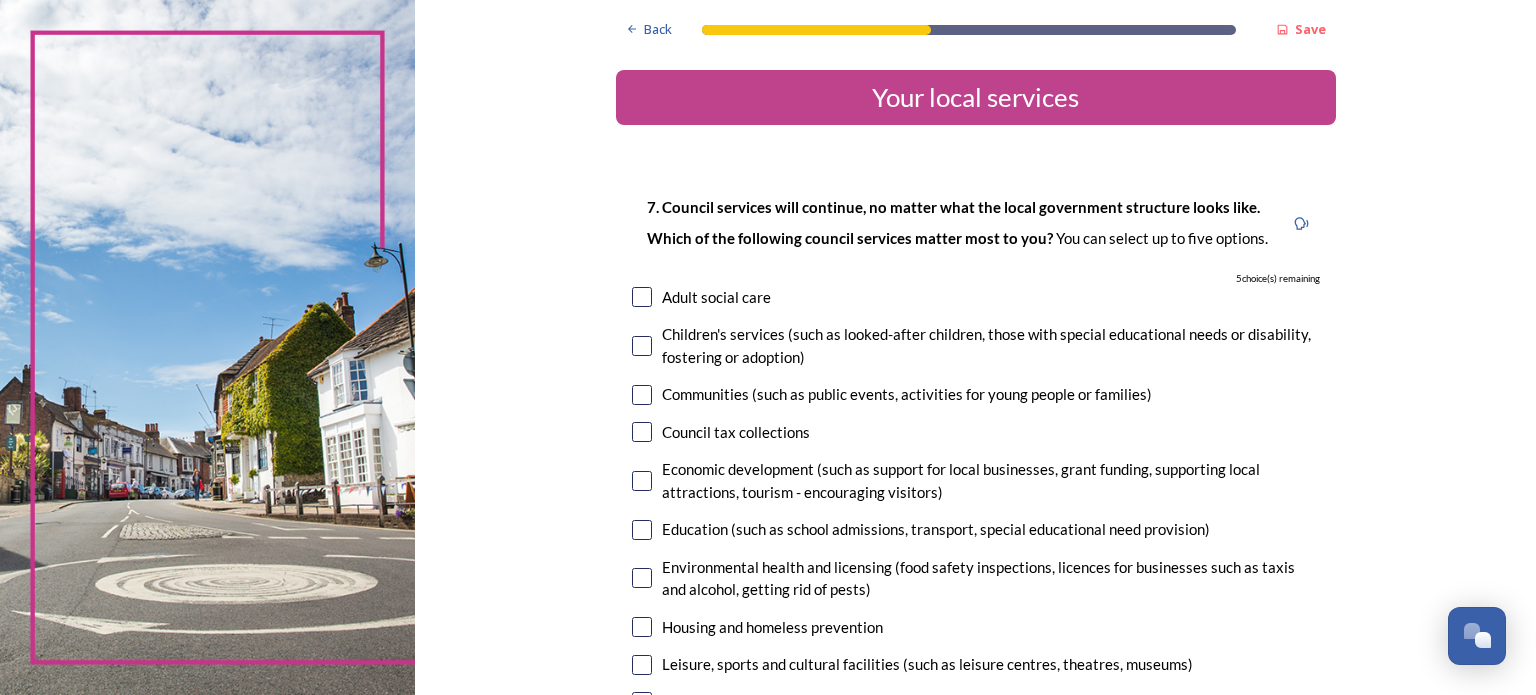 click at bounding box center [642, 395] 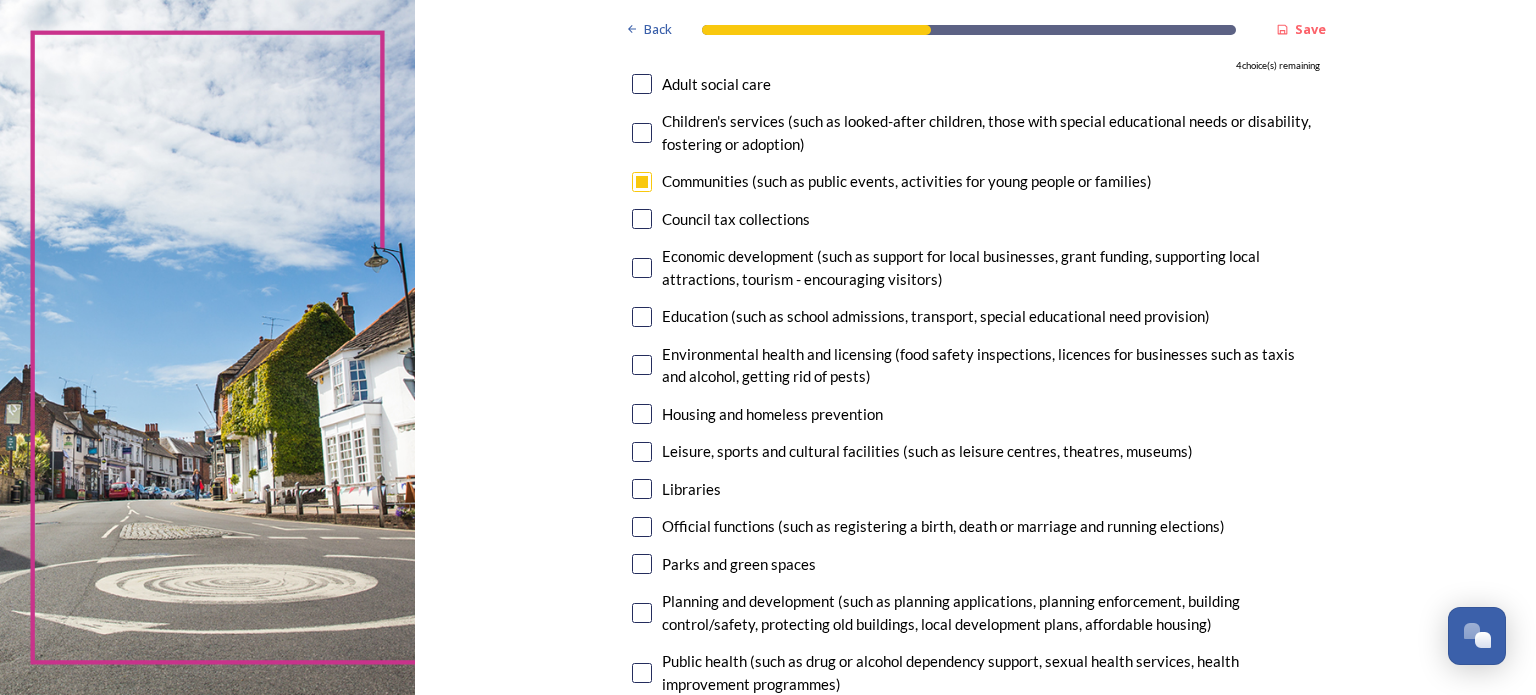 scroll, scrollTop: 266, scrollLeft: 0, axis: vertical 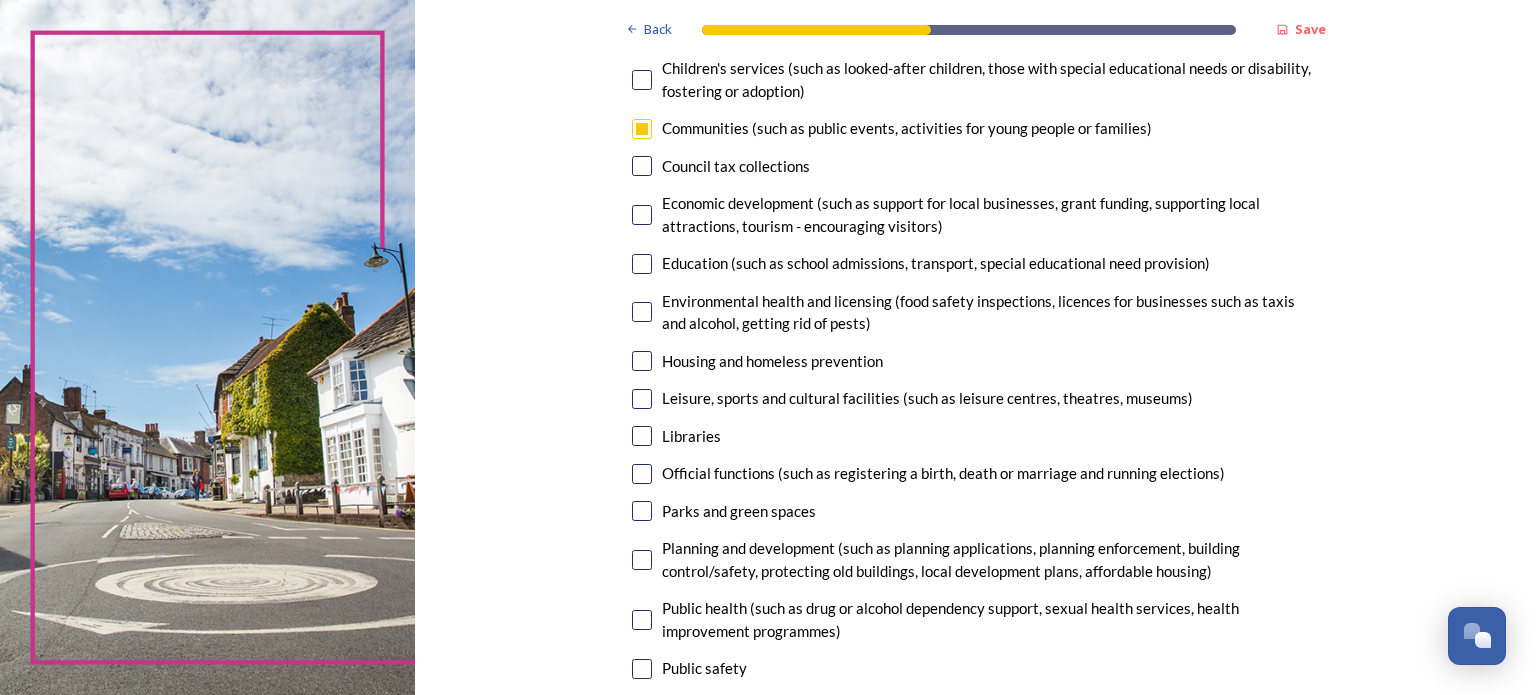 click at bounding box center (642, 560) 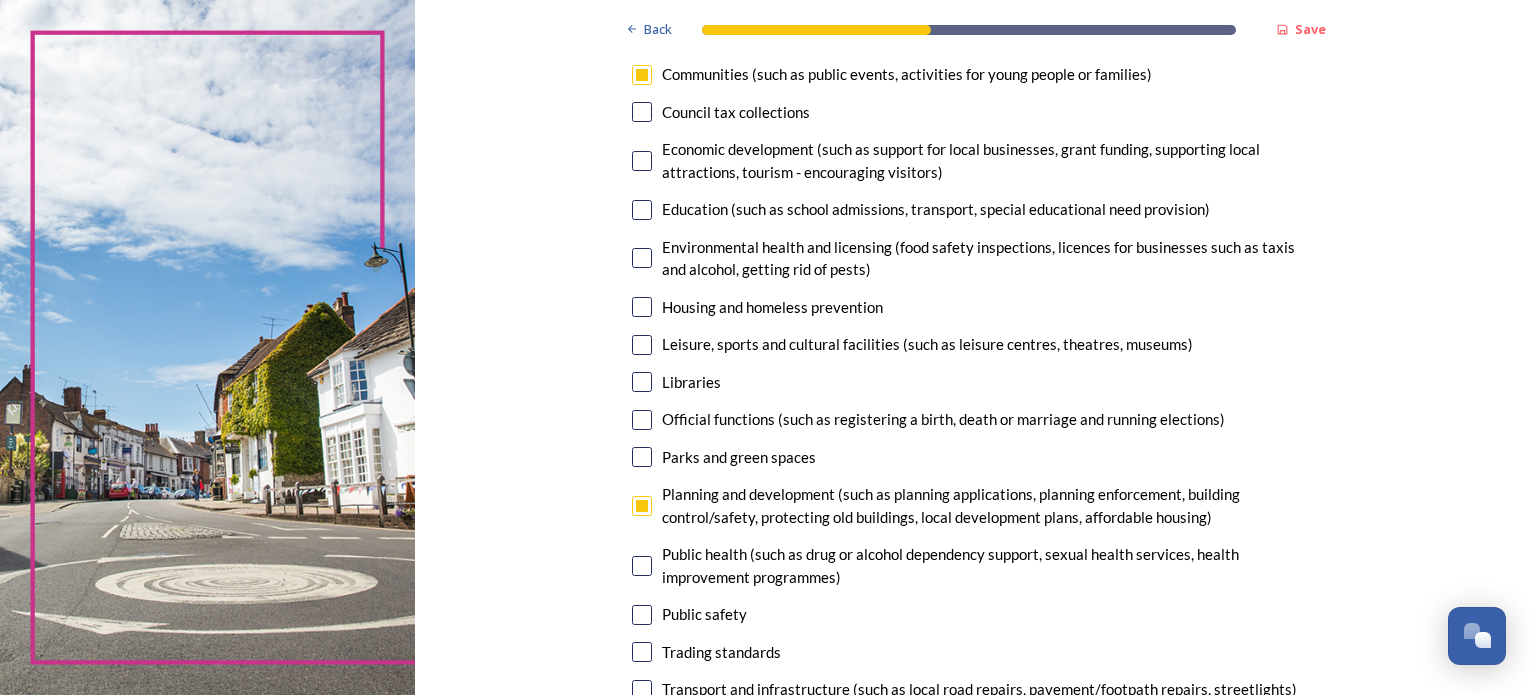 scroll, scrollTop: 266, scrollLeft: 0, axis: vertical 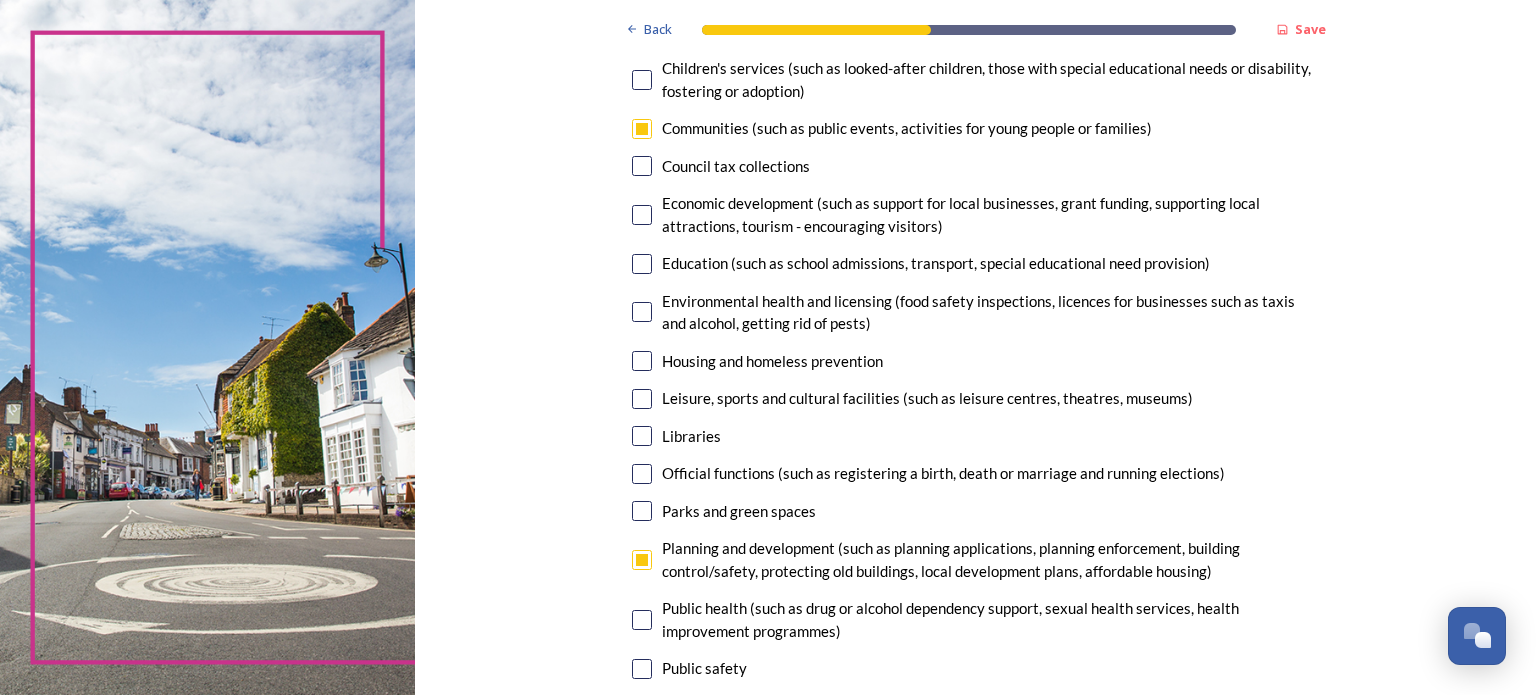 click at bounding box center (642, 215) 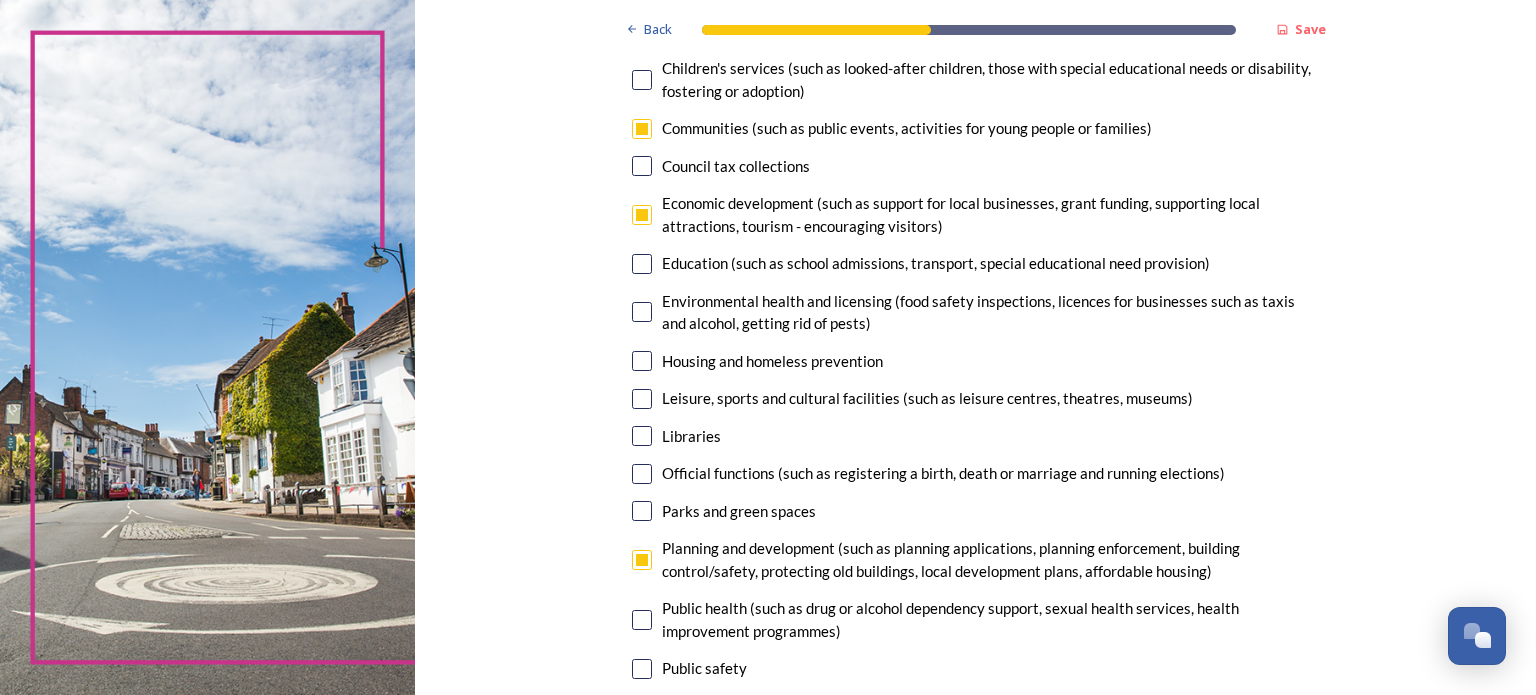 click at bounding box center [642, 511] 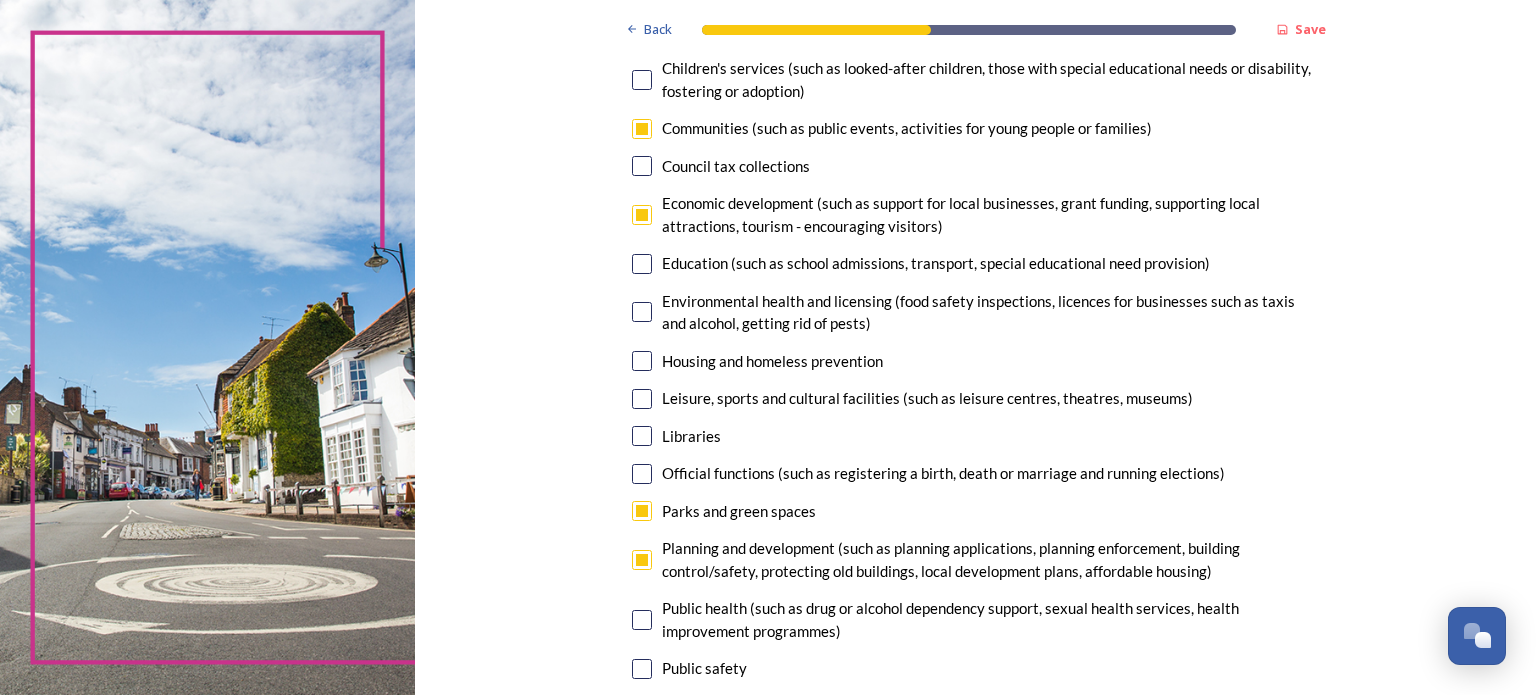 click at bounding box center (642, 399) 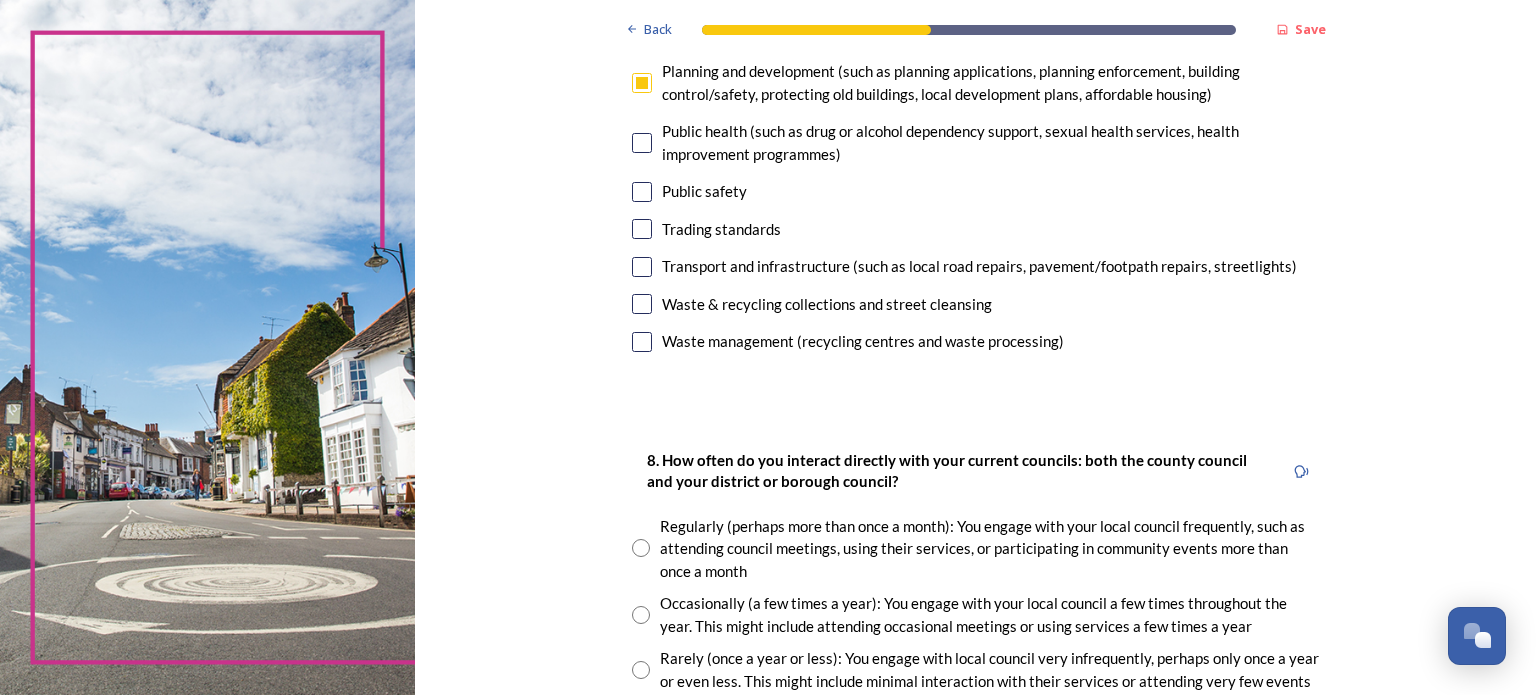 scroll, scrollTop: 800, scrollLeft: 0, axis: vertical 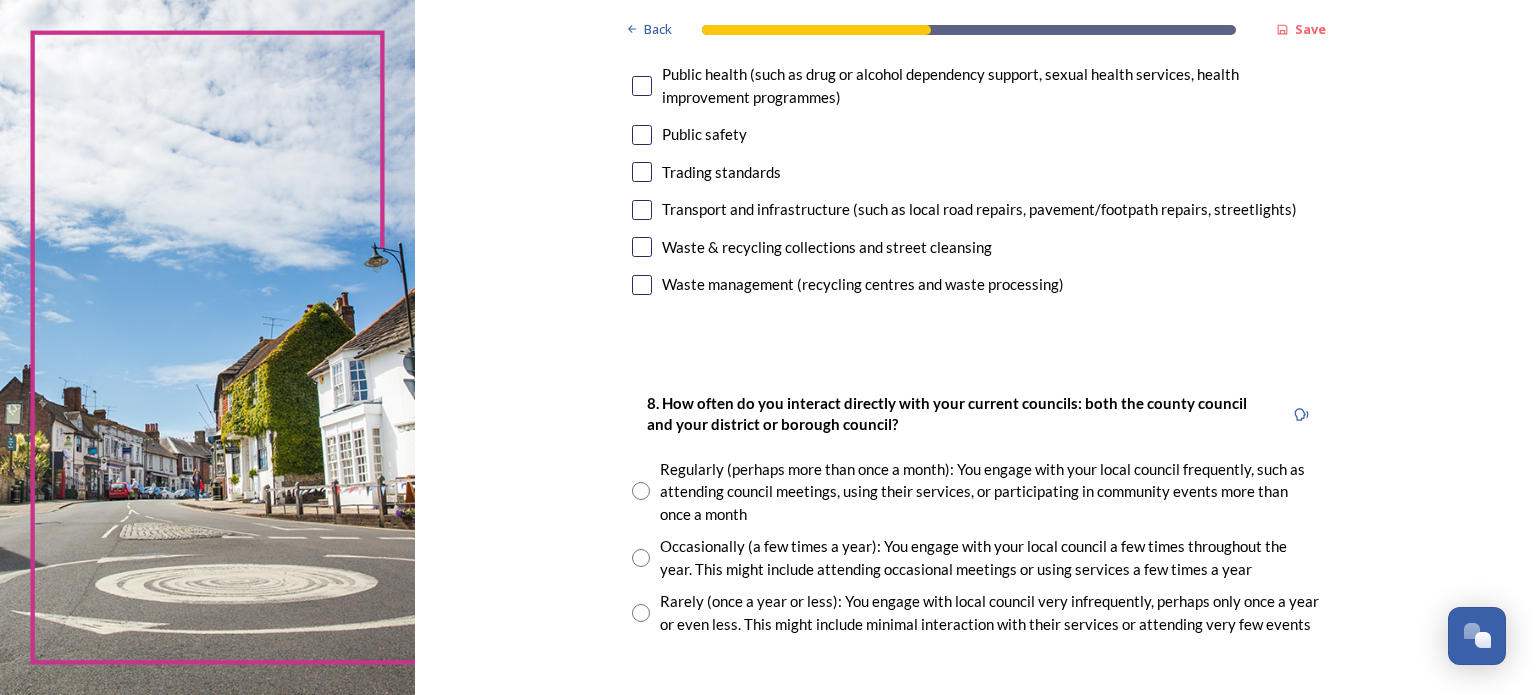 click at bounding box center [641, 491] 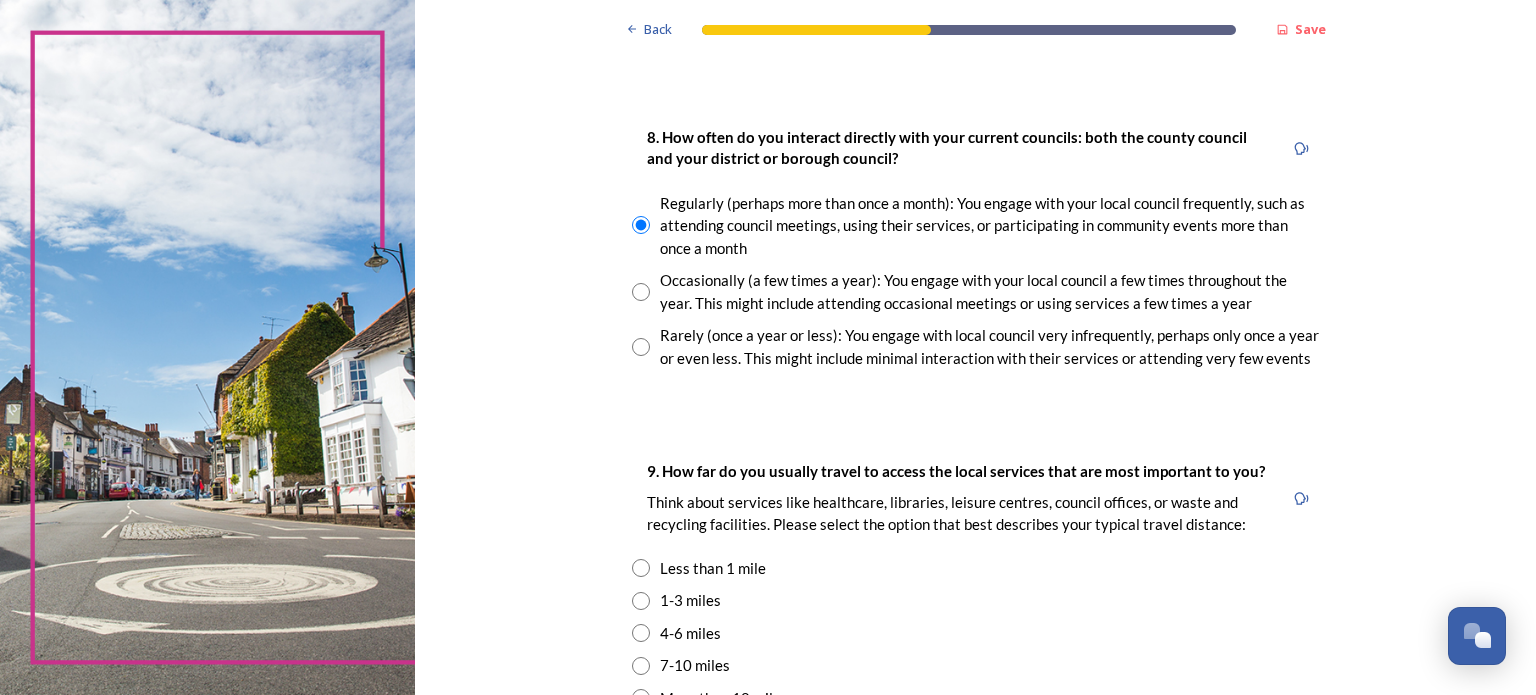 scroll, scrollTop: 1200, scrollLeft: 0, axis: vertical 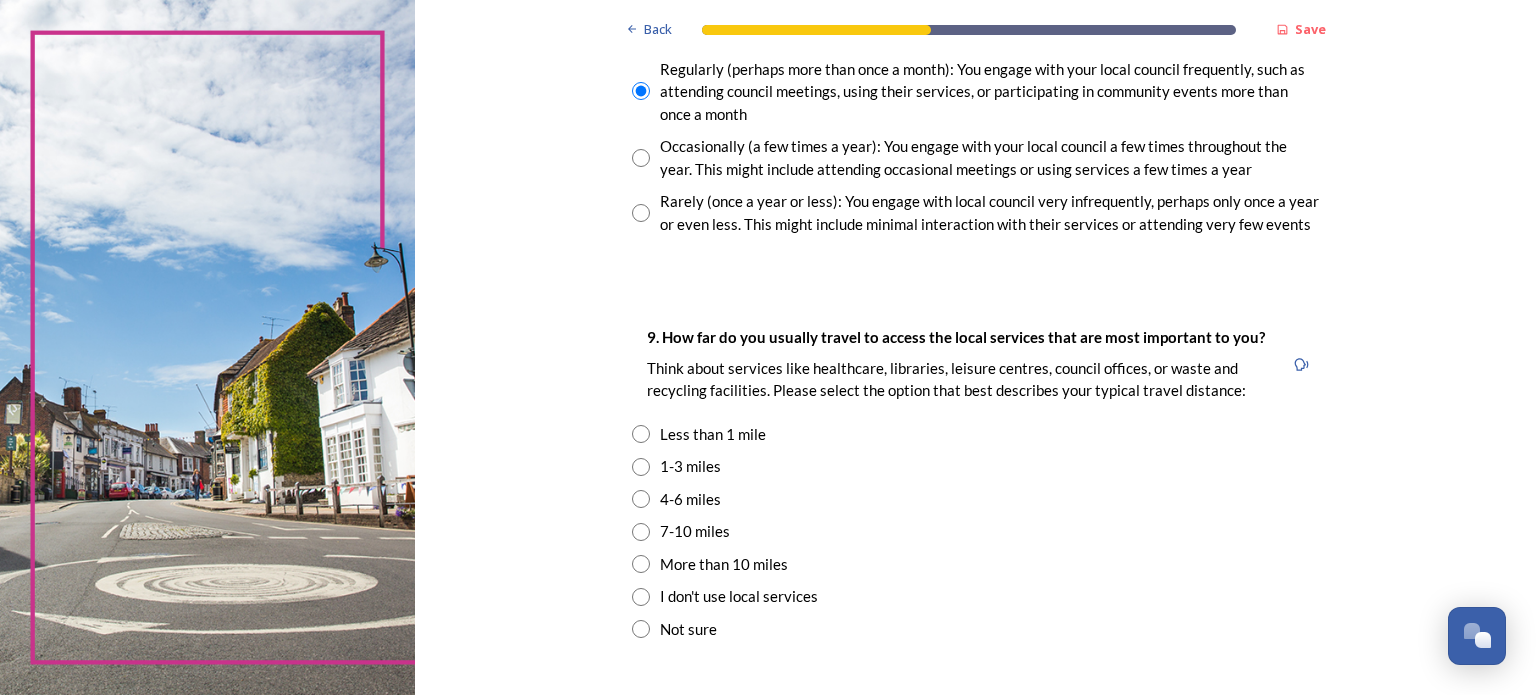 click at bounding box center [641, 467] 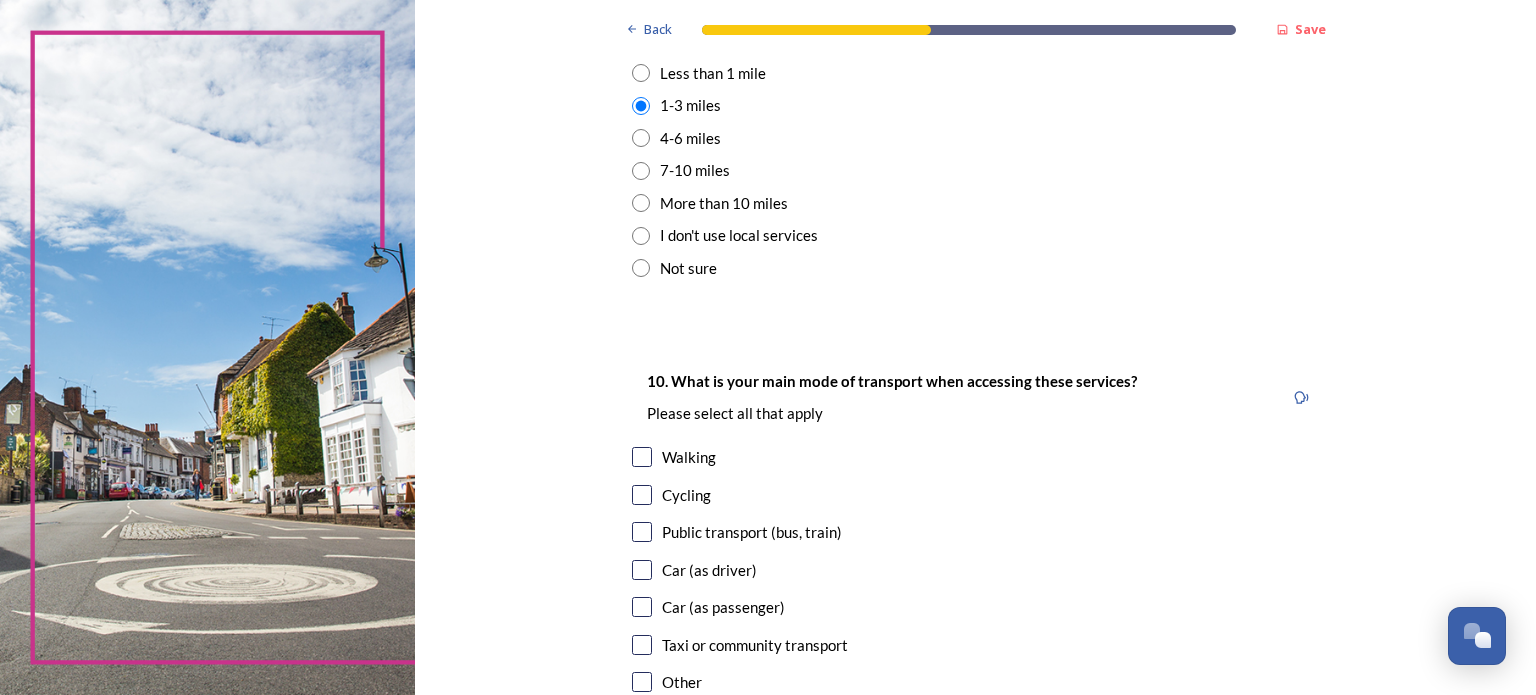 scroll, scrollTop: 1600, scrollLeft: 0, axis: vertical 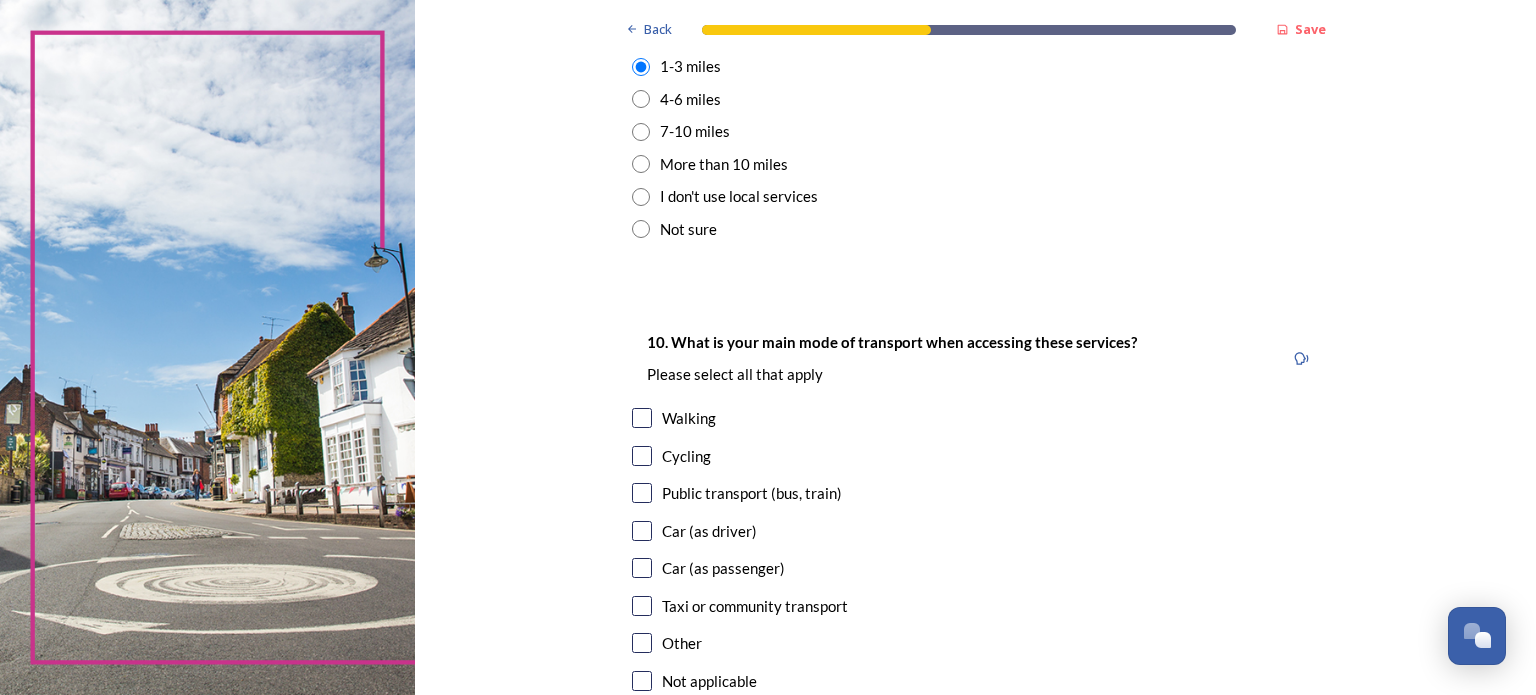 click at bounding box center [642, 418] 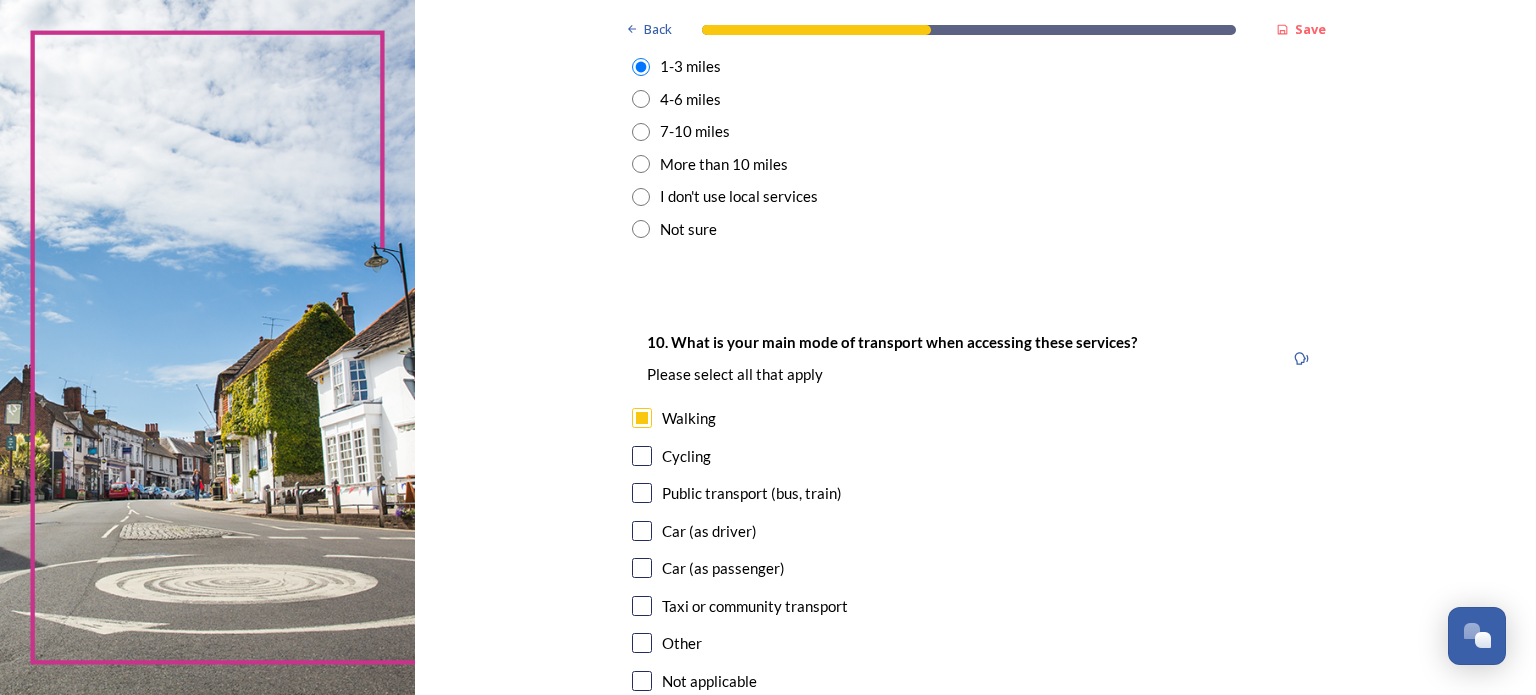 click at bounding box center [642, 456] 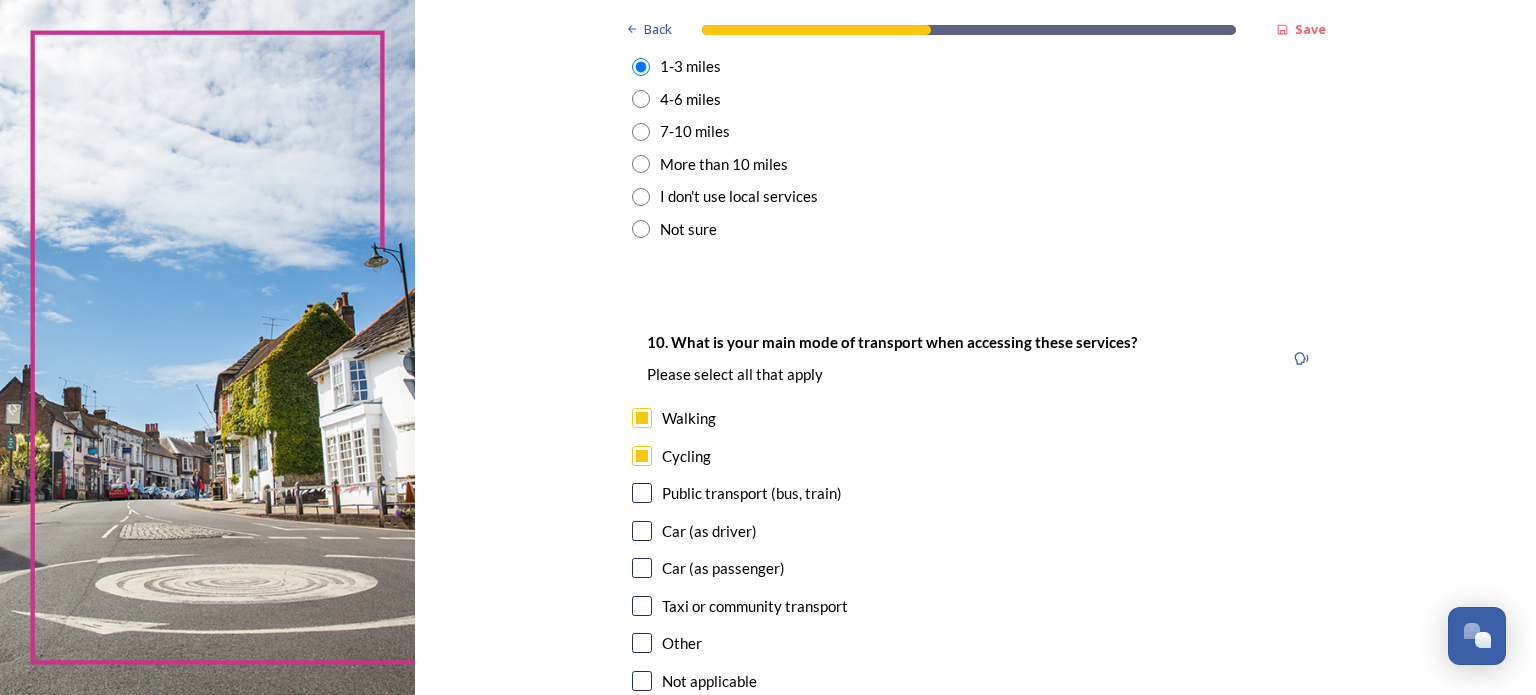 click at bounding box center (642, 493) 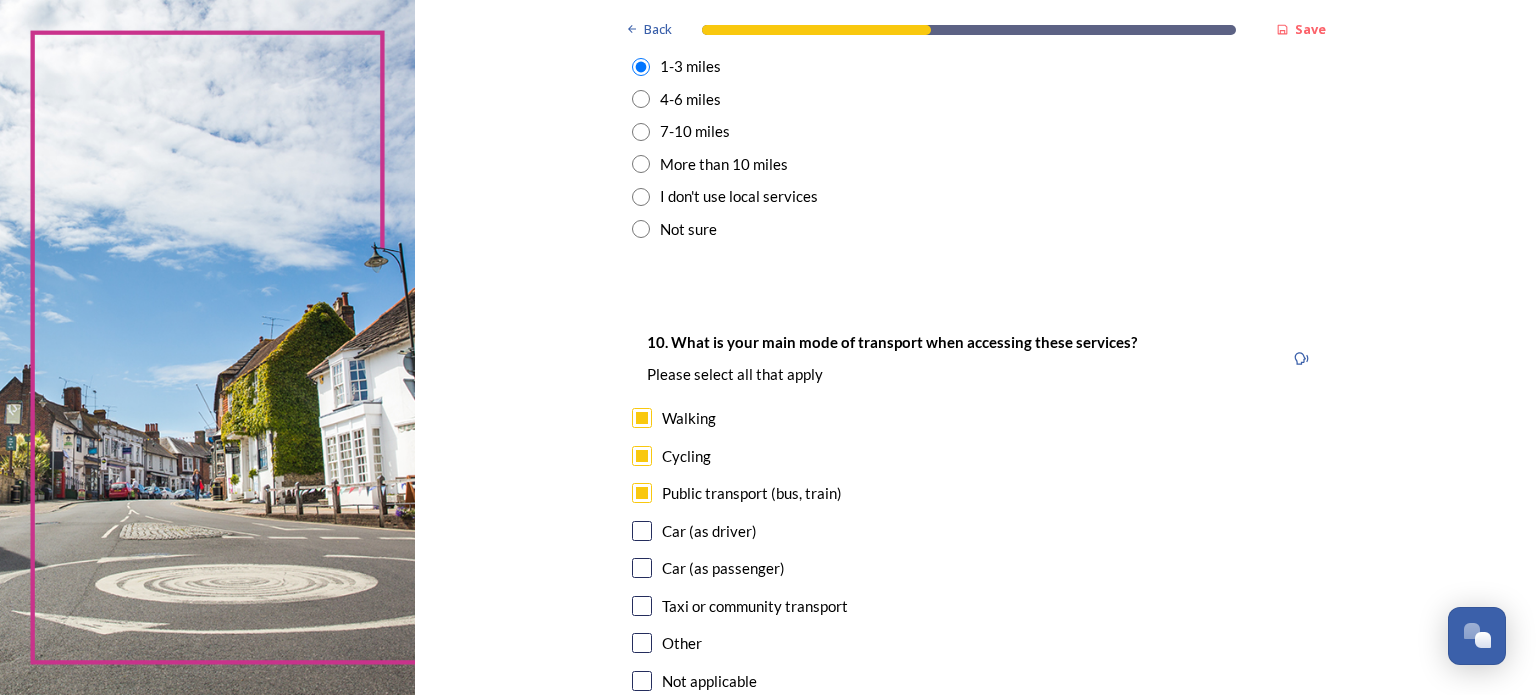 click at bounding box center [642, 531] 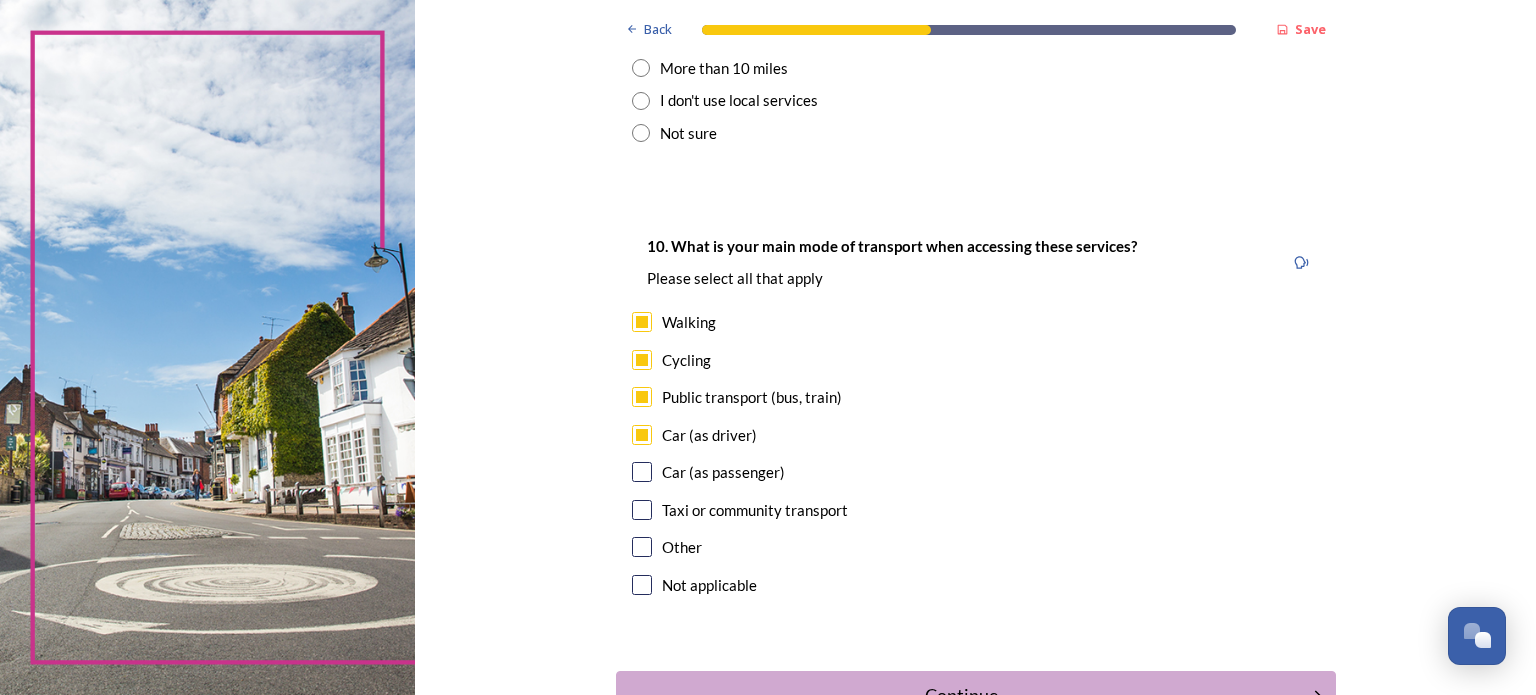 scroll, scrollTop: 1733, scrollLeft: 0, axis: vertical 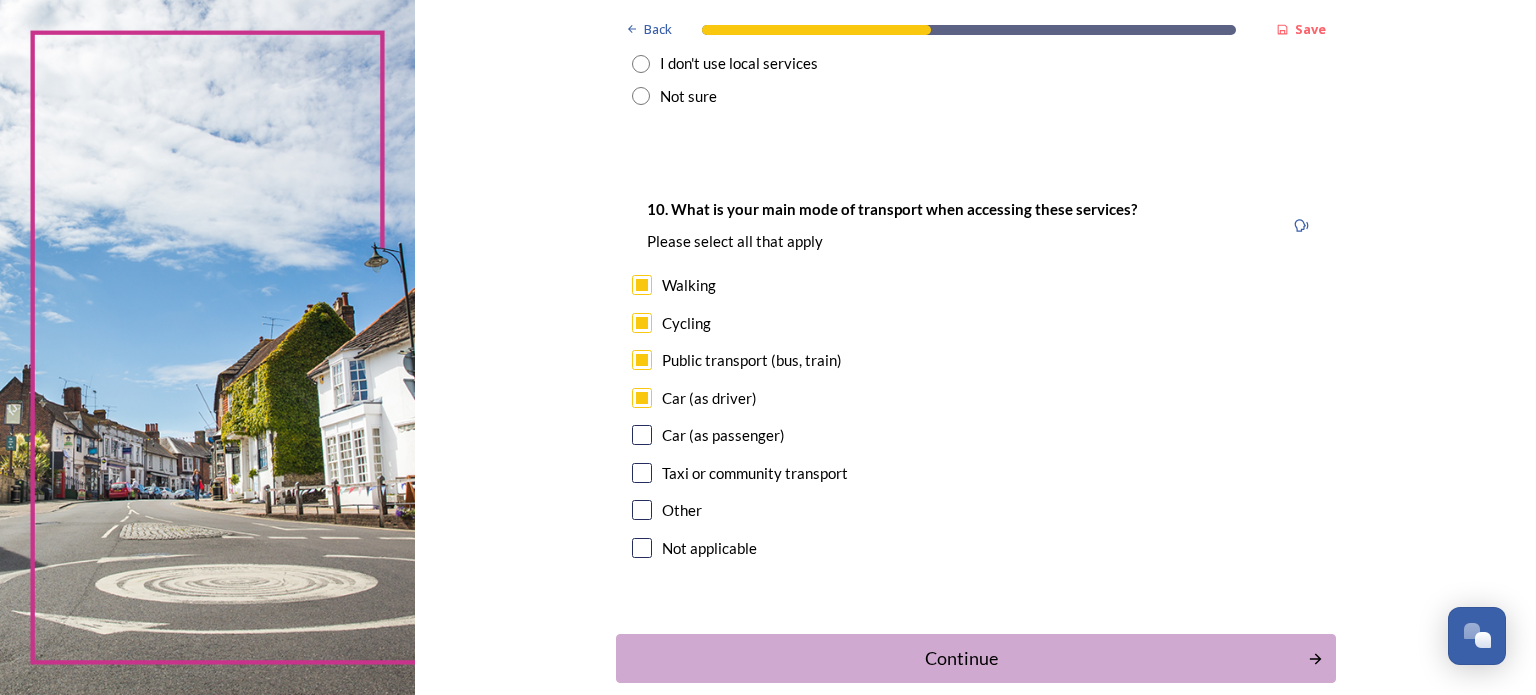 click at bounding box center [642, 435] 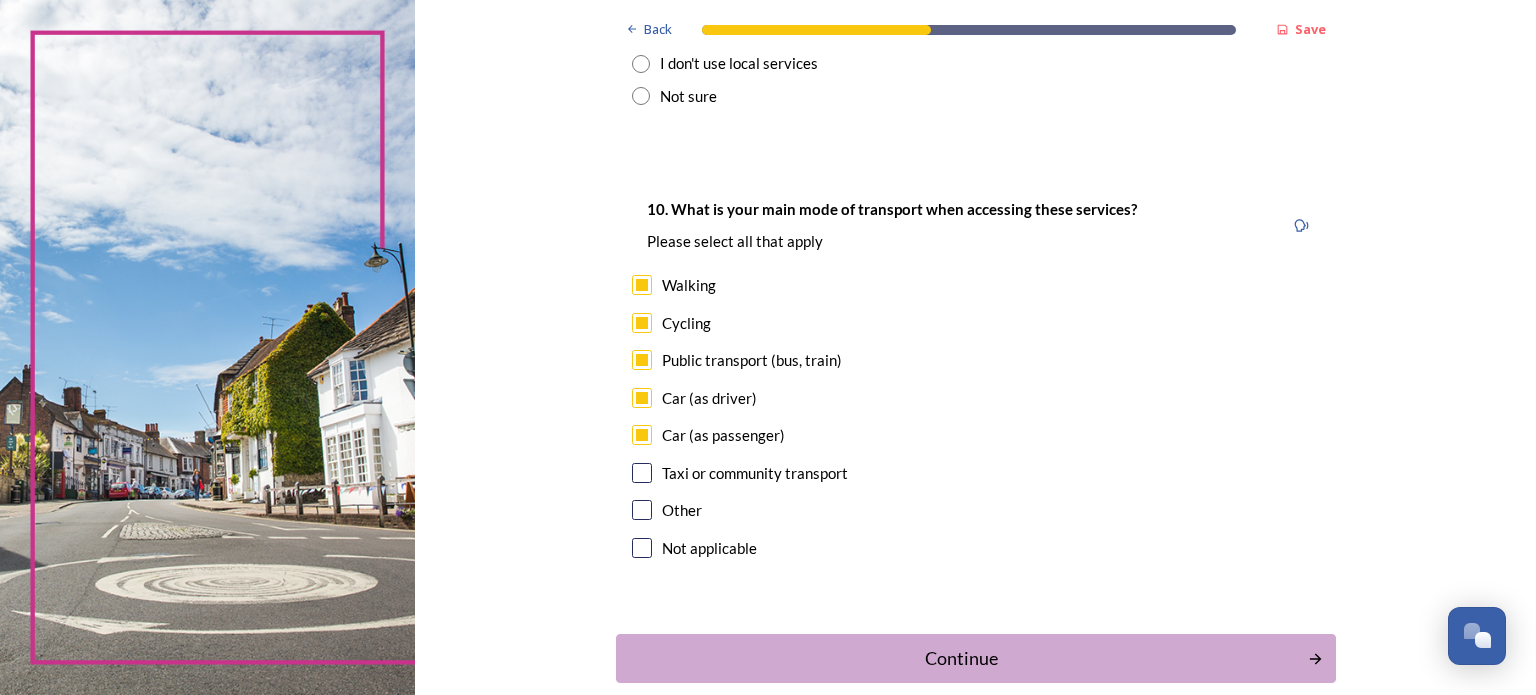 scroll, scrollTop: 1836, scrollLeft: 0, axis: vertical 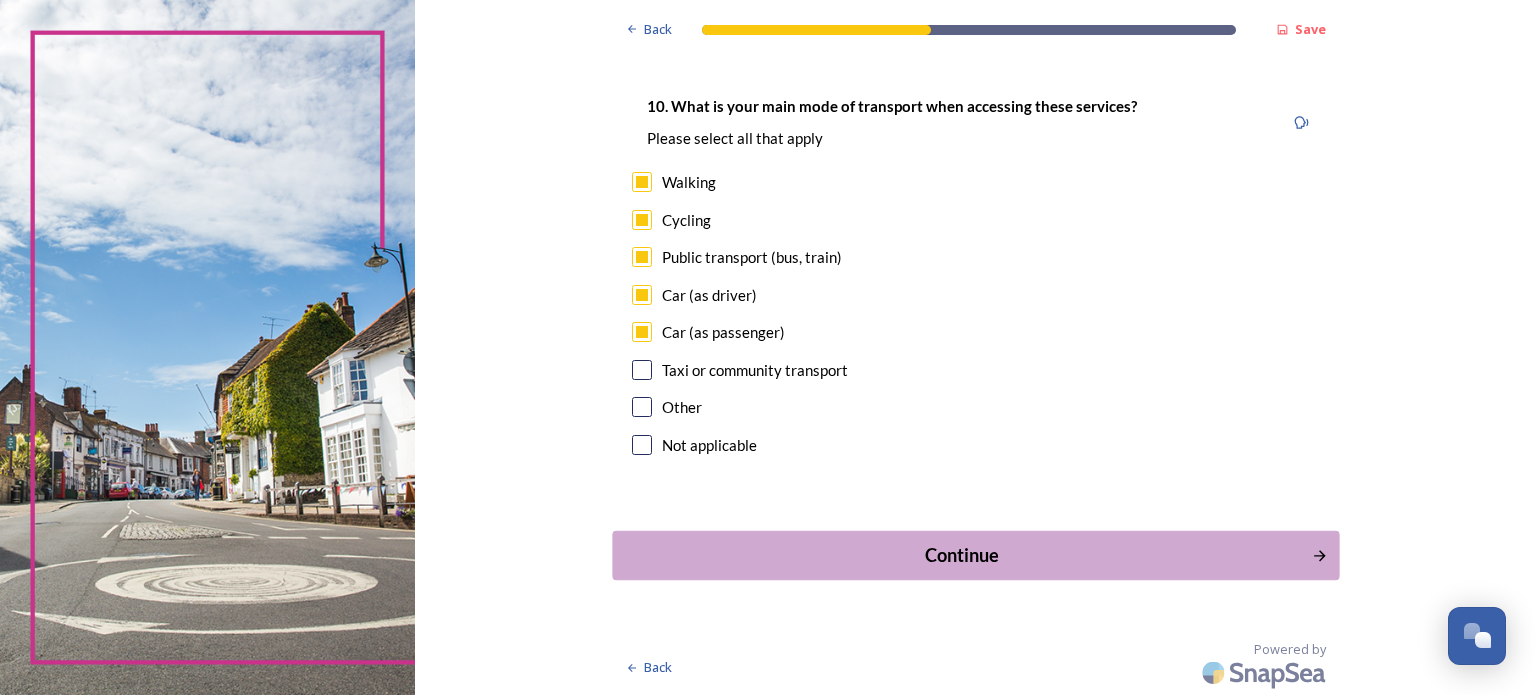 click on "Continue" at bounding box center [961, 555] 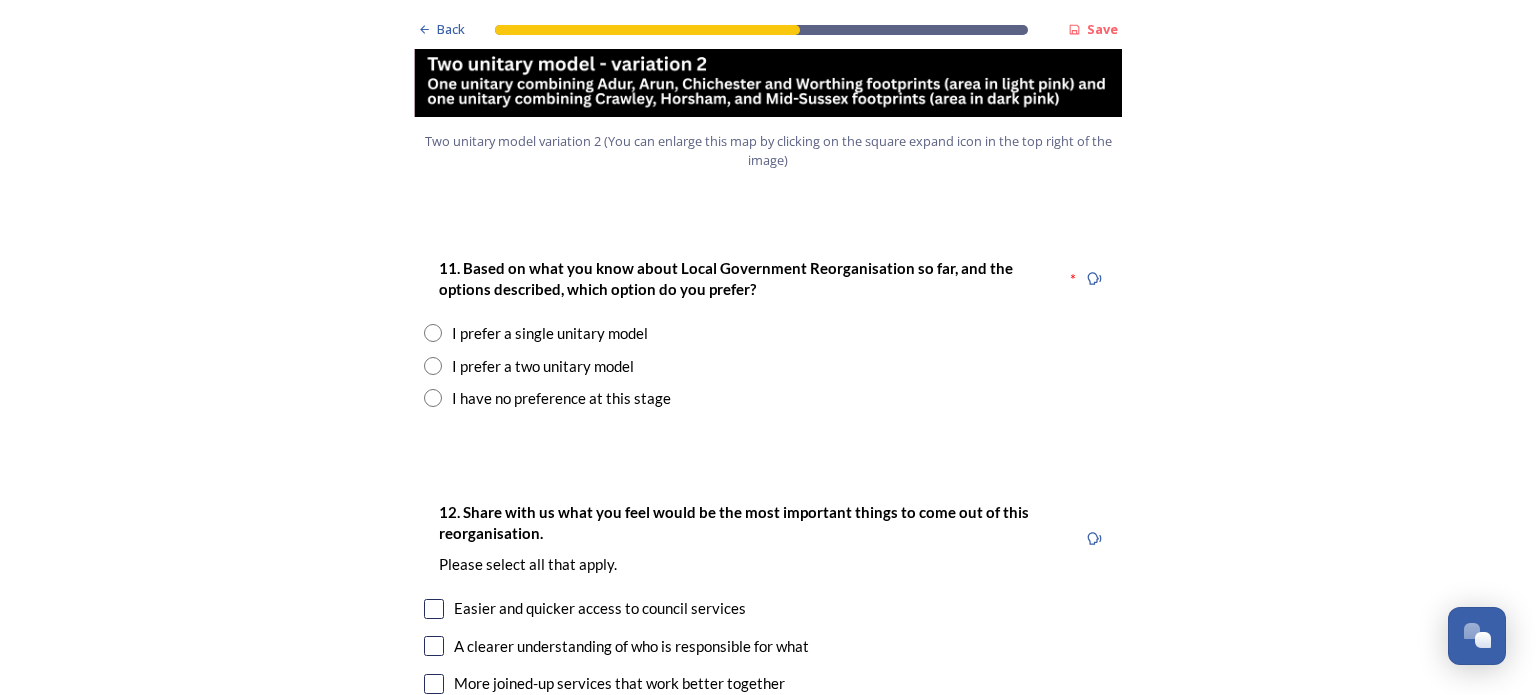 scroll, scrollTop: 2533, scrollLeft: 0, axis: vertical 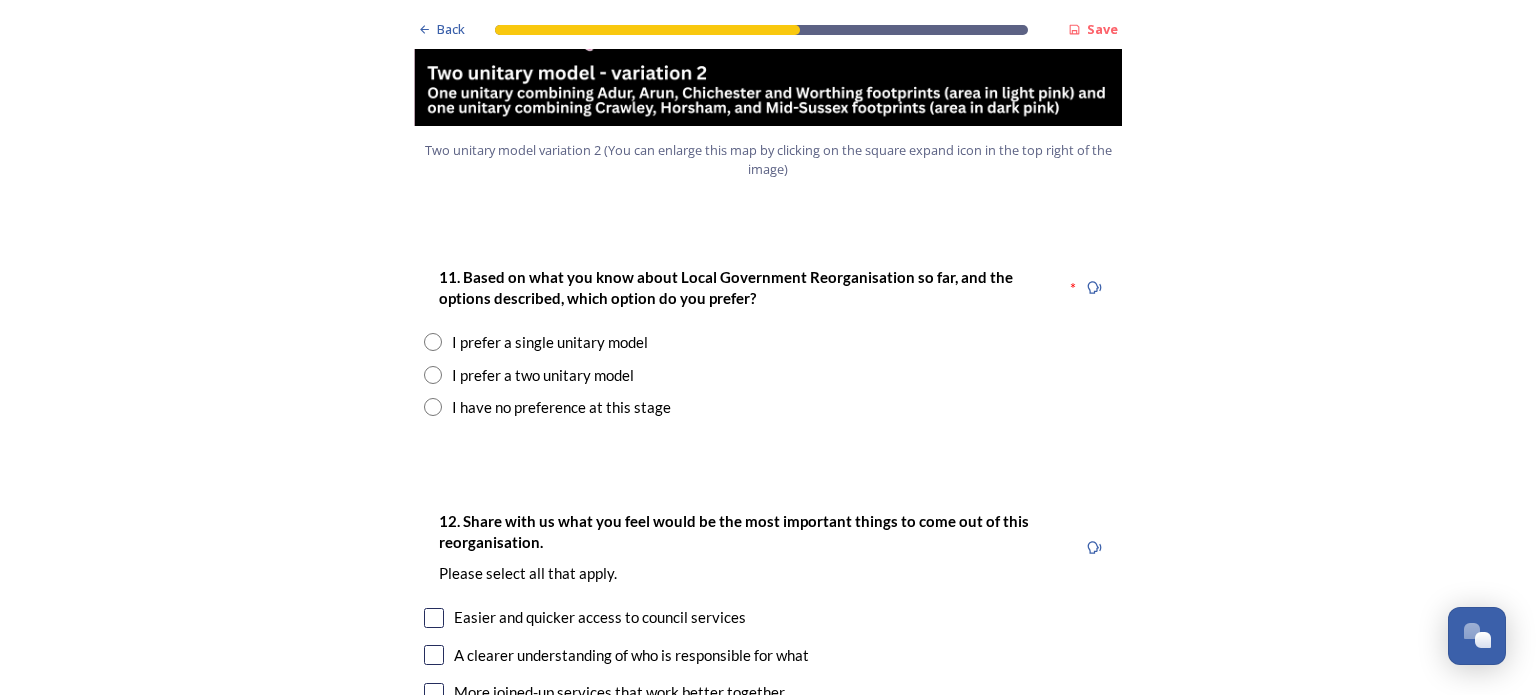 click at bounding box center (433, 375) 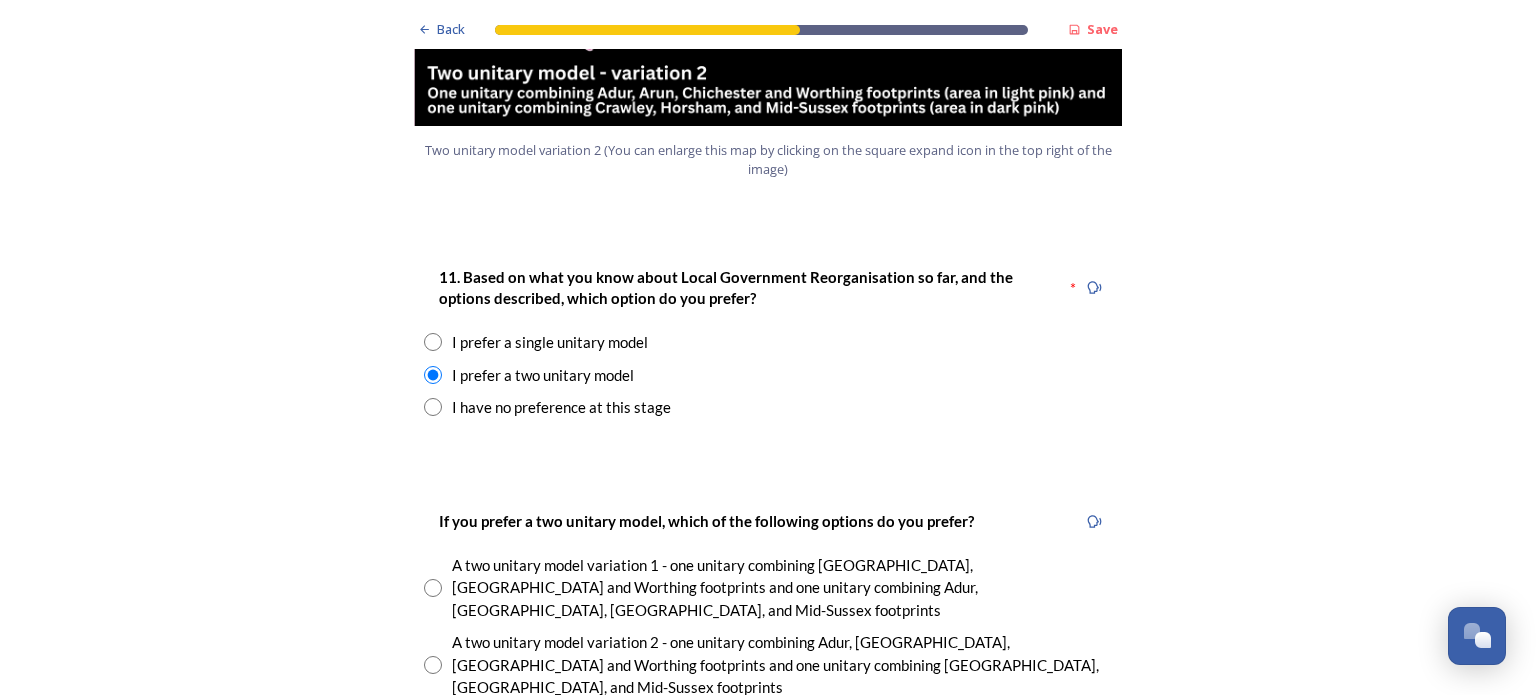 click at bounding box center [433, 665] 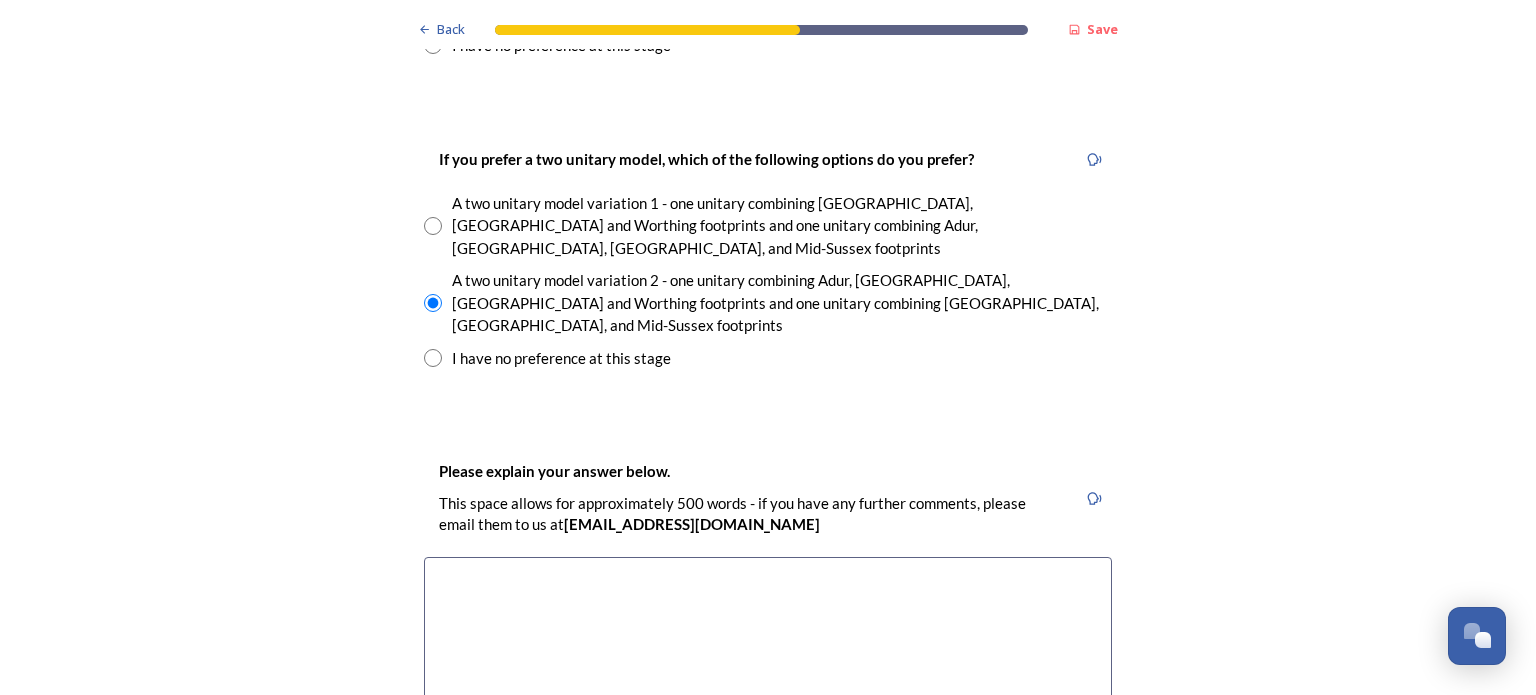 scroll, scrollTop: 2933, scrollLeft: 0, axis: vertical 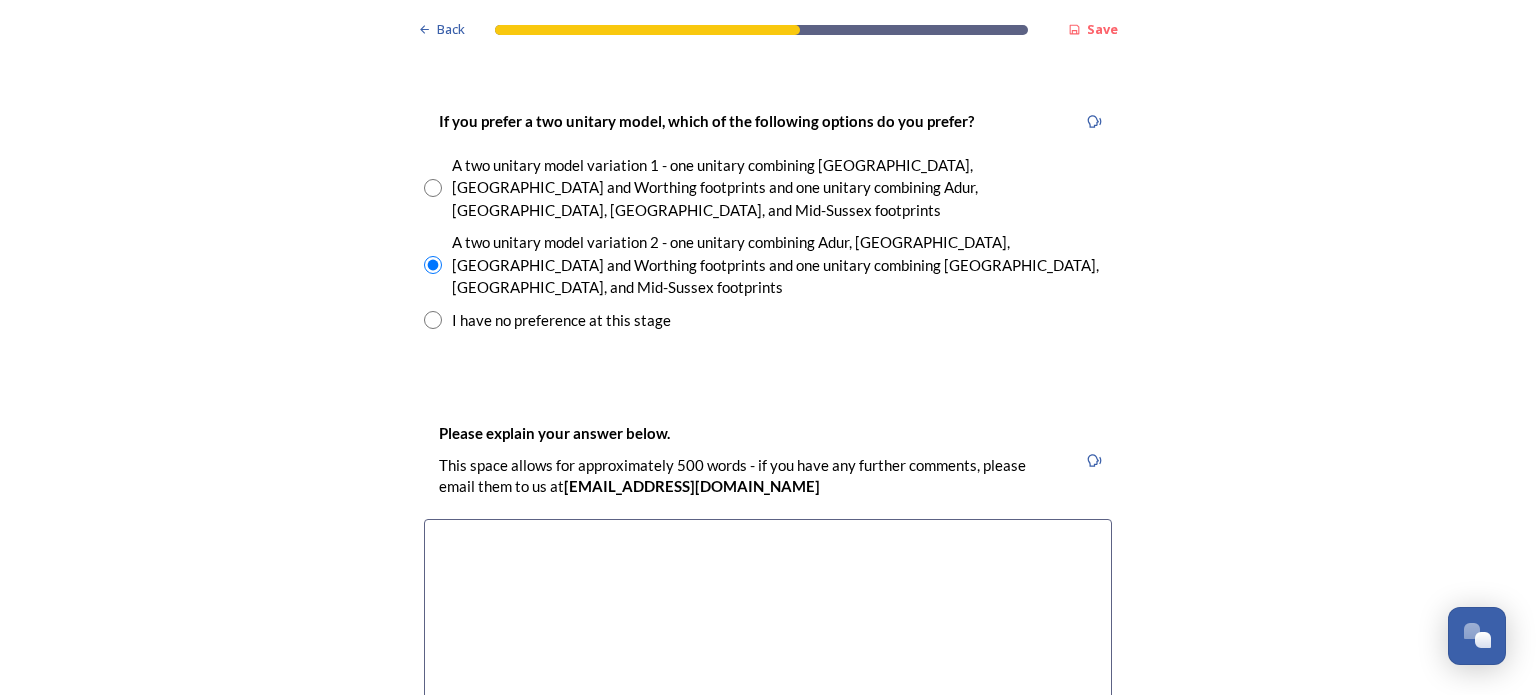 click at bounding box center [768, 631] 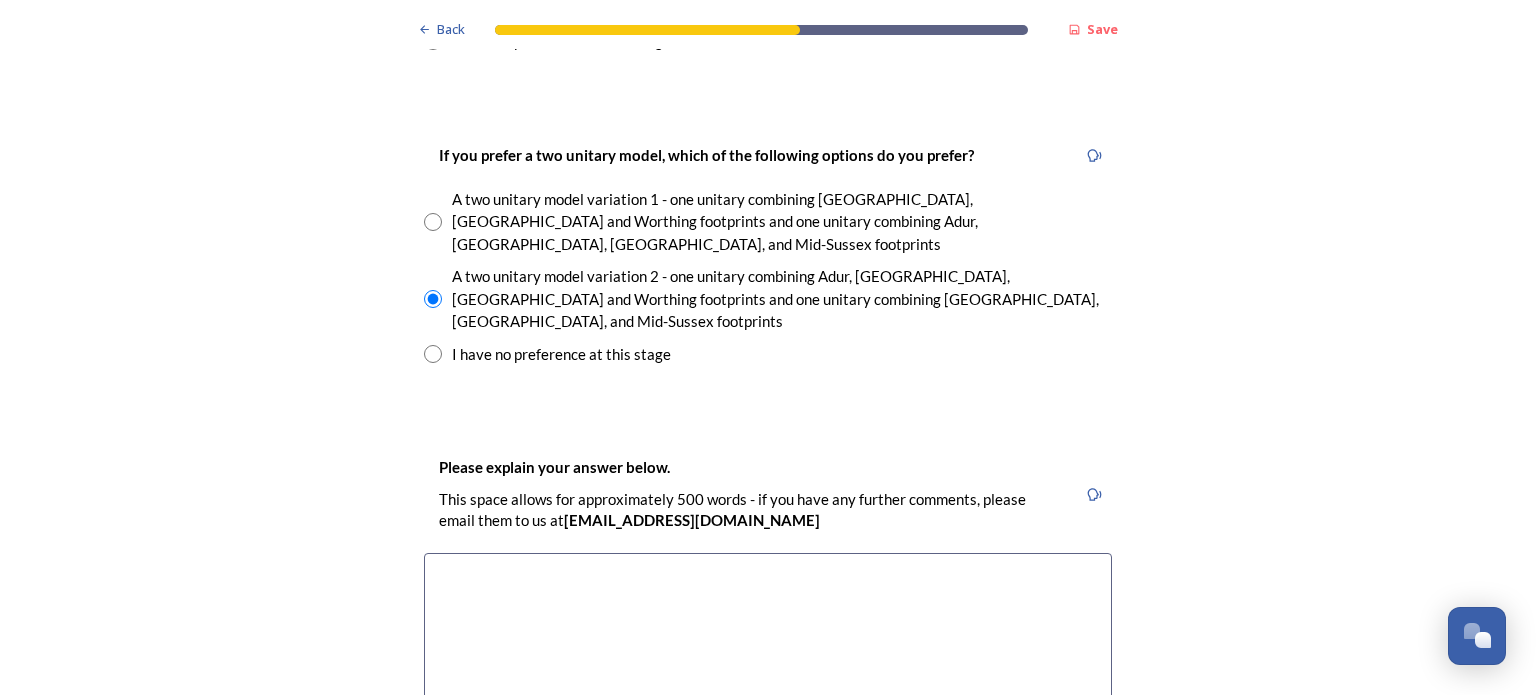 scroll, scrollTop: 2933, scrollLeft: 0, axis: vertical 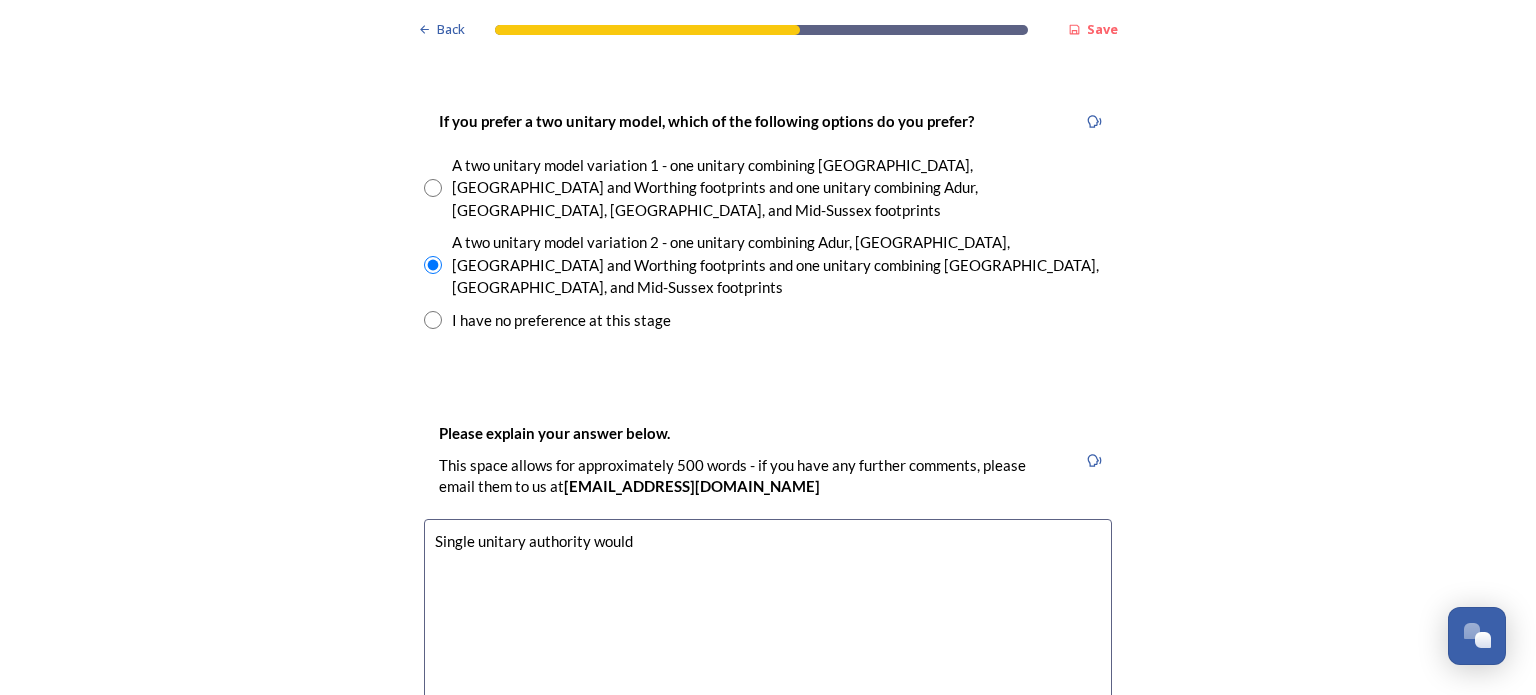 drag, startPoint x: 428, startPoint y: 438, endPoint x: 472, endPoint y: 433, distance: 44.28318 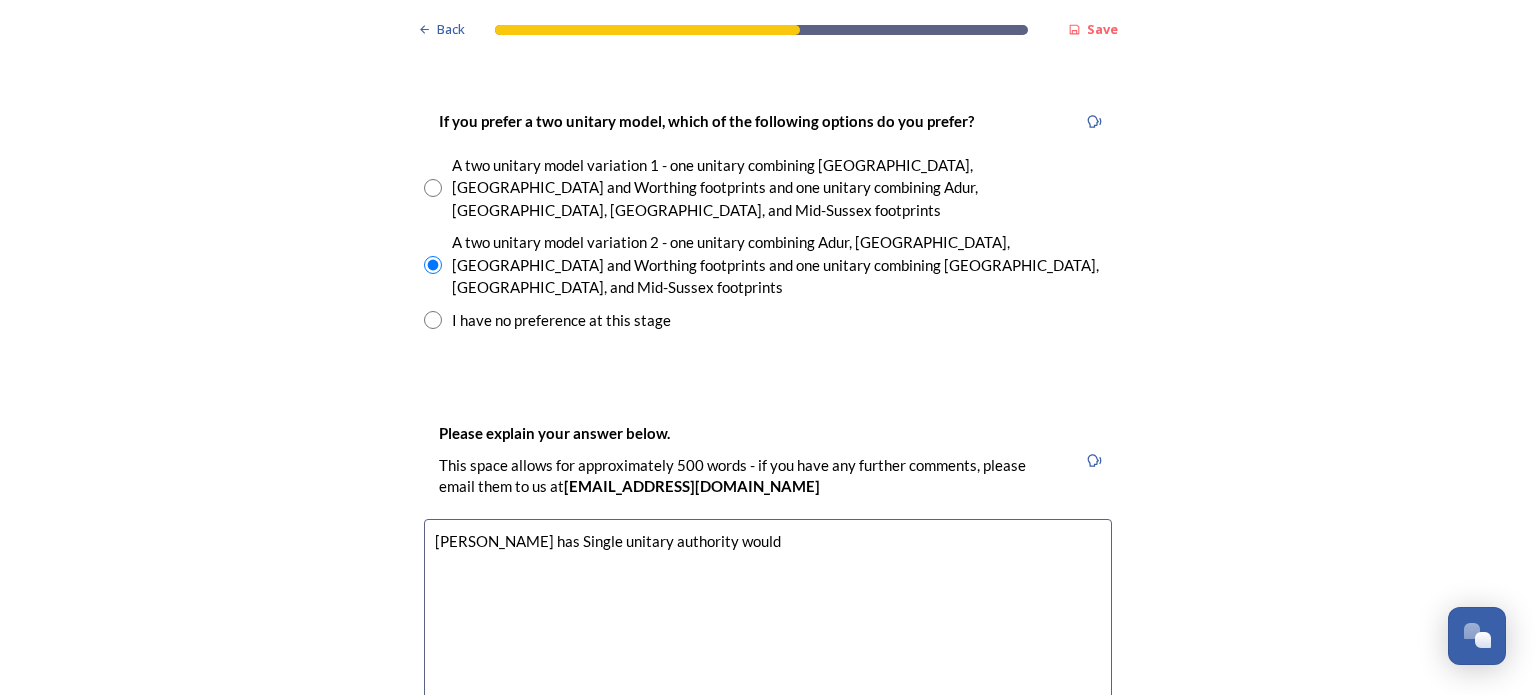 click on "[PERSON_NAME] has Single unitary authority would" at bounding box center (768, 631) 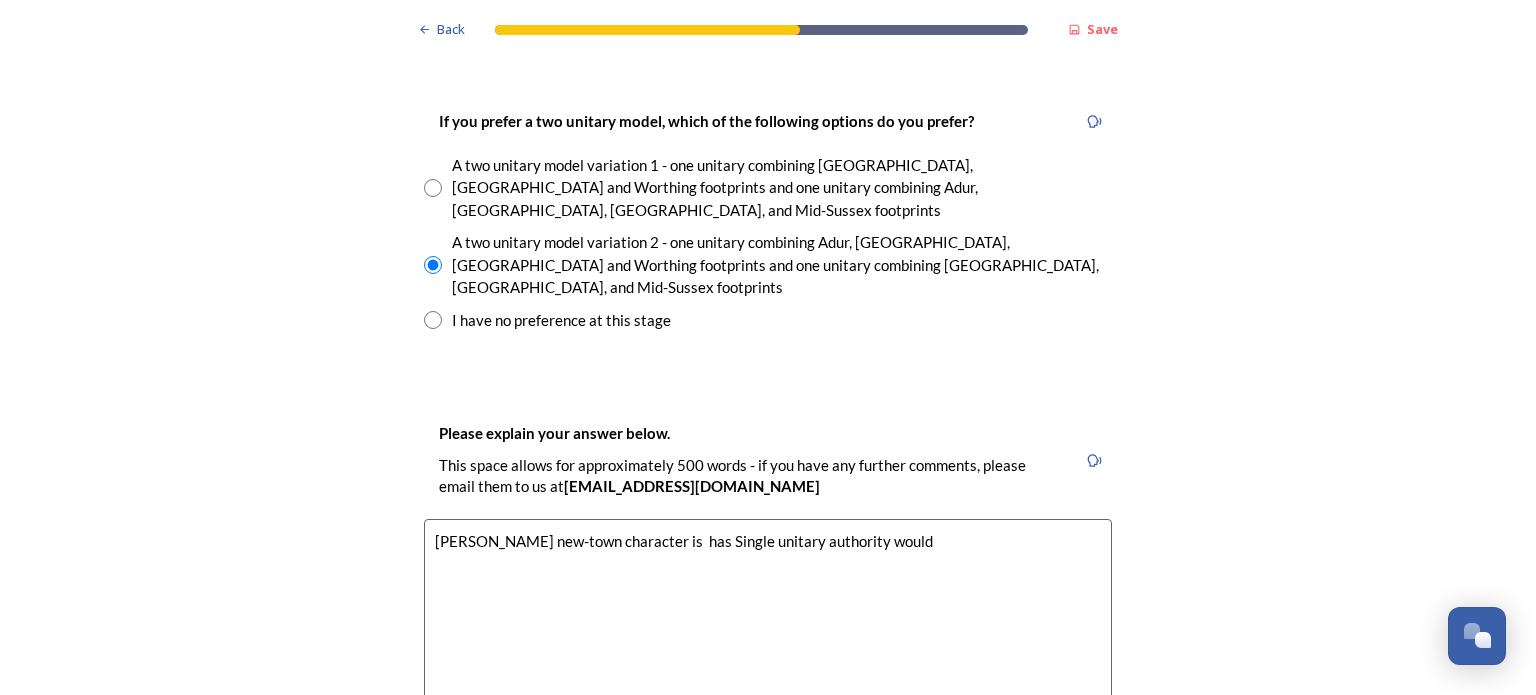 drag, startPoint x: 559, startPoint y: 439, endPoint x: 576, endPoint y: 433, distance: 18.027756 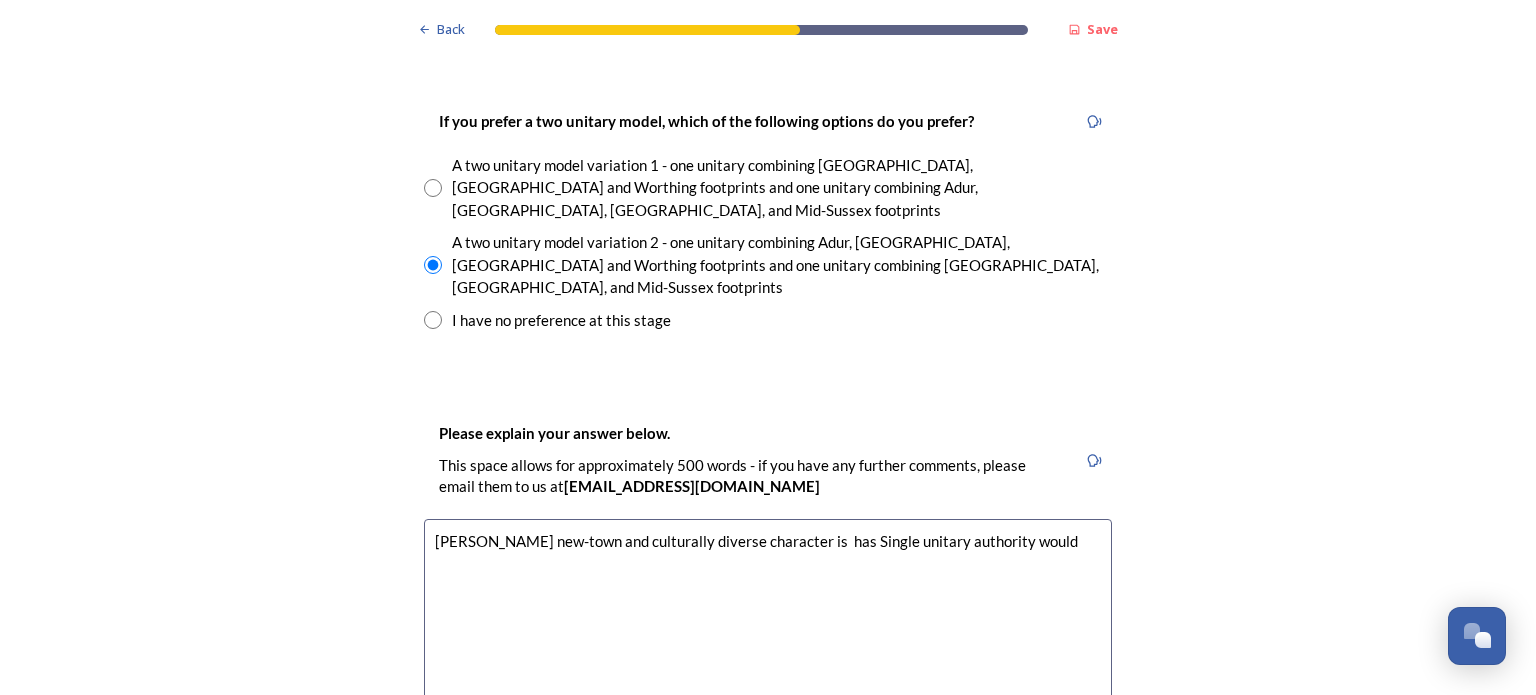 click on "[PERSON_NAME] new-town and culturally diverse character is  has Single unitary authority would" at bounding box center [768, 631] 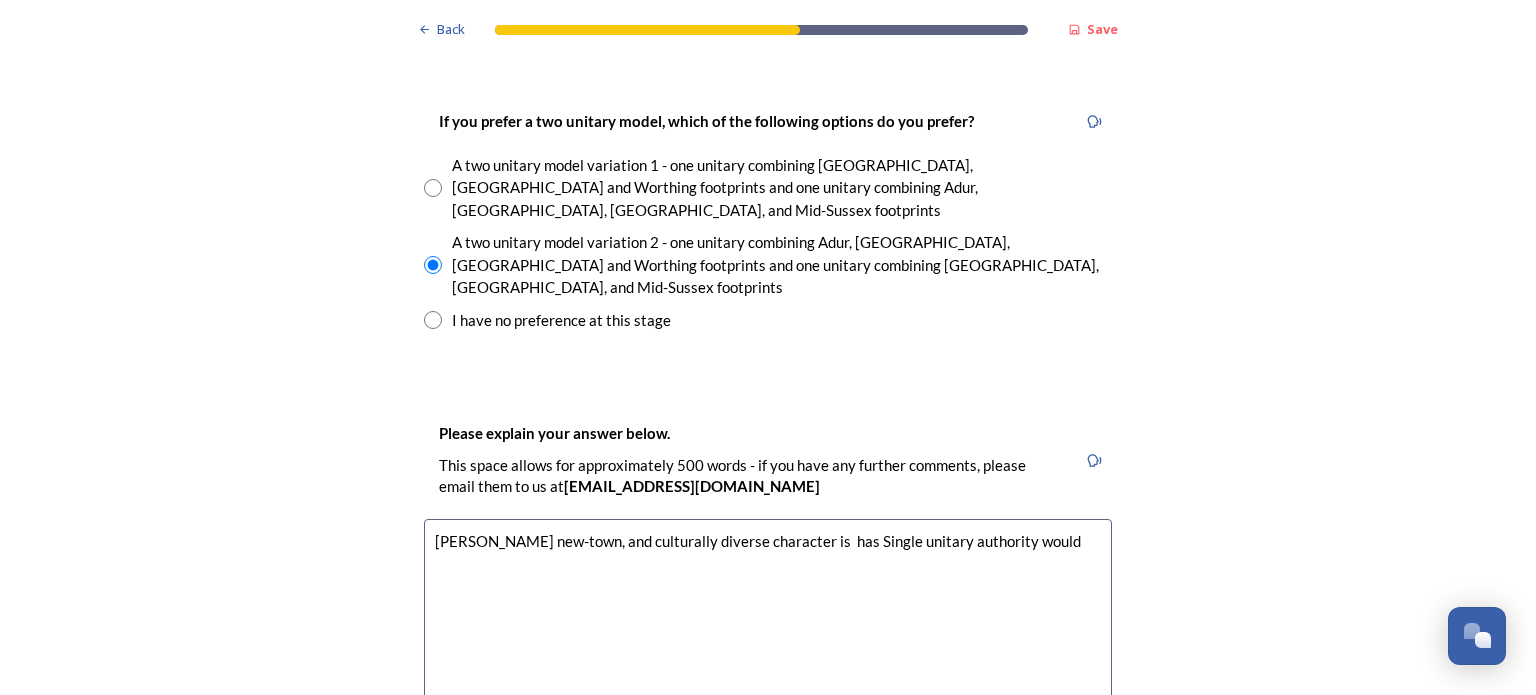 click on "[PERSON_NAME] new-town, and culturally diverse character is  has Single unitary authority would" at bounding box center [768, 631] 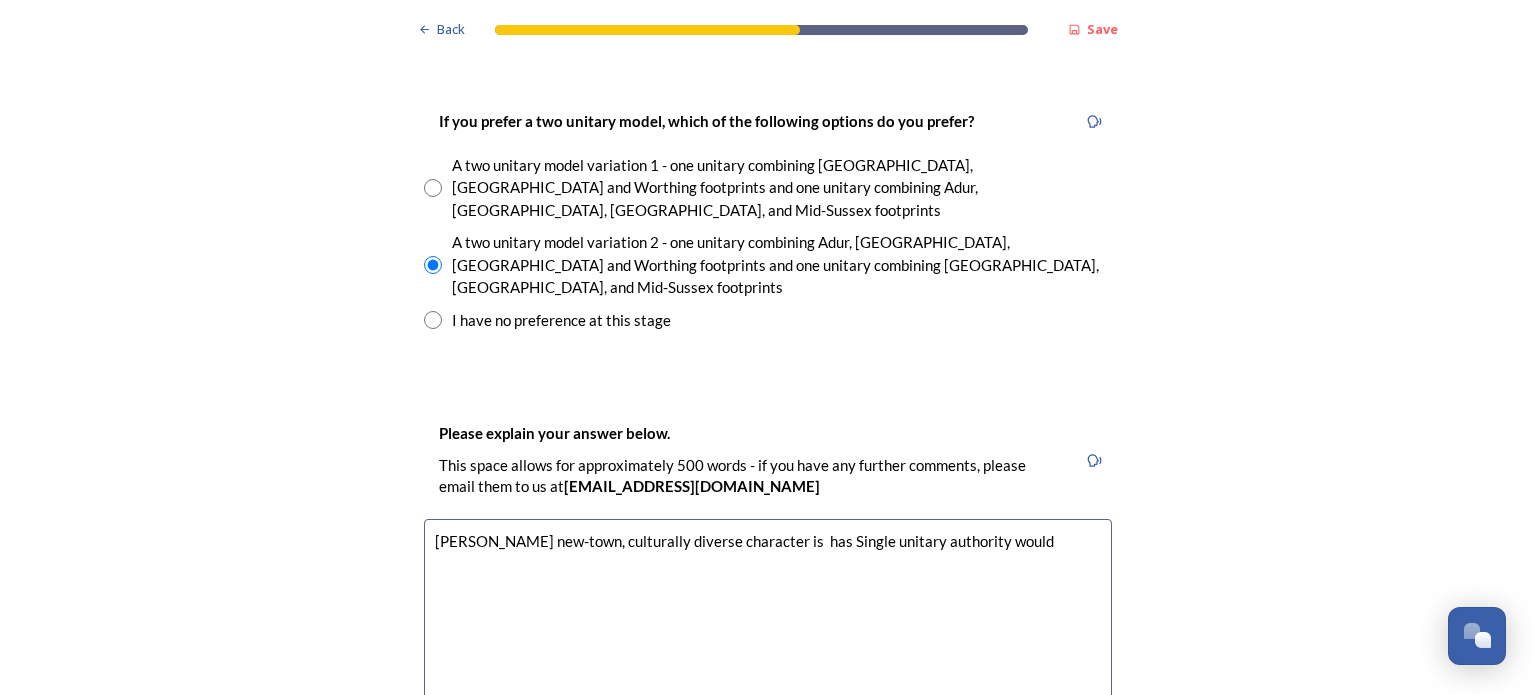 click on "[PERSON_NAME] new-town, culturally diverse character is  has Single unitary authority would" at bounding box center (768, 631) 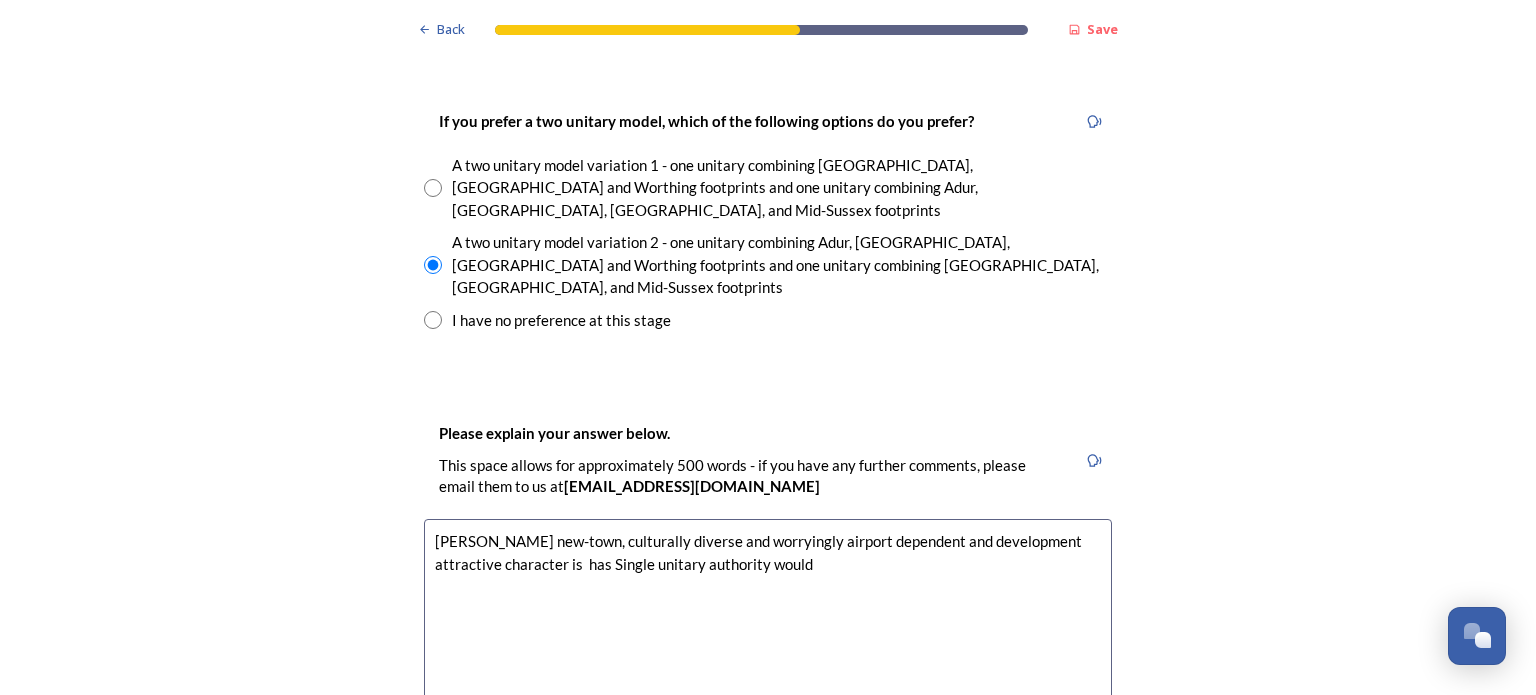 click on "[PERSON_NAME] new-town, culturally diverse and worryingly airport dependent and development attractive character is  has Single unitary authority would" at bounding box center [768, 631] 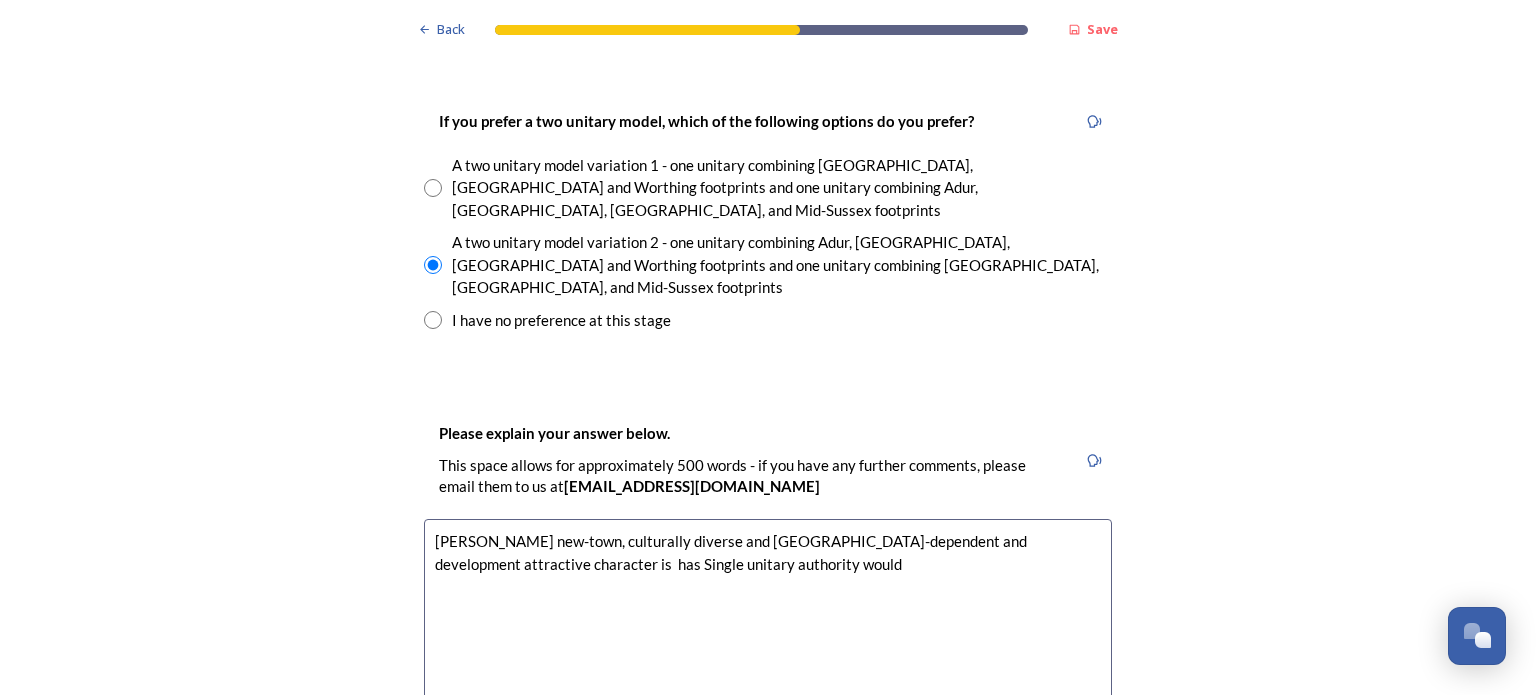 drag, startPoint x: 1021, startPoint y: 437, endPoint x: 1059, endPoint y: 437, distance: 38 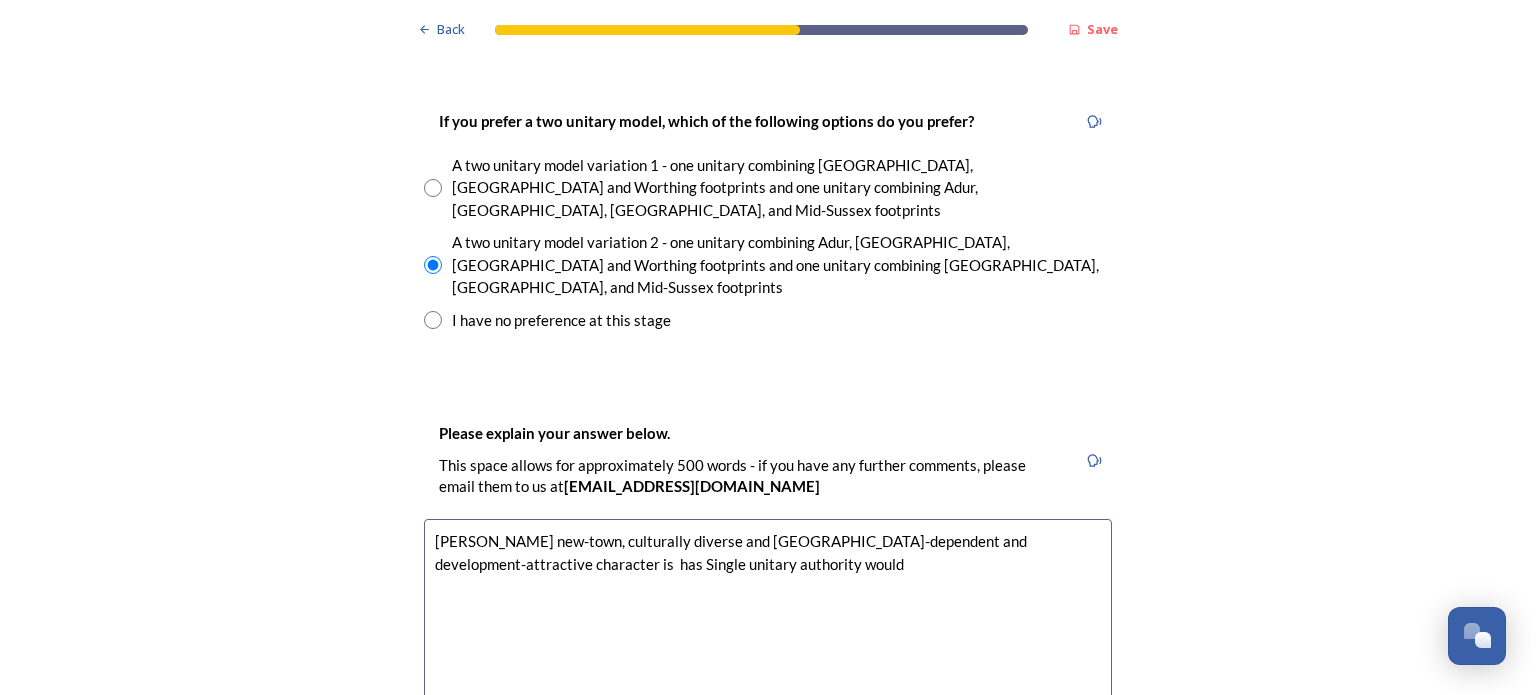 drag, startPoint x: 505, startPoint y: 459, endPoint x: 525, endPoint y: 458, distance: 20.024984 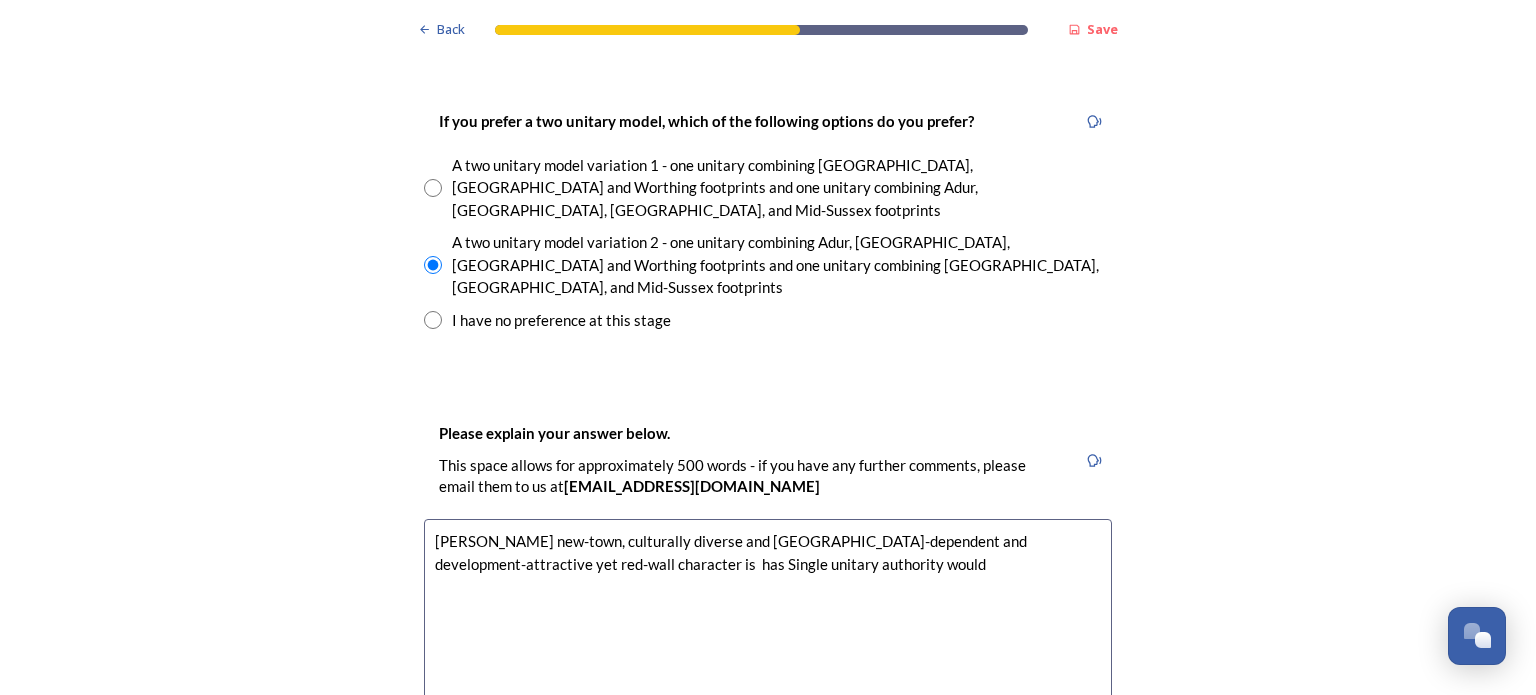 click on "[PERSON_NAME] new-town, culturally diverse and [GEOGRAPHIC_DATA]-dependent and development-attractive yet red-wall character is  has Single unitary authority would" at bounding box center (768, 631) 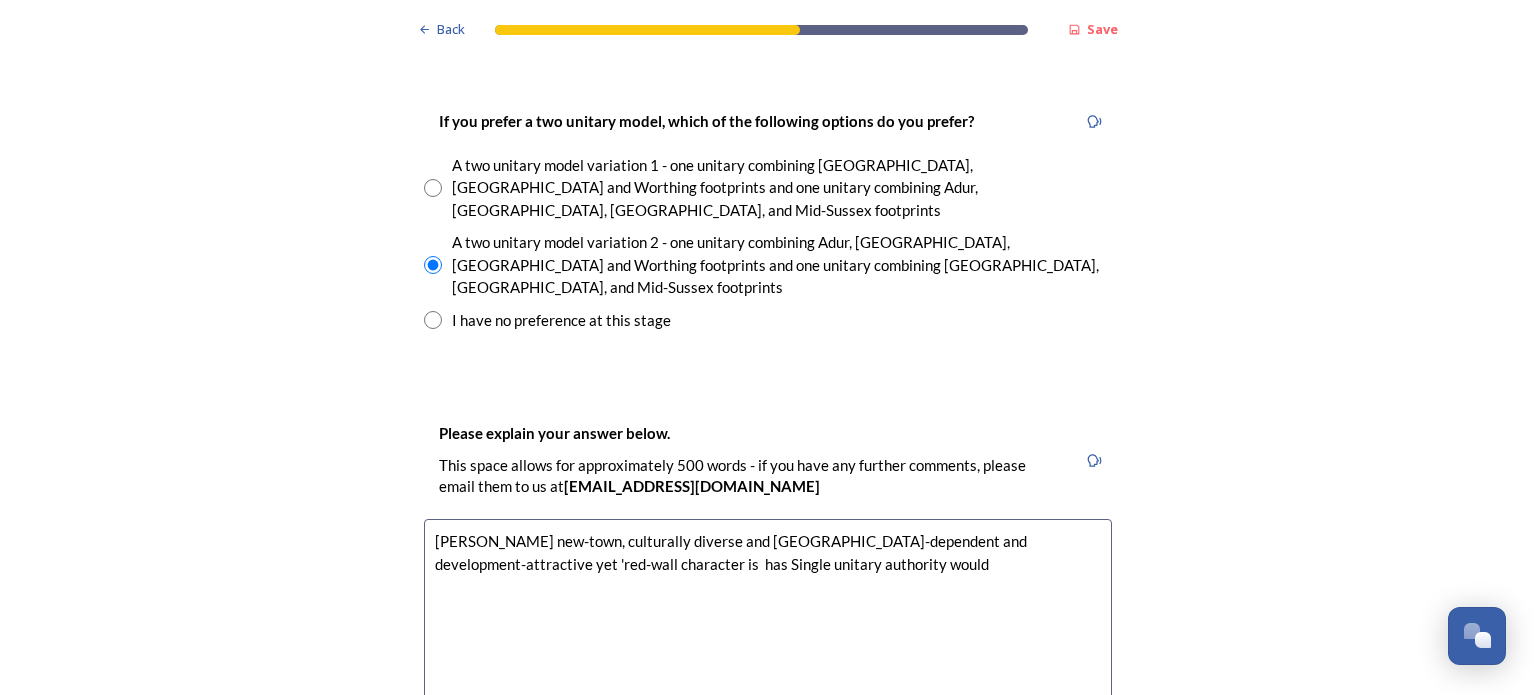 click on "[PERSON_NAME] new-town, culturally diverse and [GEOGRAPHIC_DATA]-dependent and development-attractive yet 'red-wall character is  has Single unitary authority would" at bounding box center [768, 631] 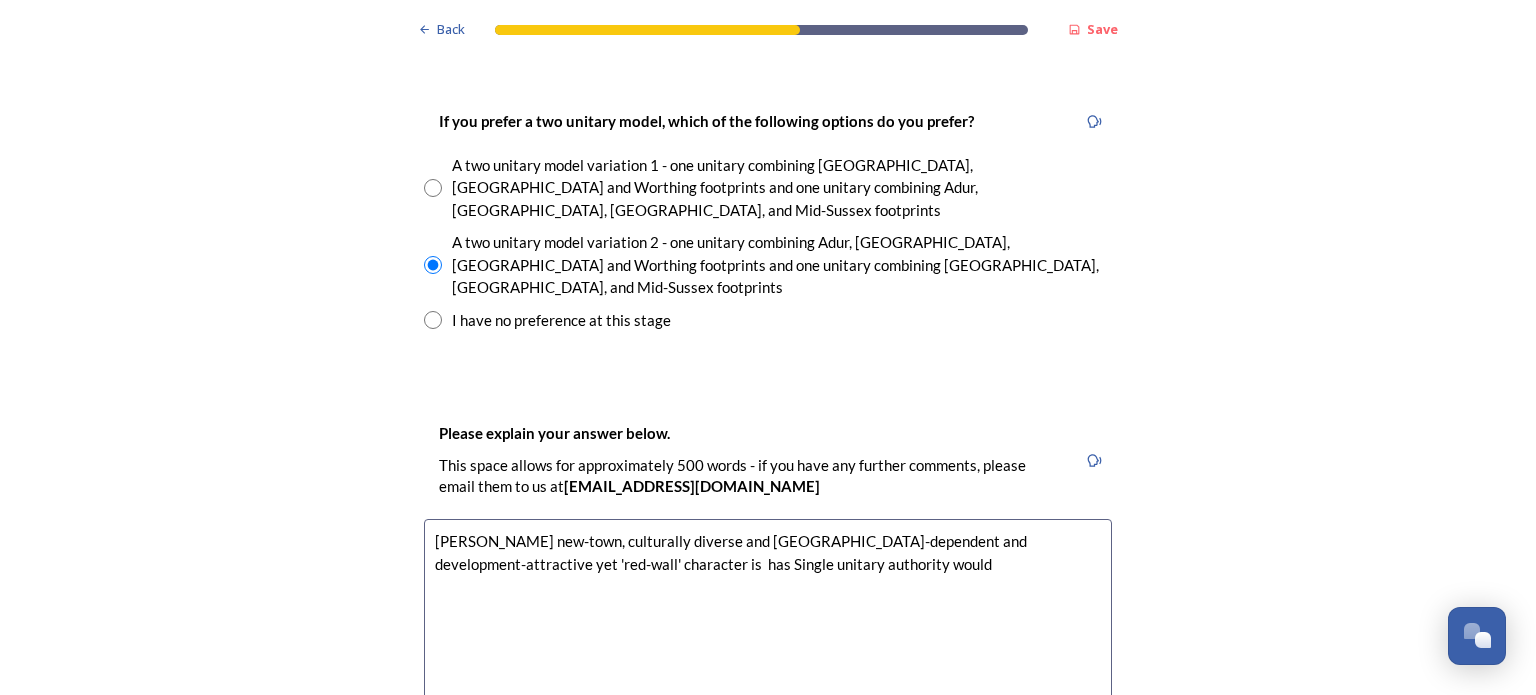 click on "[PERSON_NAME] new-town, culturally diverse and [GEOGRAPHIC_DATA]-dependent and development-attractive yet 'red-wall' character is  has Single unitary authority would" at bounding box center (768, 631) 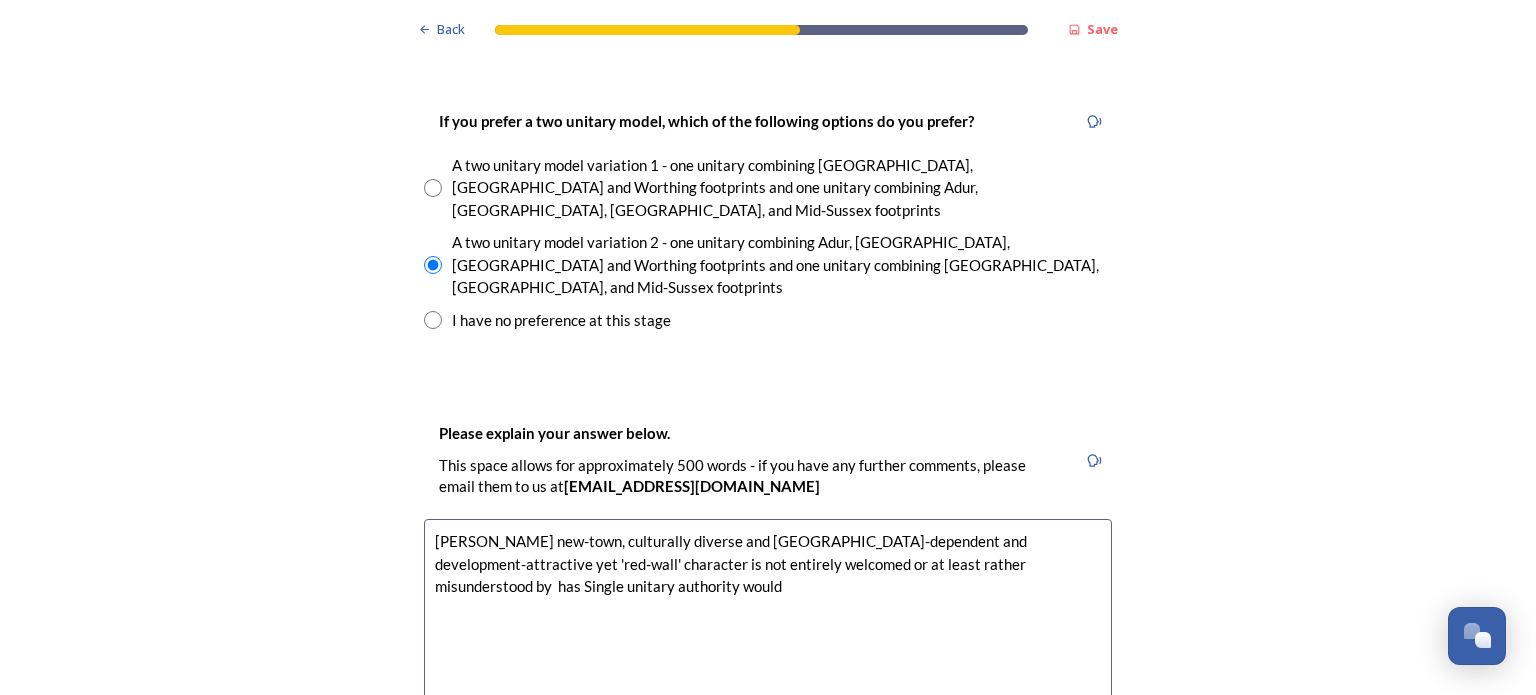 click on "[PERSON_NAME] new-town, culturally diverse and [GEOGRAPHIC_DATA]-dependent and development-attractive yet 'red-wall' character is not entirely welcomed or at least rather misunderstood by  has Single unitary authority would" at bounding box center (768, 631) 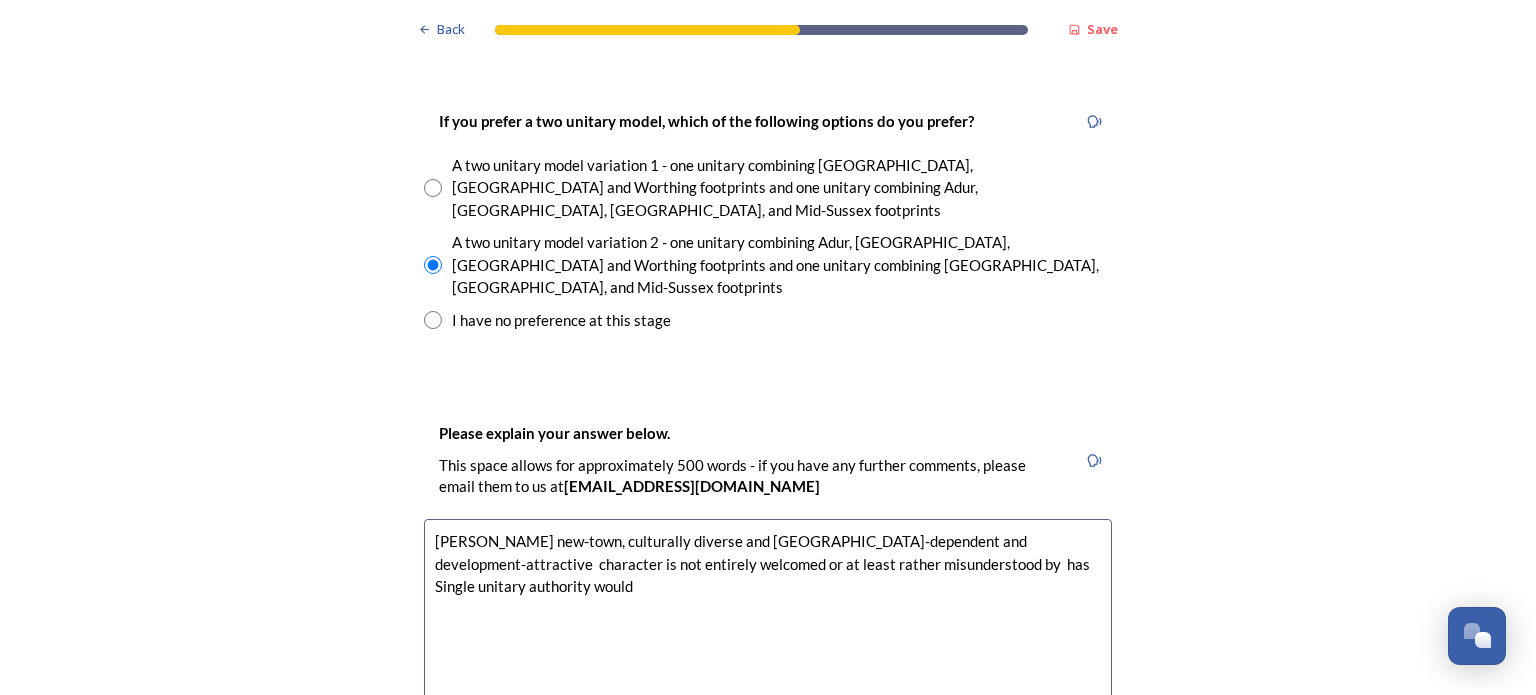 click on "[PERSON_NAME] new-town, culturally diverse and [GEOGRAPHIC_DATA]-dependent and development-attractive  character is not entirely welcomed or at least rather misunderstood by  has Single unitary authority would" at bounding box center [768, 631] 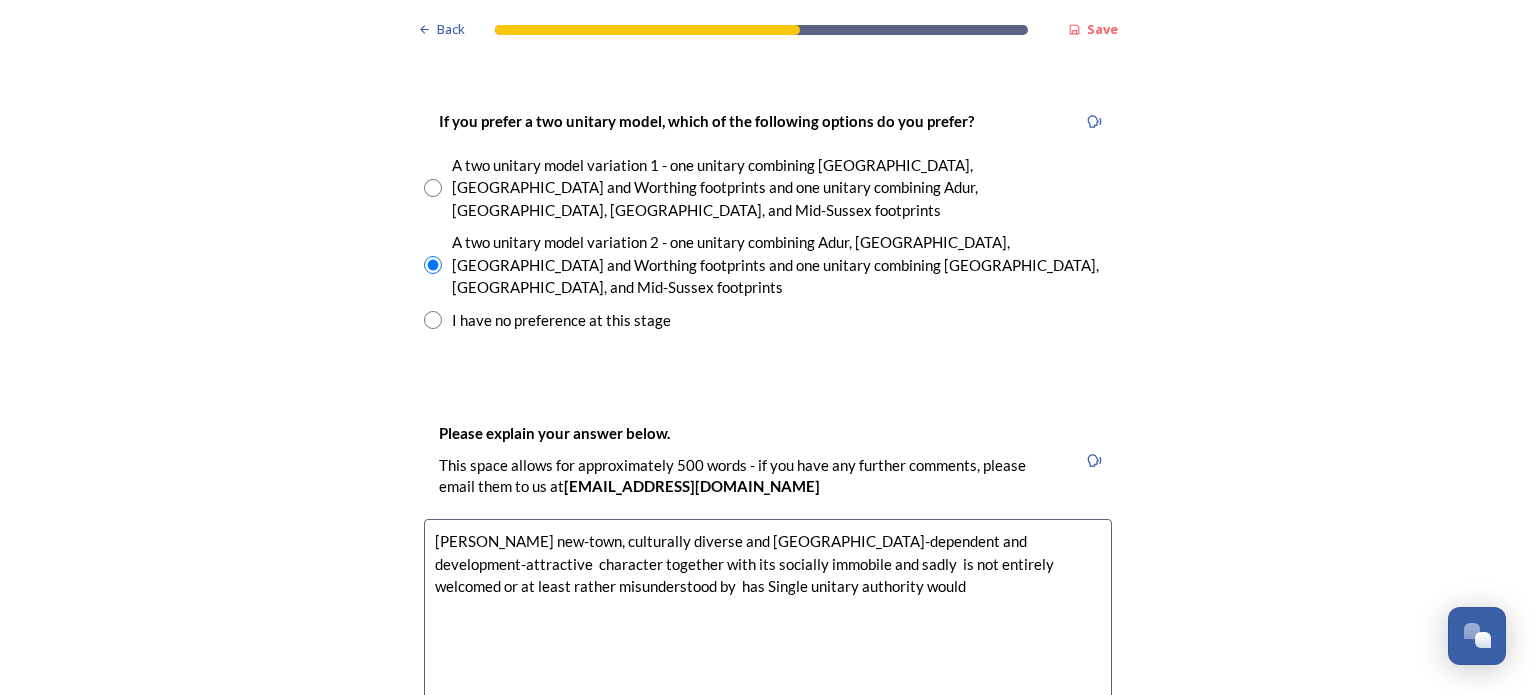 click on "[PERSON_NAME] new-town, culturally diverse and [GEOGRAPHIC_DATA]-dependent and development-attractive  character together with its socially immobile and sadly  is not entirely welcomed or at least rather misunderstood by  has Single unitary authority would" at bounding box center (768, 631) 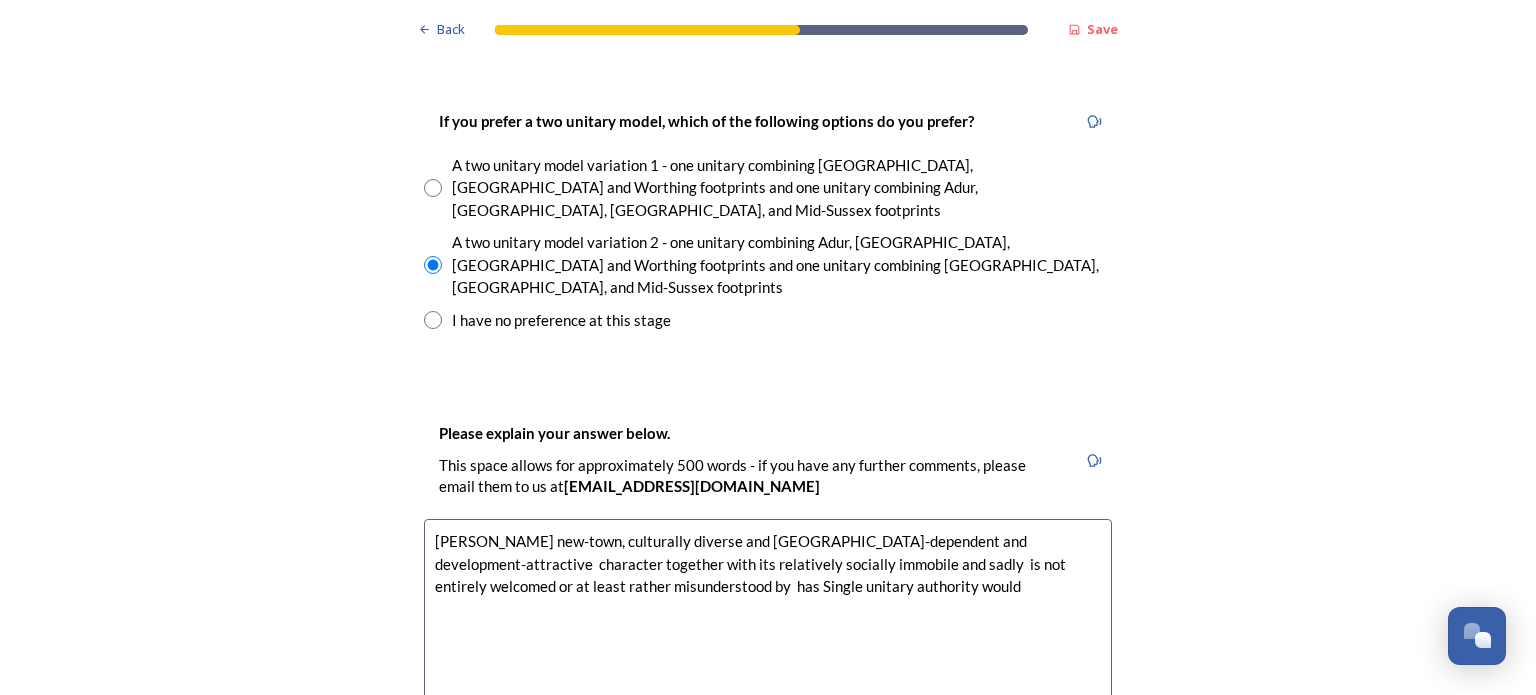 drag, startPoint x: 847, startPoint y: 460, endPoint x: 870, endPoint y: 457, distance: 23.194826 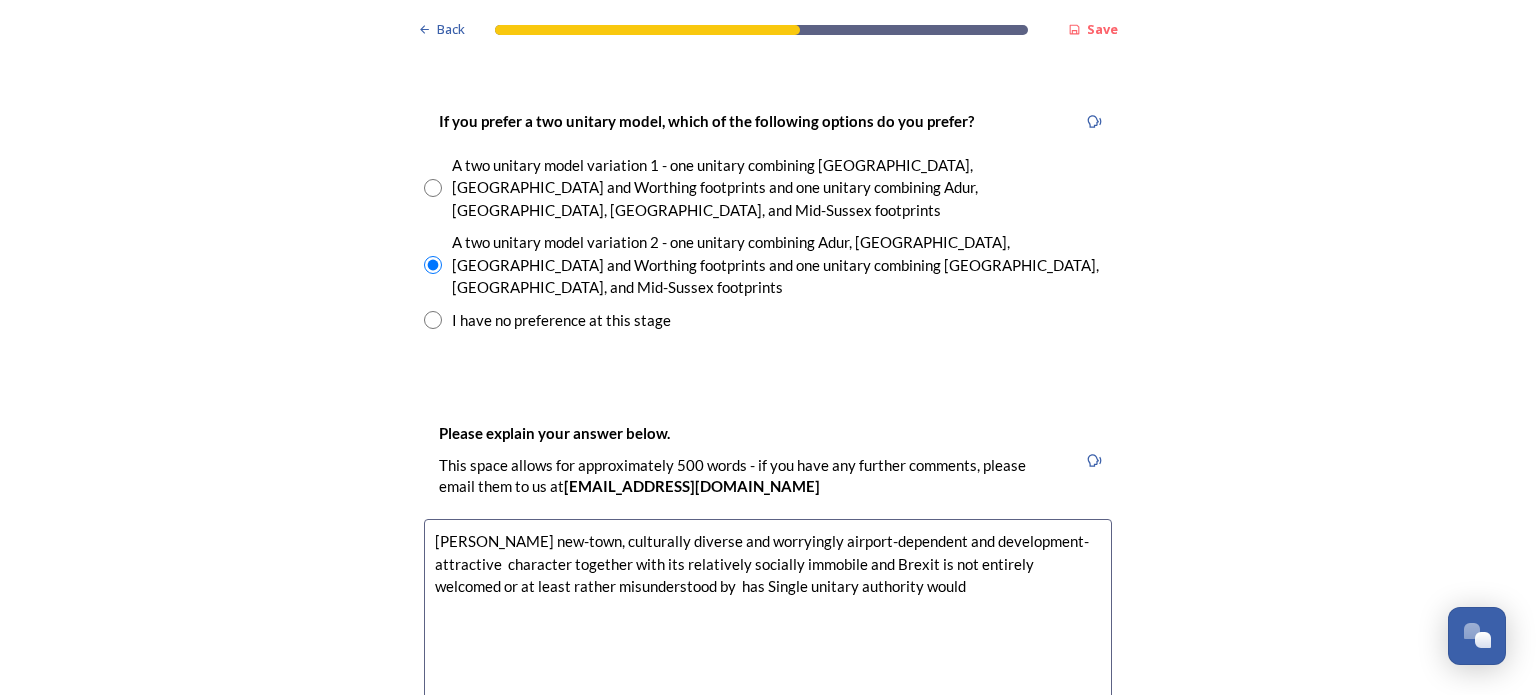 click on "[PERSON_NAME] new-town, culturally diverse and worryingly airport-dependent and development-attractive  character together with its relatively socially immobile and Brexit is not entirely welcomed or at least rather misunderstood by  has Single unitary authority would" at bounding box center [768, 631] 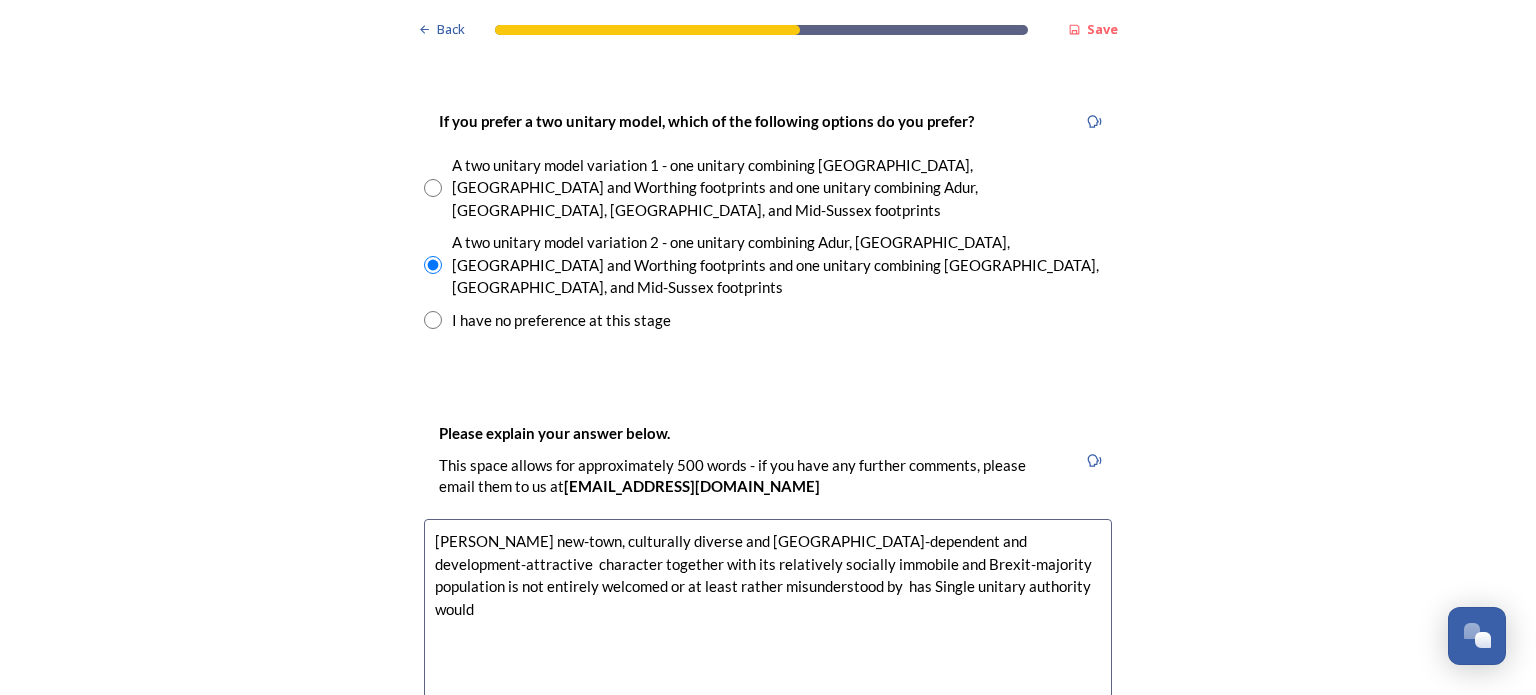 drag, startPoint x: 429, startPoint y: 482, endPoint x: 454, endPoint y: 482, distance: 25 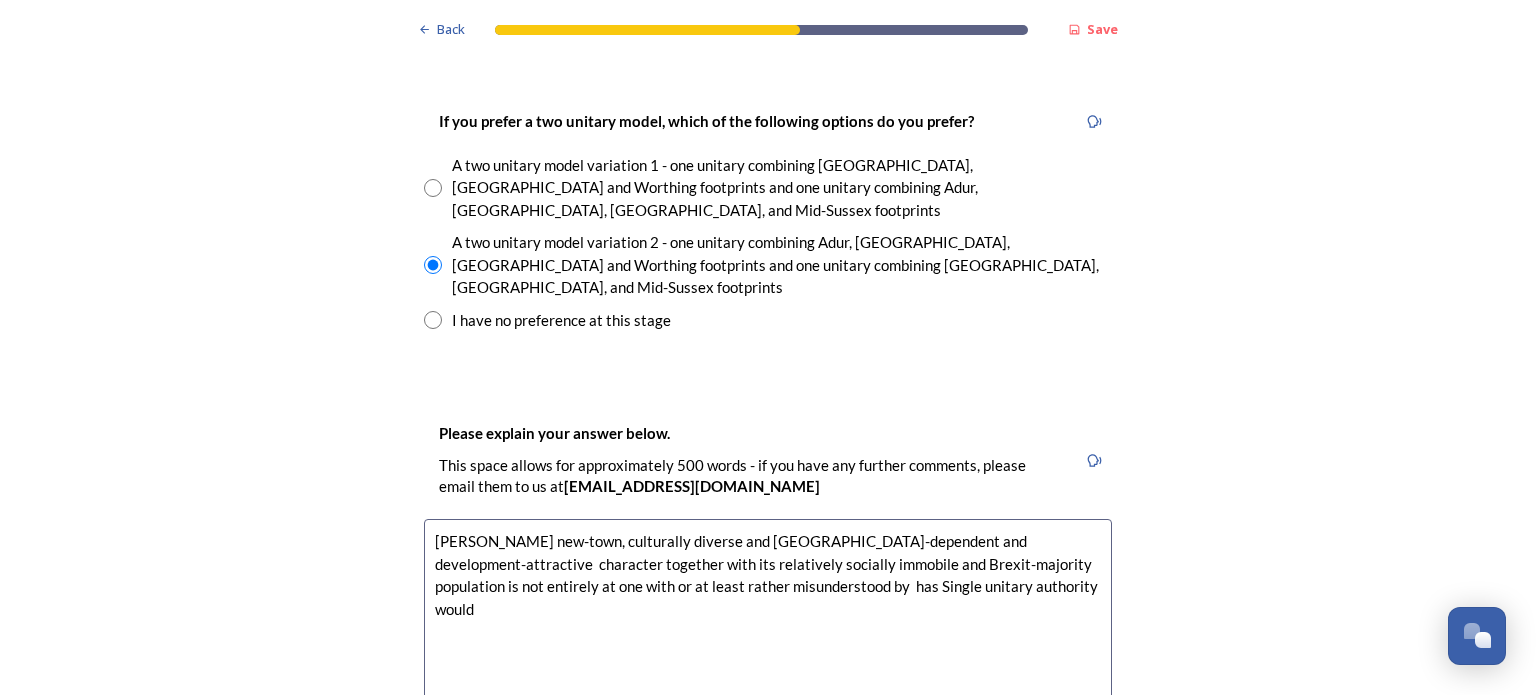 click on "[PERSON_NAME] new-town, culturally diverse and [GEOGRAPHIC_DATA]-dependent and development-attractive  character together with its relatively socially immobile and Brexit-majority population is not entirely at one with or at least rather misunderstood by  has Single unitary authority would" at bounding box center [768, 631] 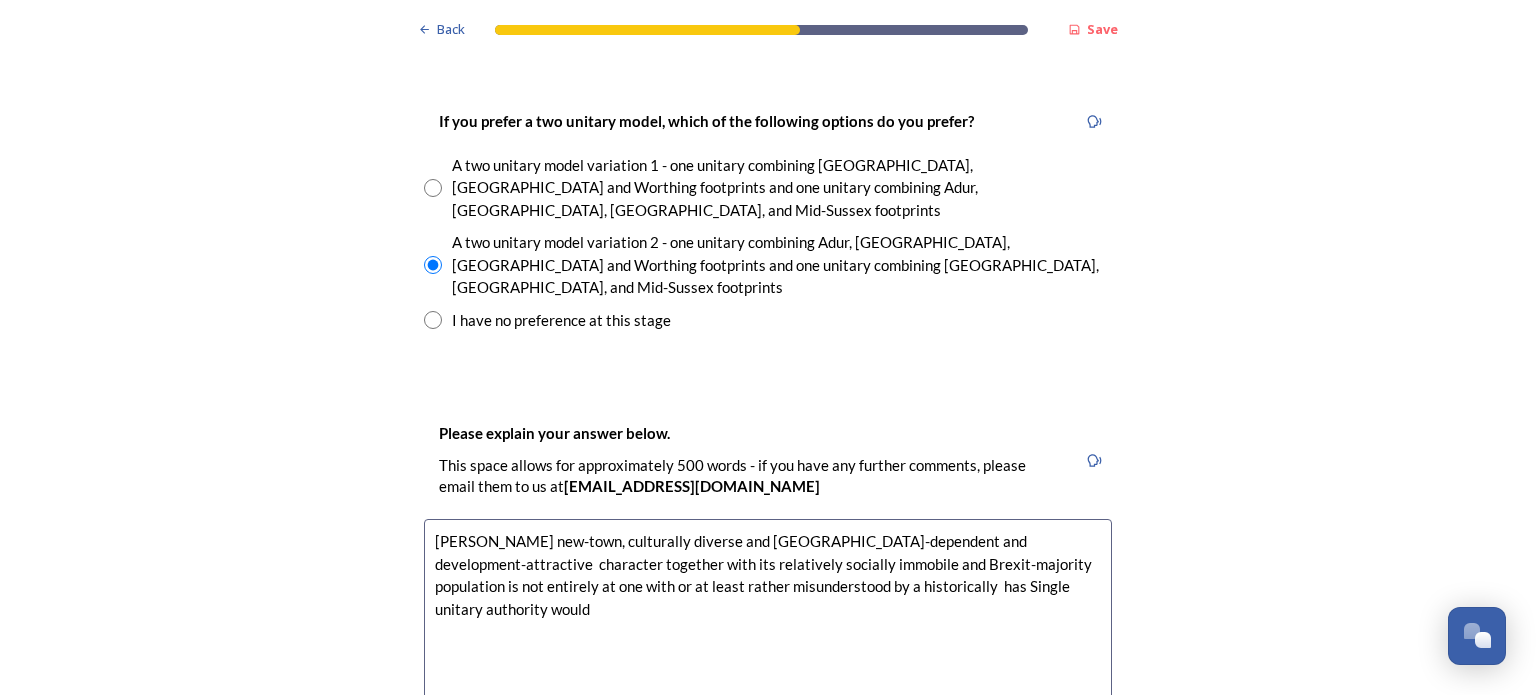 click on "[PERSON_NAME] new-town, culturally diverse and [GEOGRAPHIC_DATA]-dependent and development-attractive  character together with its relatively socially immobile and Brexit-majority population is not entirely at one with or at least rather misunderstood by a historically  has Single unitary authority would" at bounding box center [768, 631] 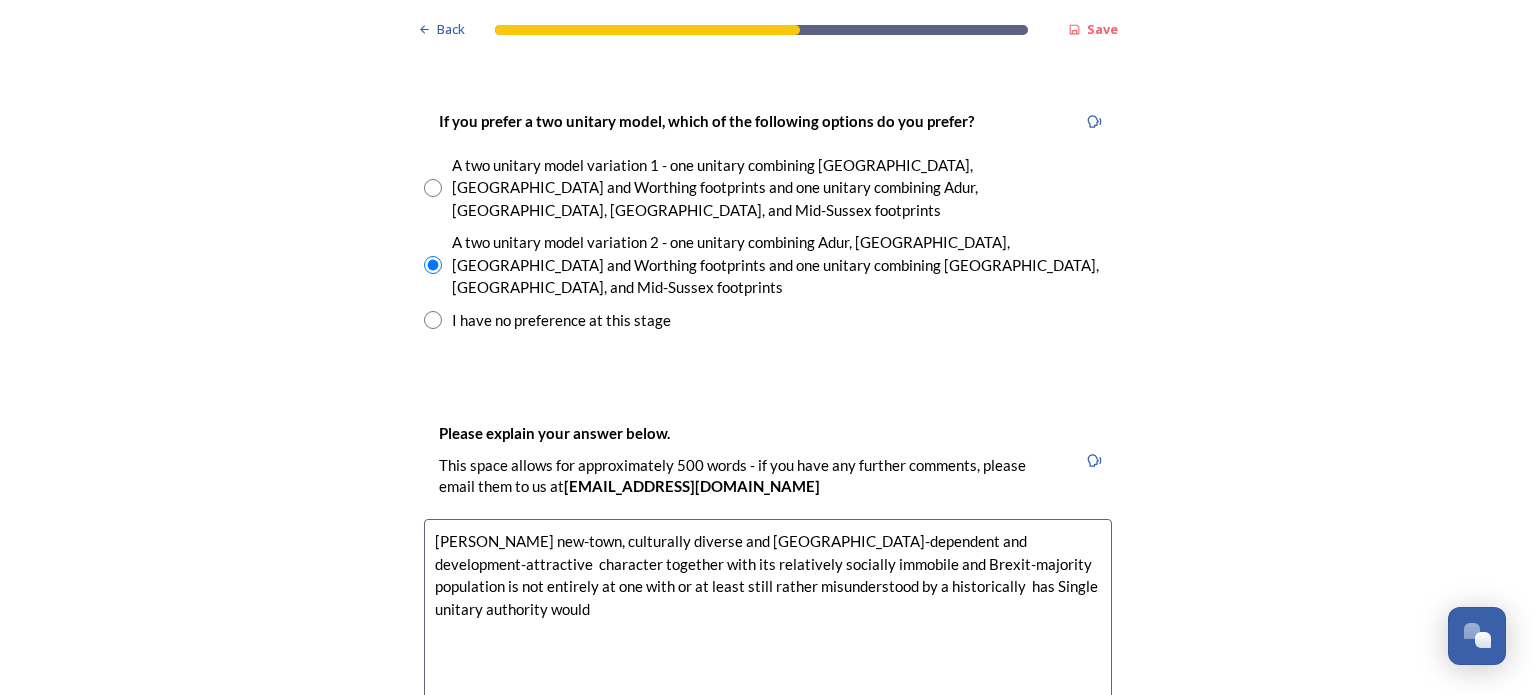 click on "[PERSON_NAME] new-town, culturally diverse and [GEOGRAPHIC_DATA]-dependent and development-attractive  character together with its relatively socially immobile and Brexit-majority population is not entirely at one with or at least still rather misunderstood by a historically  has Single unitary authority would" at bounding box center [768, 631] 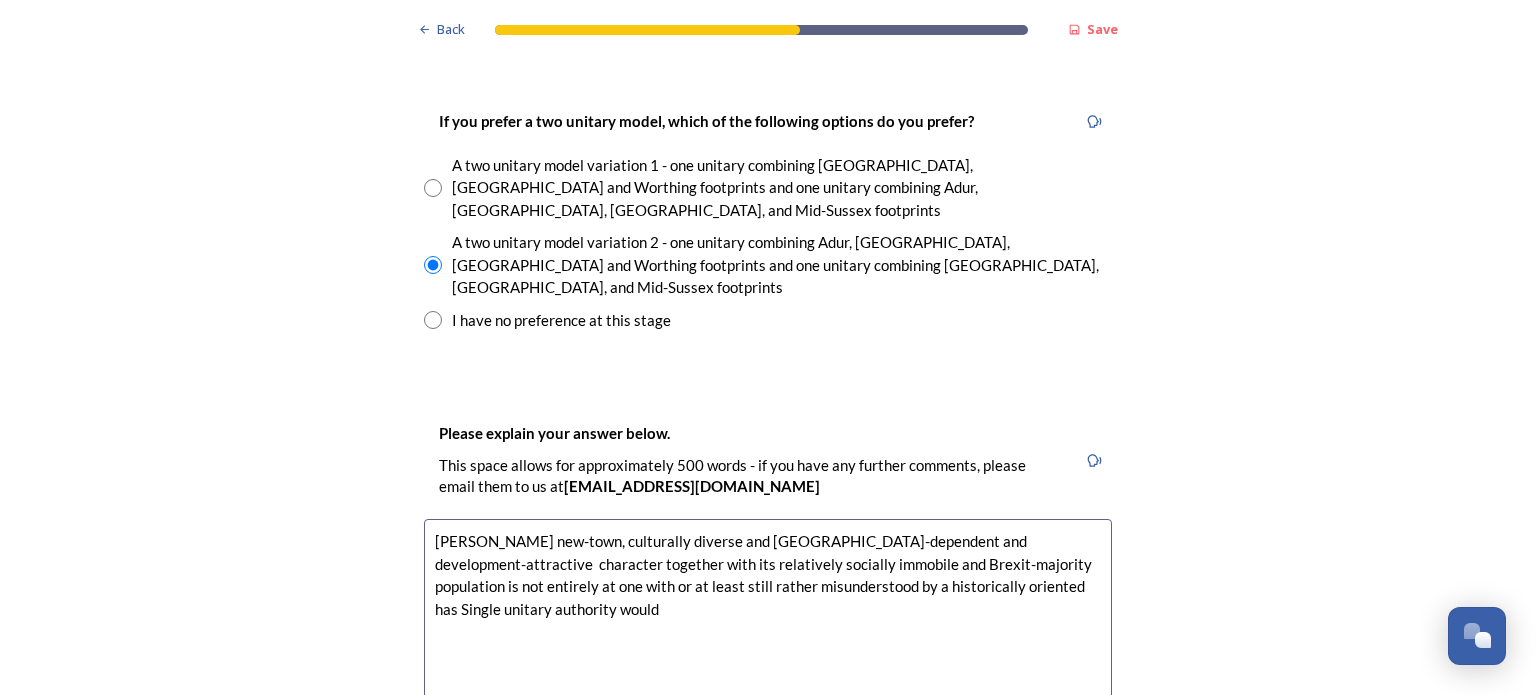 drag, startPoint x: 772, startPoint y: 480, endPoint x: 824, endPoint y: 478, distance: 52.03845 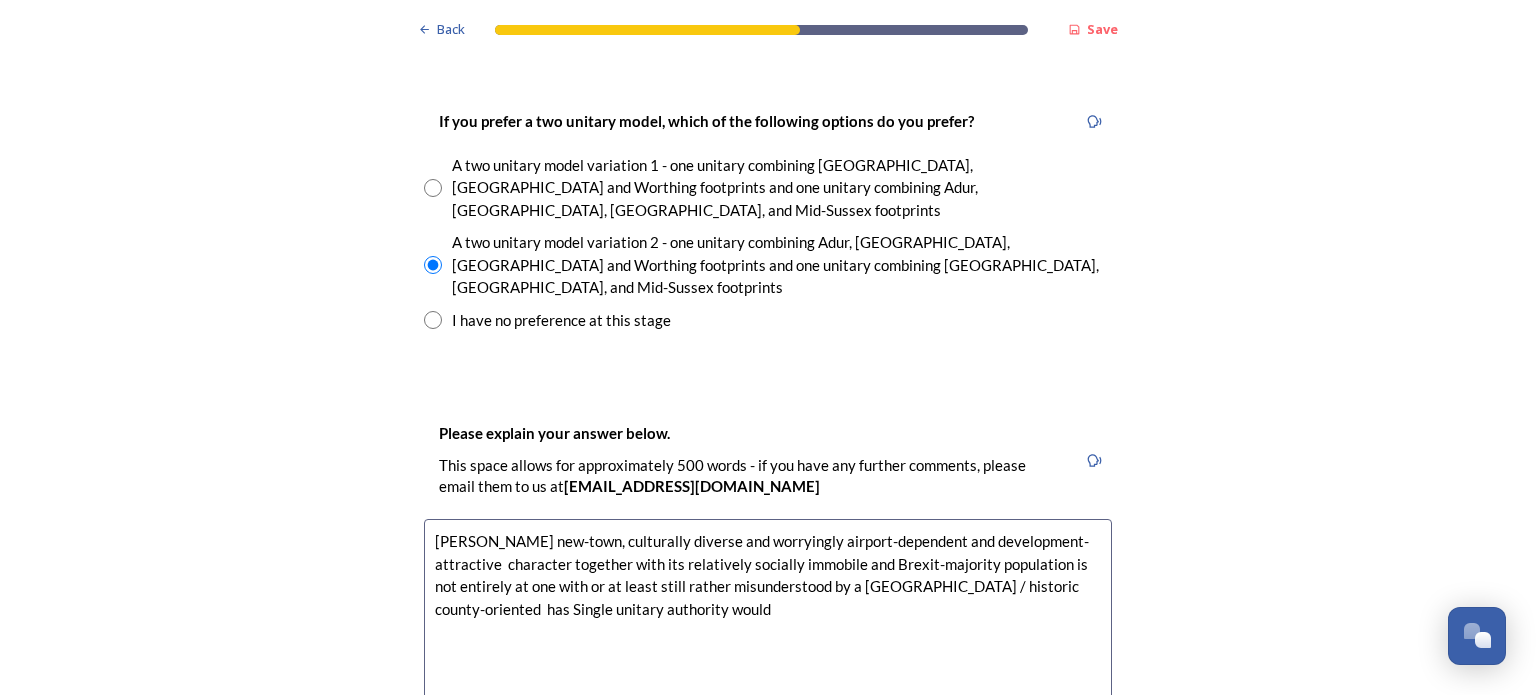 click on "[PERSON_NAME] new-town, culturally diverse and worryingly airport-dependent and development-attractive  character together with its relatively socially immobile and Brexit-majority population is not entirely at one with or at least still rather misunderstood by a [GEOGRAPHIC_DATA] / historic county-oriented  has Single unitary authority would" at bounding box center (768, 631) 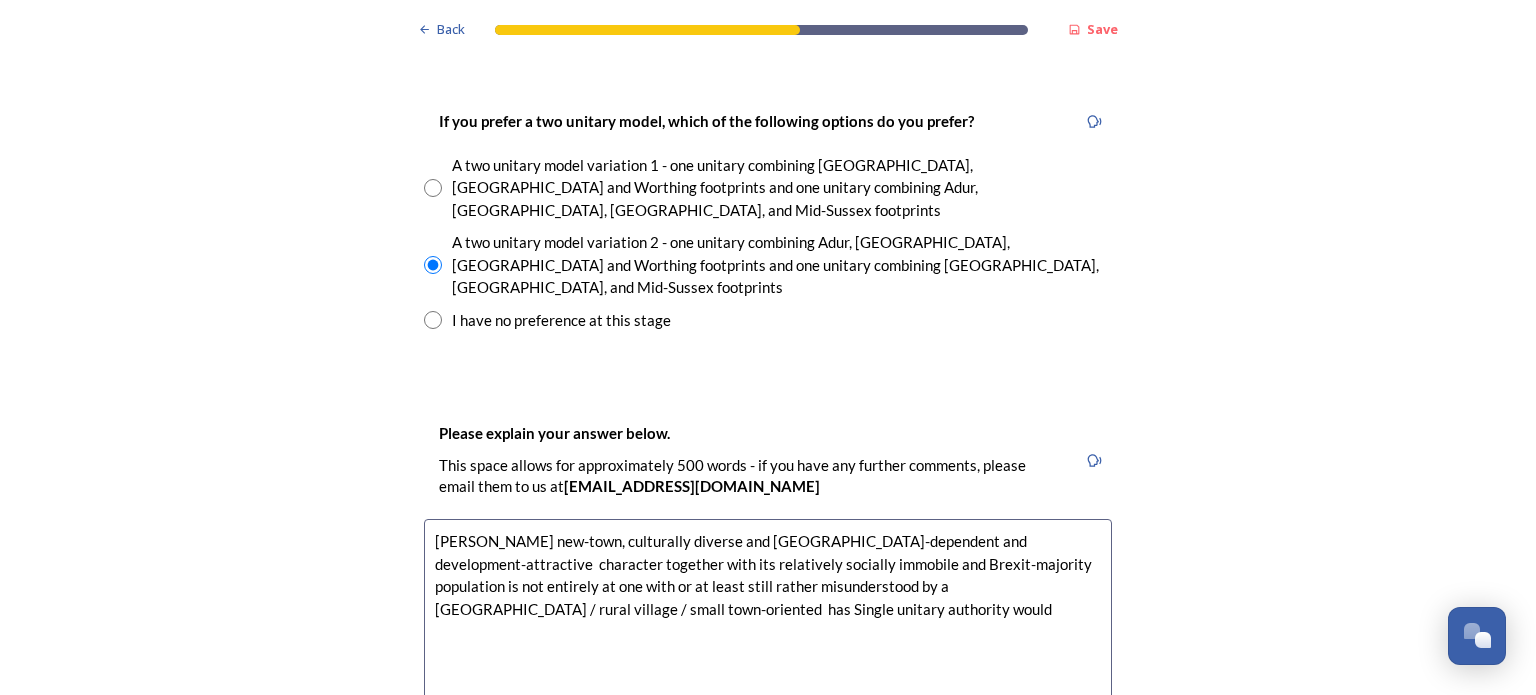 drag, startPoint x: 425, startPoint y: 502, endPoint x: 451, endPoint y: 504, distance: 26.076809 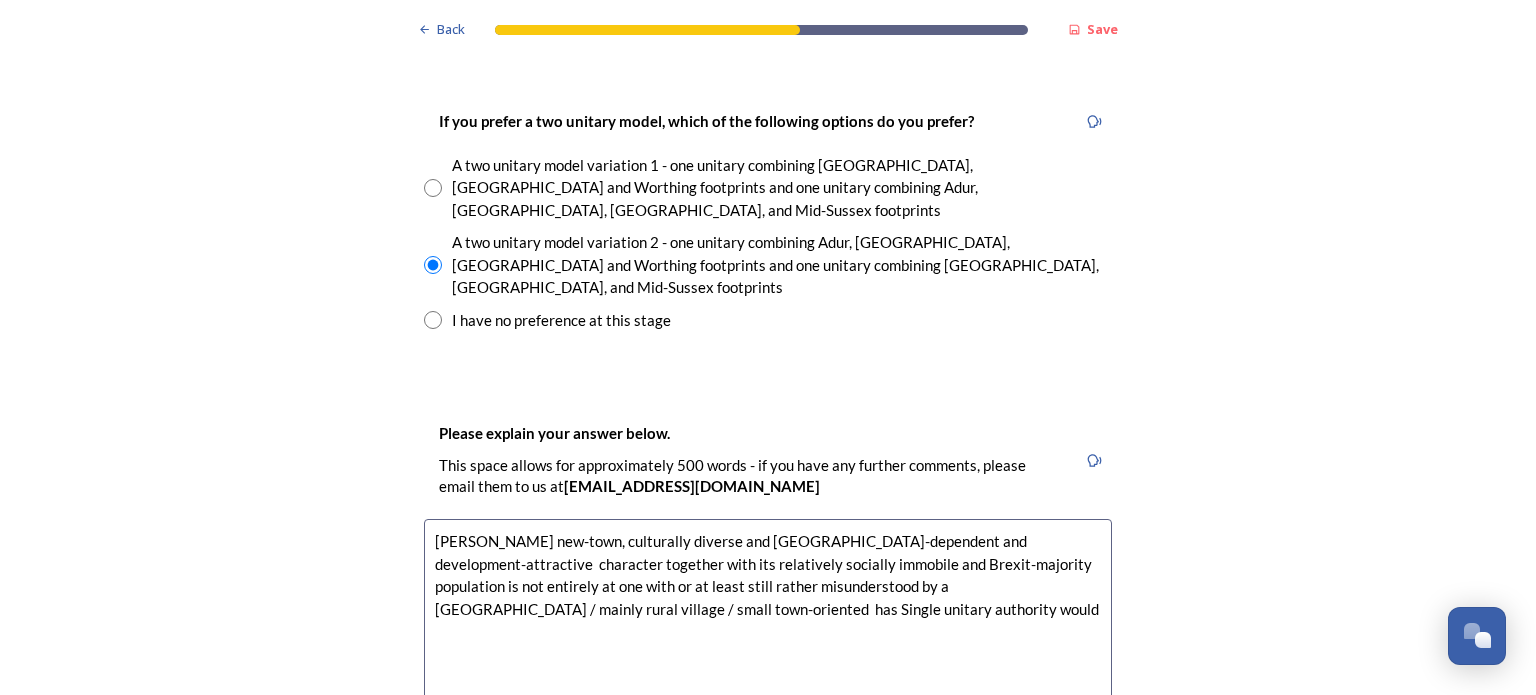 drag, startPoint x: 938, startPoint y: 482, endPoint x: 1059, endPoint y: 487, distance: 121.103264 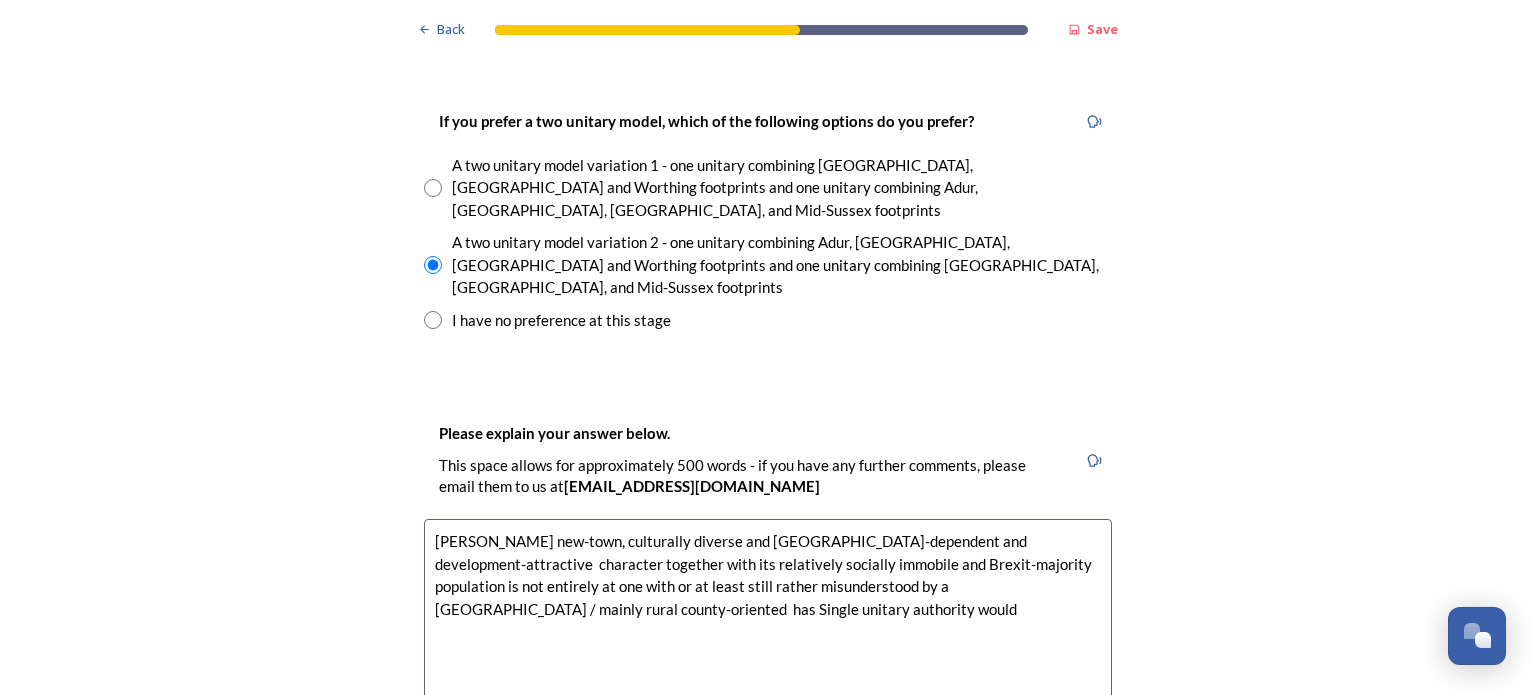 click on "[PERSON_NAME] new-town, culturally diverse and [GEOGRAPHIC_DATA]-dependent and development-attractive  character together with its relatively socially immobile and Brexit-majority population is not entirely at one with or at least still rather misunderstood by a [GEOGRAPHIC_DATA] / mainly rural county-oriented  has Single unitary authority would" at bounding box center (768, 631) 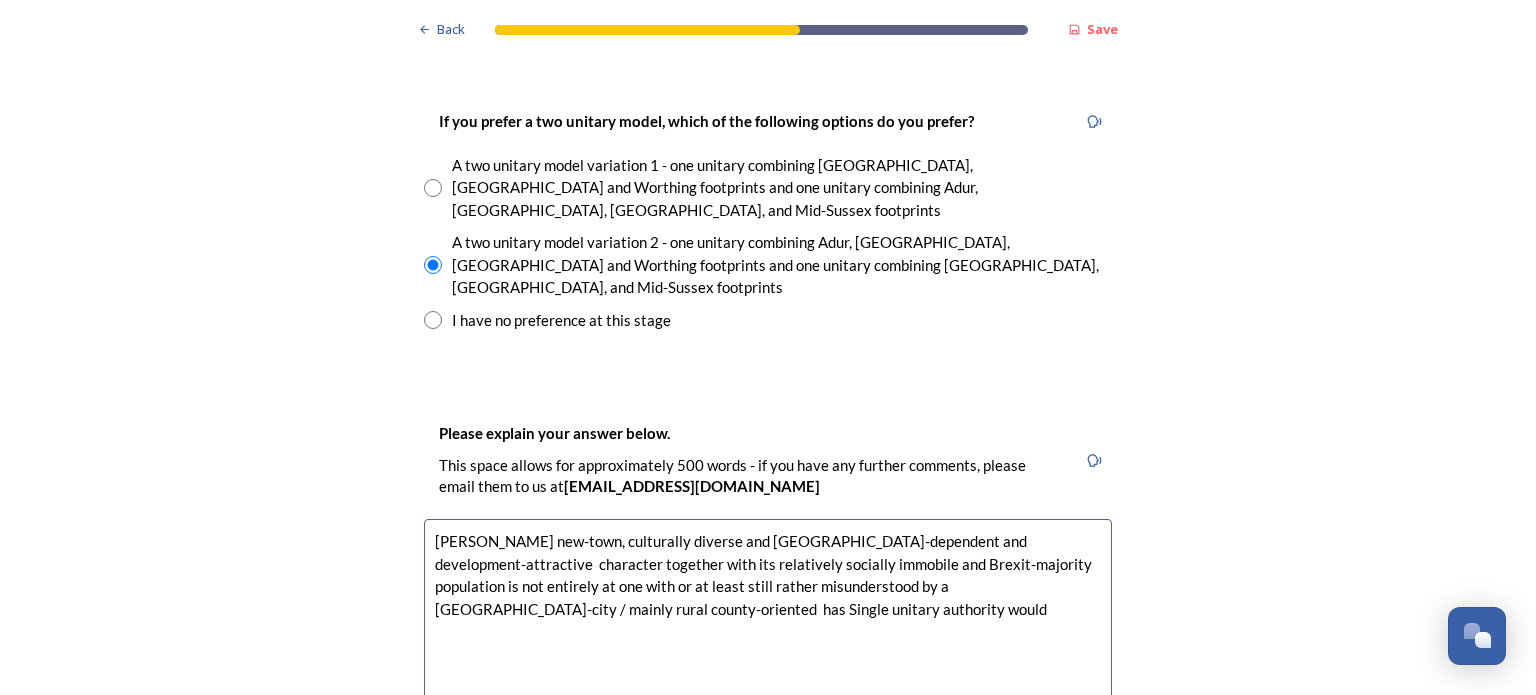 click on "[PERSON_NAME] new-town, culturally diverse and [GEOGRAPHIC_DATA]-dependent and development-attractive  character together with its relatively socially immobile and Brexit-majority population is not entirely at one with or at least still rather misunderstood by a [GEOGRAPHIC_DATA]-city / mainly rural county-oriented  has Single unitary authority would" at bounding box center [768, 631] 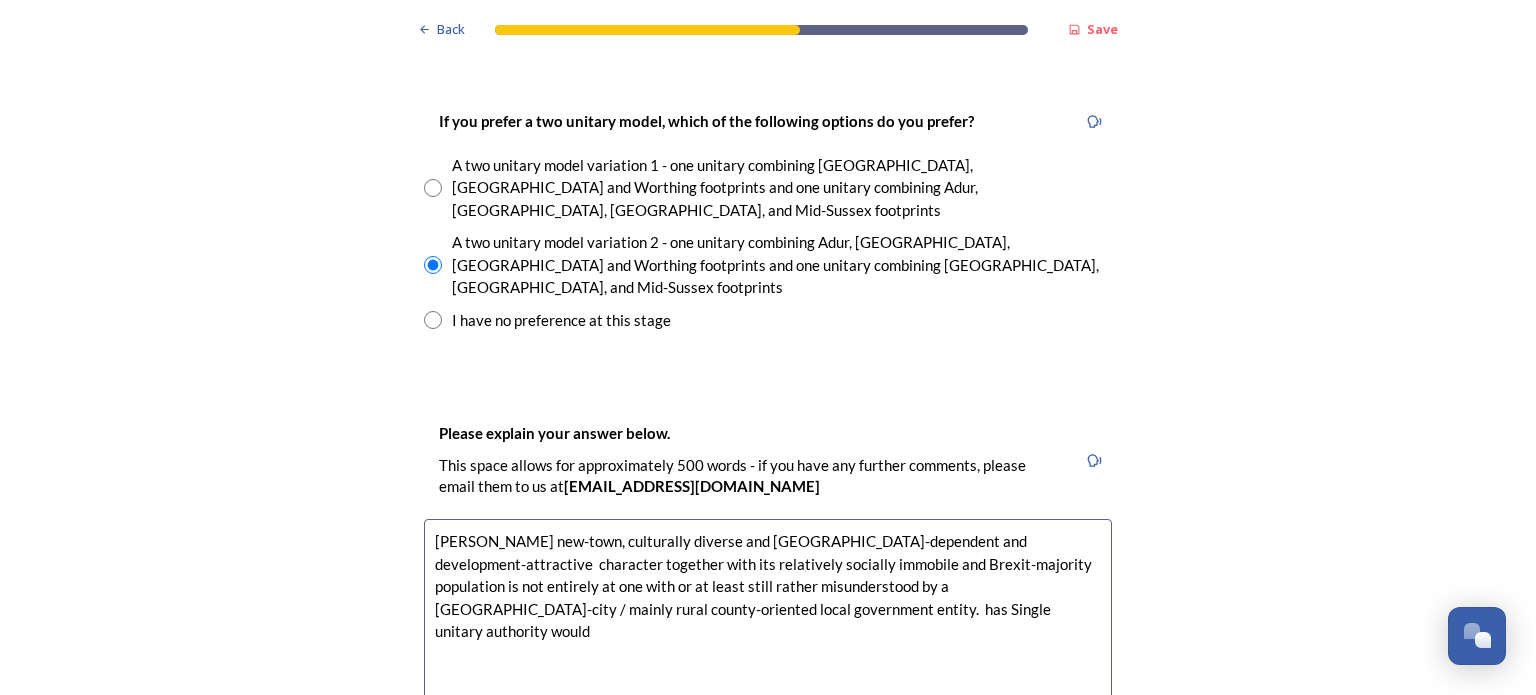 click on "[PERSON_NAME] new-town, culturally diverse and [GEOGRAPHIC_DATA]-dependent and development-attractive  character together with its relatively socially immobile and Brexit-majority population is not entirely at one with or at least still rather misunderstood by a [GEOGRAPHIC_DATA]-city / mainly rural county-oriented local government entity.  has Single unitary authority would" at bounding box center [768, 631] 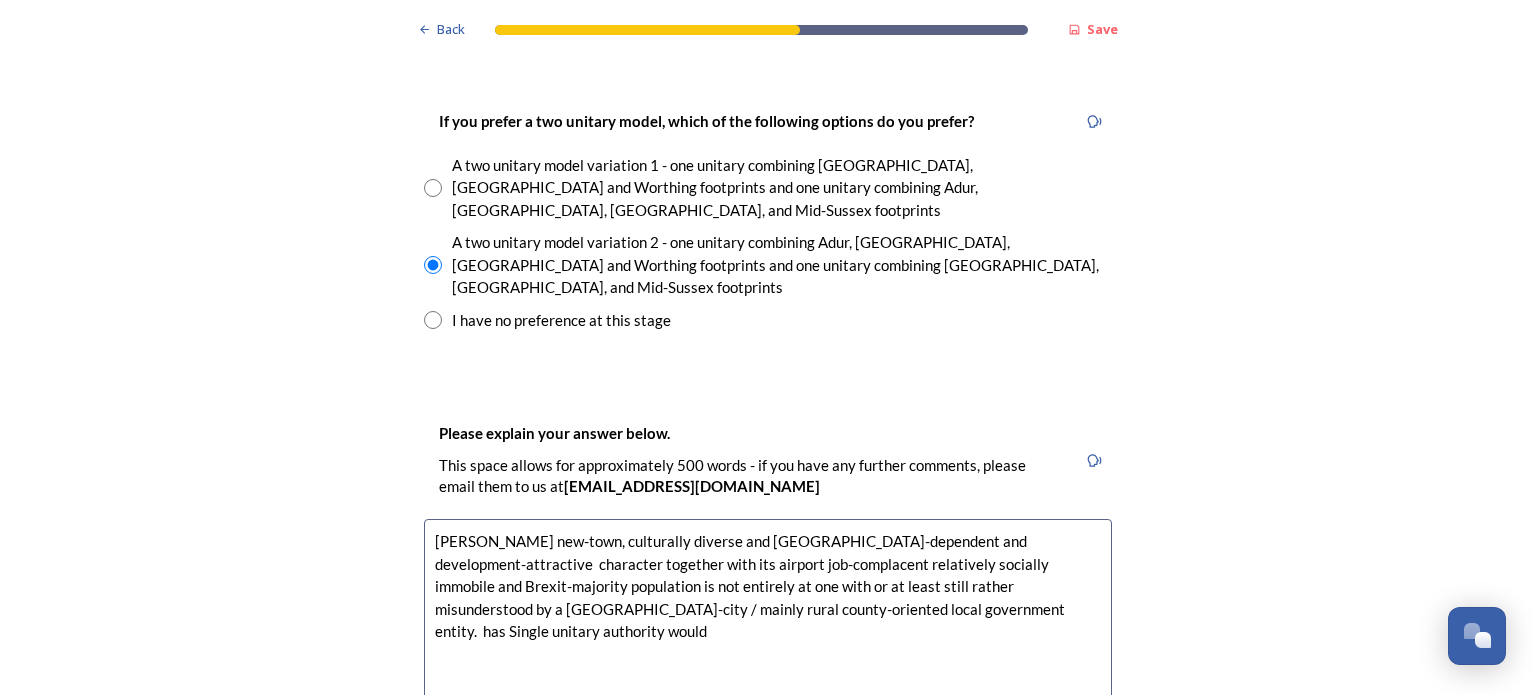 click on "[PERSON_NAME] new-town, culturally diverse and [GEOGRAPHIC_DATA]-dependent and development-attractive  character together with its airport job-complacent relatively socially immobile and Brexit-majority population is not entirely at one with or at least still rather misunderstood by a [GEOGRAPHIC_DATA]-city / mainly rural county-oriented local government entity.  has Single unitary authority would" at bounding box center (768, 631) 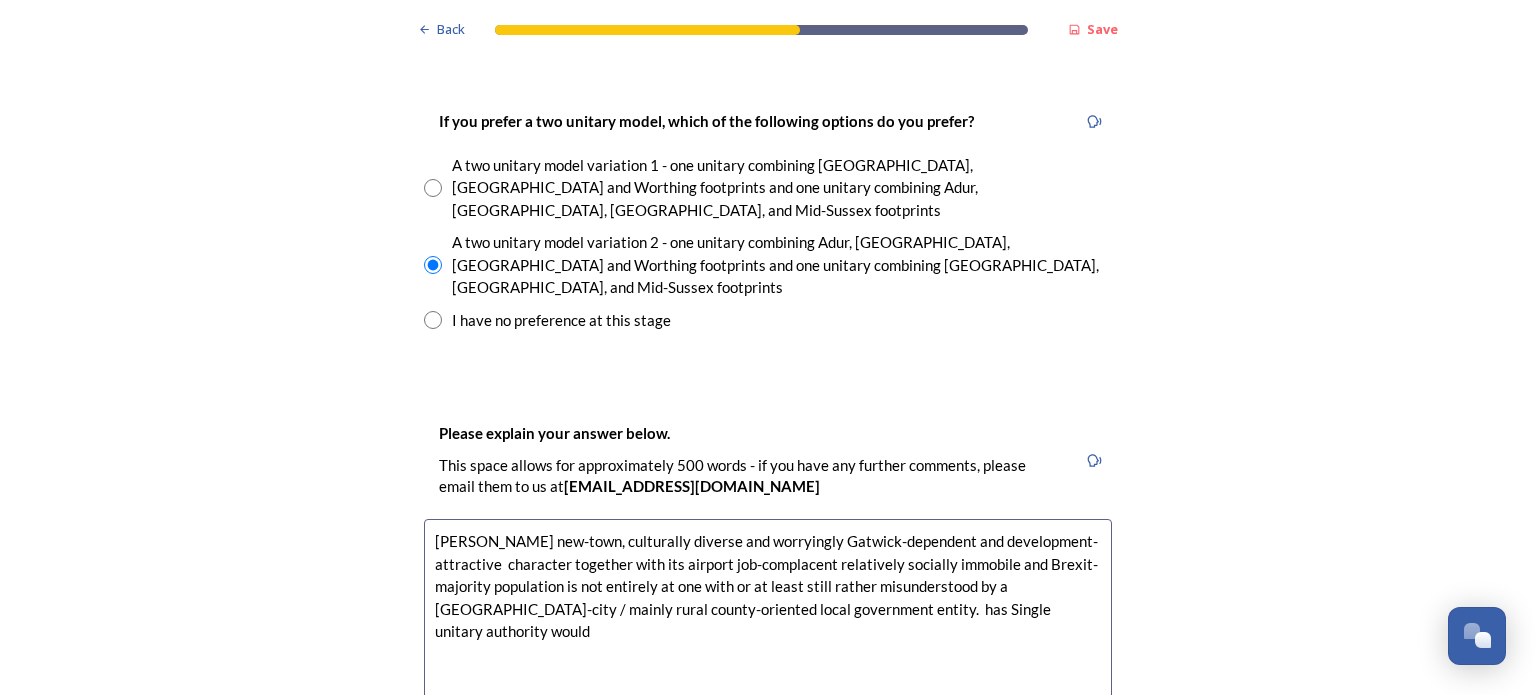 click on "[PERSON_NAME] new-town, culturally diverse and worryingly Gatwick-dependent and development-attractive  character together with its airport job-complacent relatively socially immobile and Brexit-majority population is not entirely at one with or at least still rather misunderstood by a [GEOGRAPHIC_DATA]-city / mainly rural county-oriented local government entity.  has Single unitary authority would" at bounding box center [768, 631] 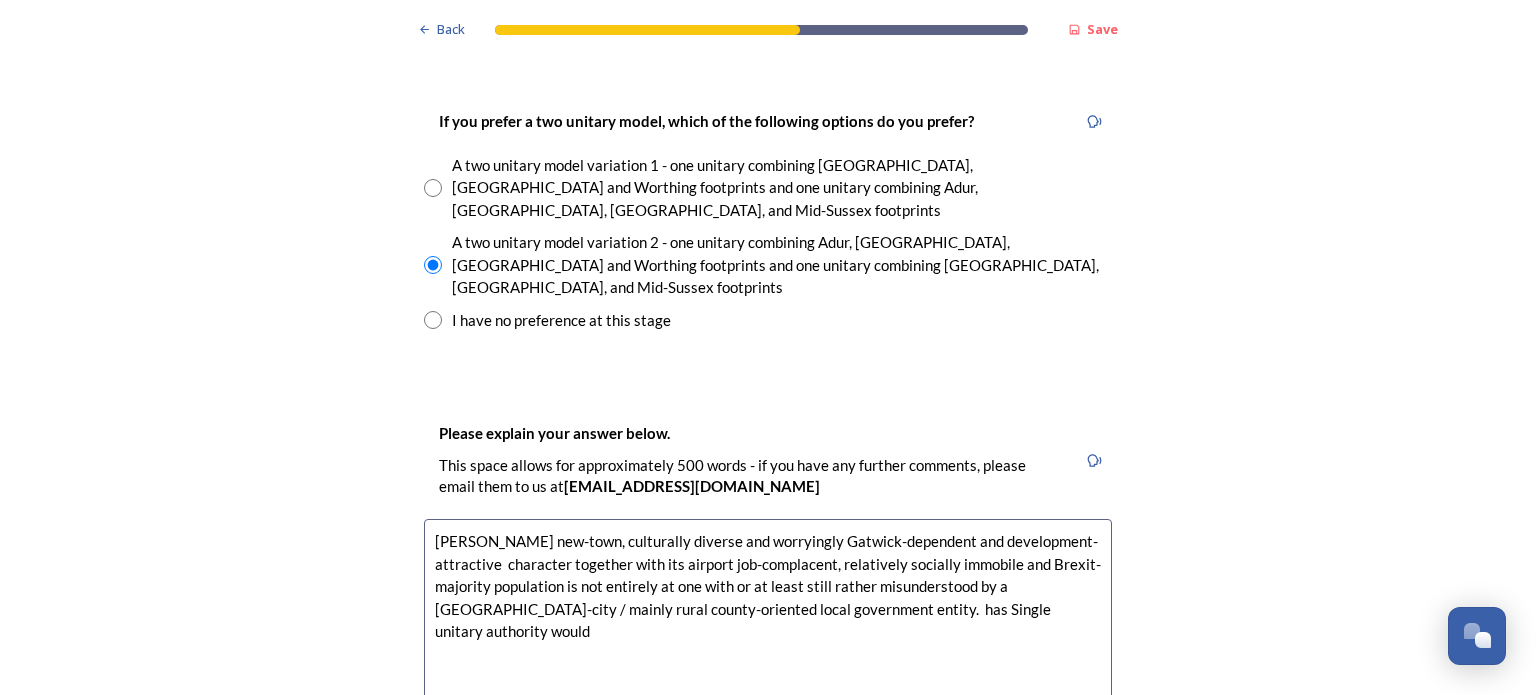 click on "[PERSON_NAME] new-town, culturally diverse and worryingly Gatwick-dependent and development-attractive  character together with its airport job-complacent, relatively socially immobile and Brexit-majority population is not entirely at one with or at least still rather misunderstood by a [GEOGRAPHIC_DATA]-city / mainly rural county-oriented local government entity.  has Single unitary authority would" at bounding box center (768, 631) 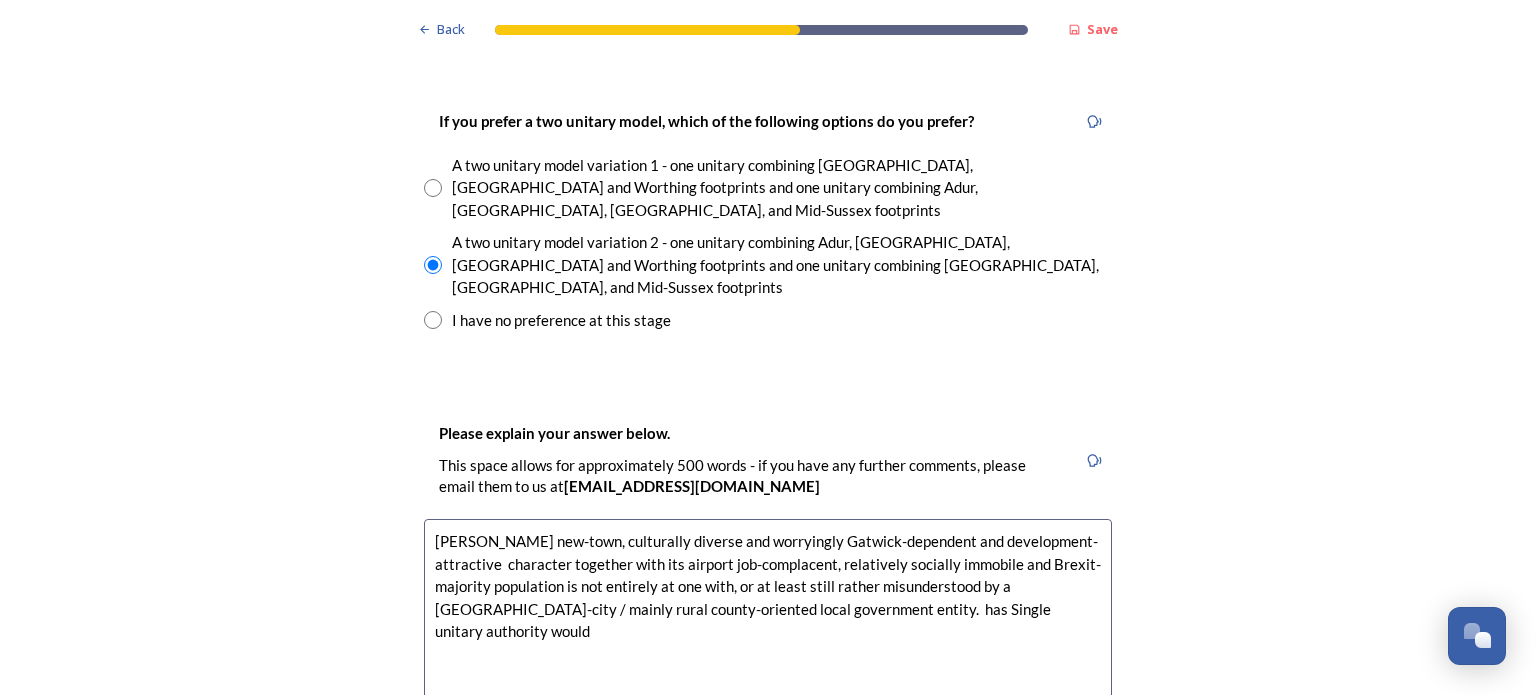 click on "[PERSON_NAME] new-town, culturally diverse and worryingly Gatwick-dependent and development-attractive  character together with its airport job-complacent, relatively socially immobile and Brexit-majority population is not entirely at one with, or at least still rather misunderstood by a [GEOGRAPHIC_DATA]-city / mainly rural county-oriented local government entity.  has Single unitary authority would" at bounding box center [768, 631] 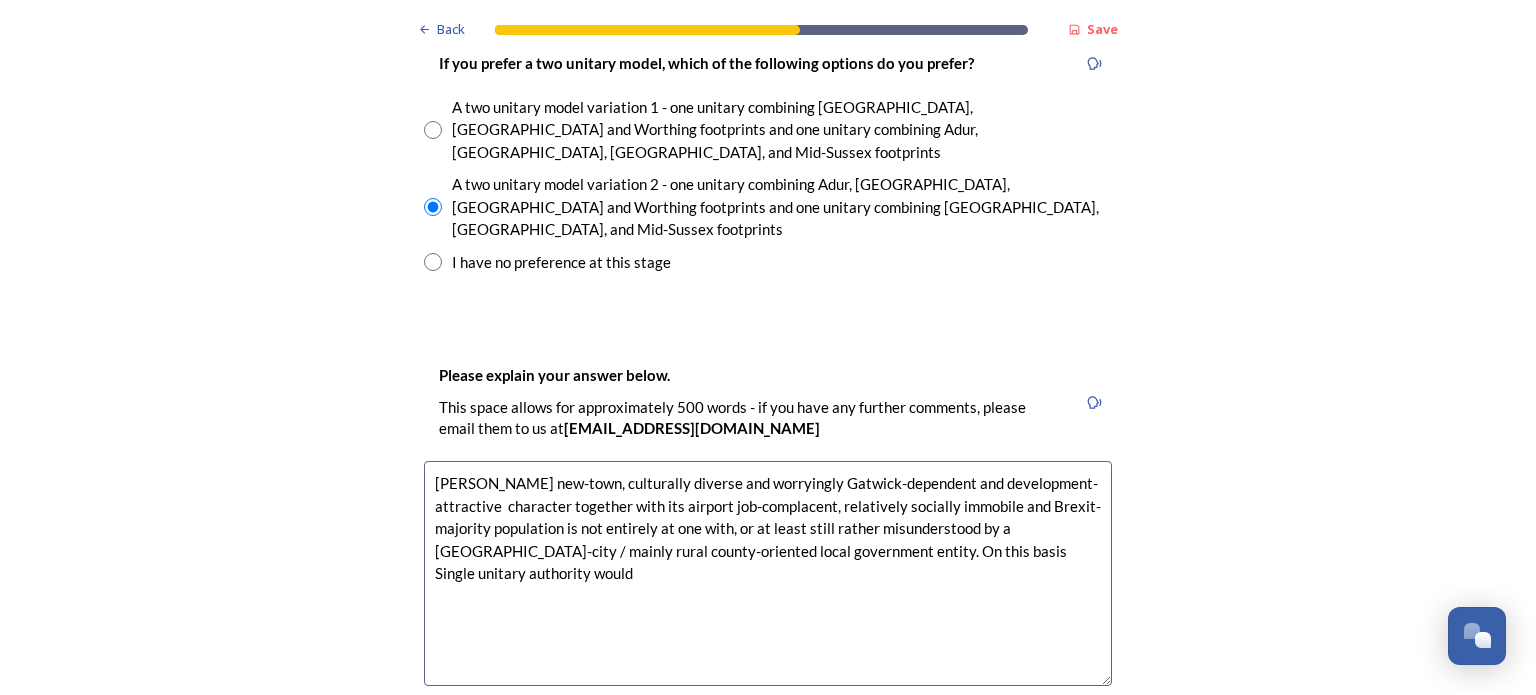 scroll, scrollTop: 3066, scrollLeft: 0, axis: vertical 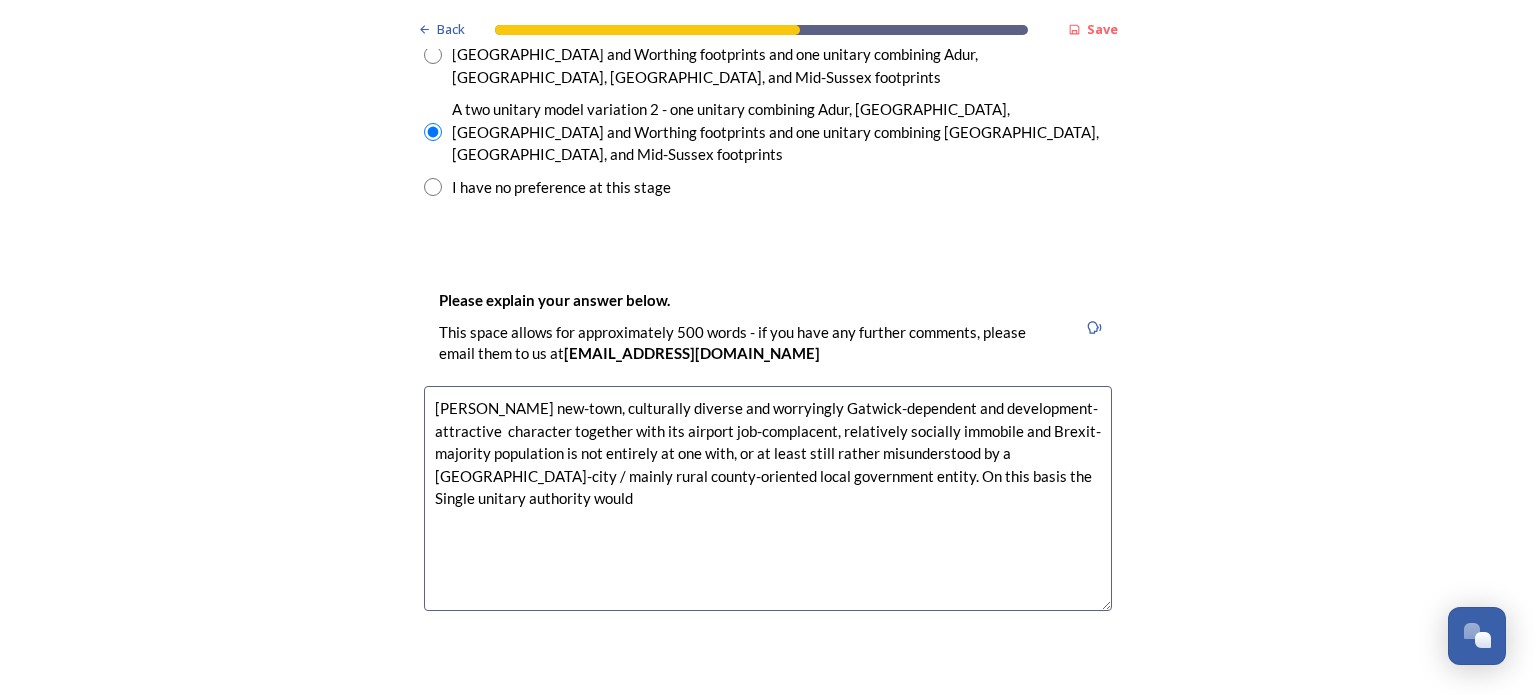 click on "[PERSON_NAME] new-town, culturally diverse and worryingly Gatwick-dependent and development-attractive  character together with its airport job-complacent, relatively socially immobile and Brexit-majority population is not entirely at one with, or at least still rather misunderstood by a [GEOGRAPHIC_DATA]-city / mainly rural county-oriented local government entity. On this basis the Single unitary authority would" at bounding box center (768, 498) 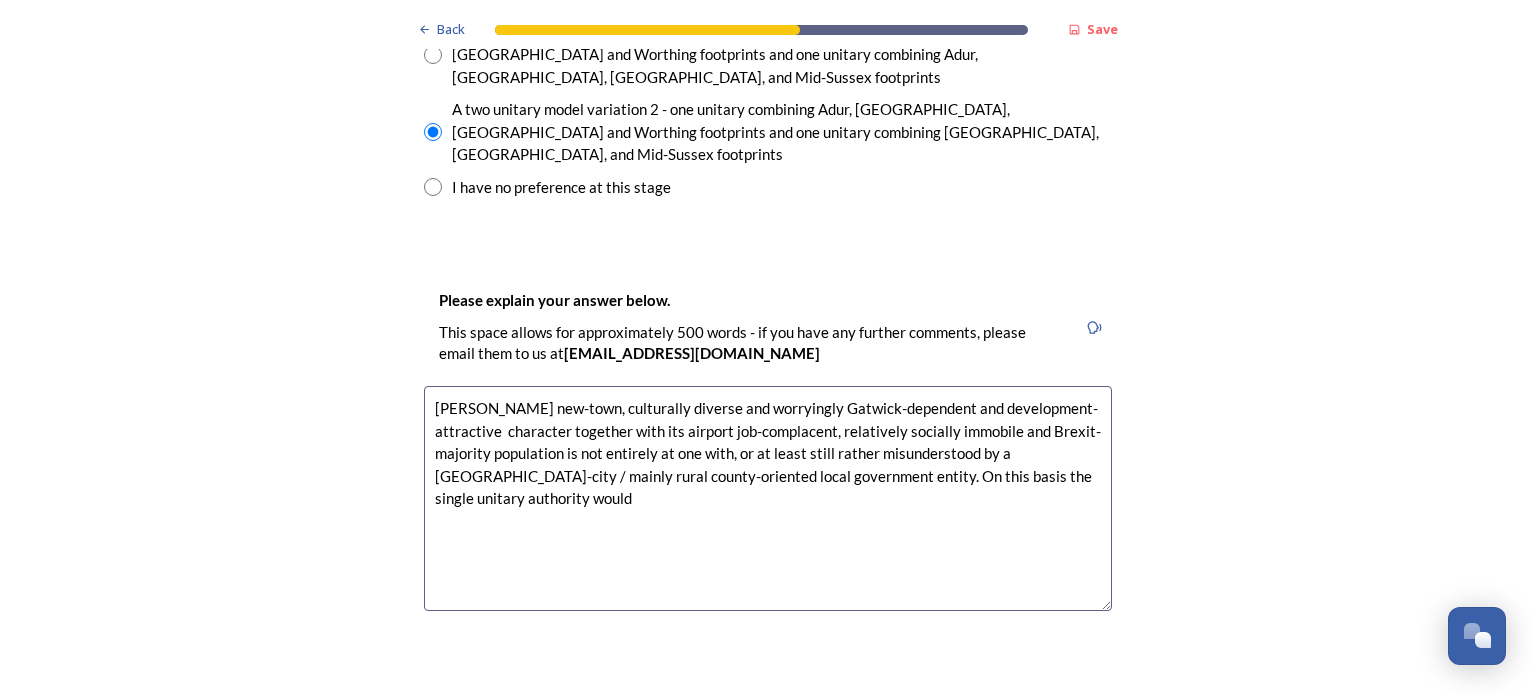 click on "[PERSON_NAME] new-town, culturally diverse and worryingly Gatwick-dependent and development-attractive  character together with its airport job-complacent, relatively socially immobile and Brexit-majority population is not entirely at one with, or at least still rather misunderstood by a [GEOGRAPHIC_DATA]-city / mainly rural county-oriented local government entity. On this basis the single unitary authority would" at bounding box center (768, 498) 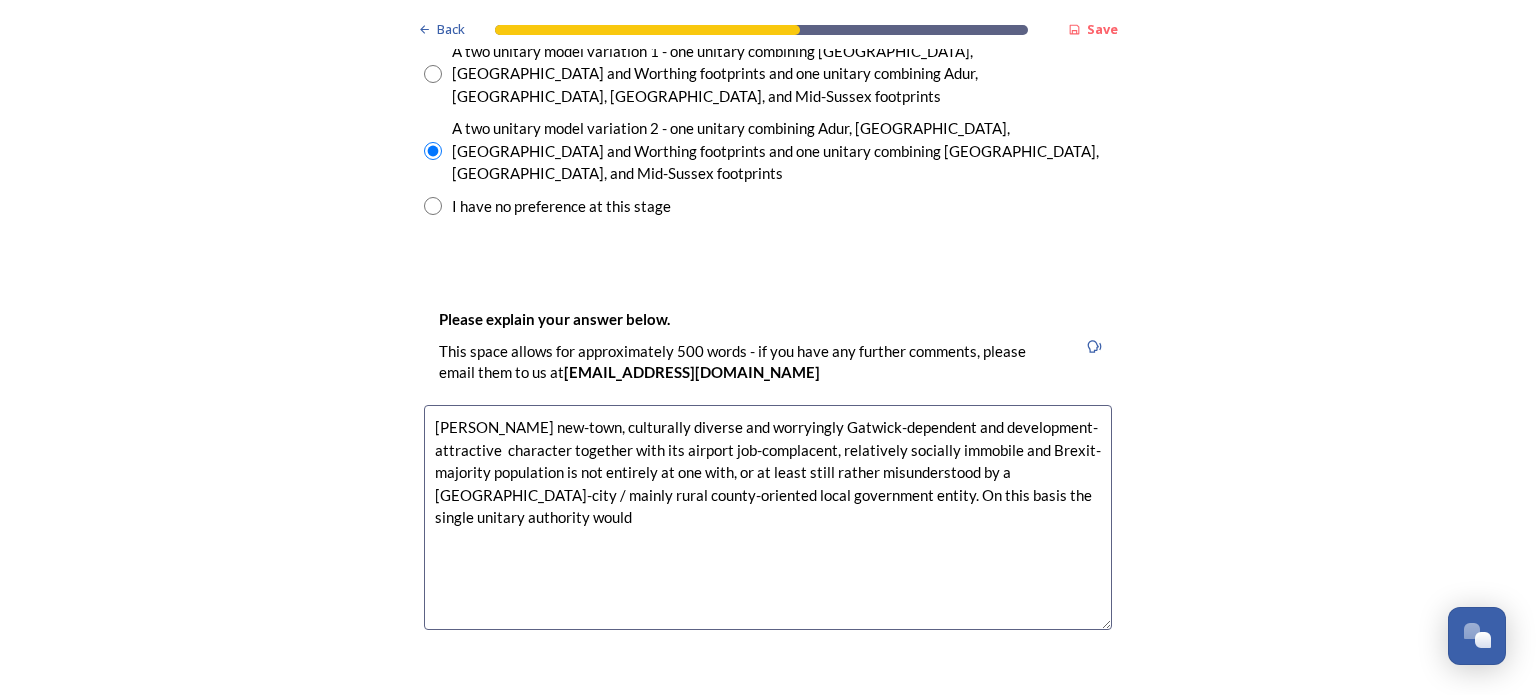 scroll, scrollTop: 3066, scrollLeft: 0, axis: vertical 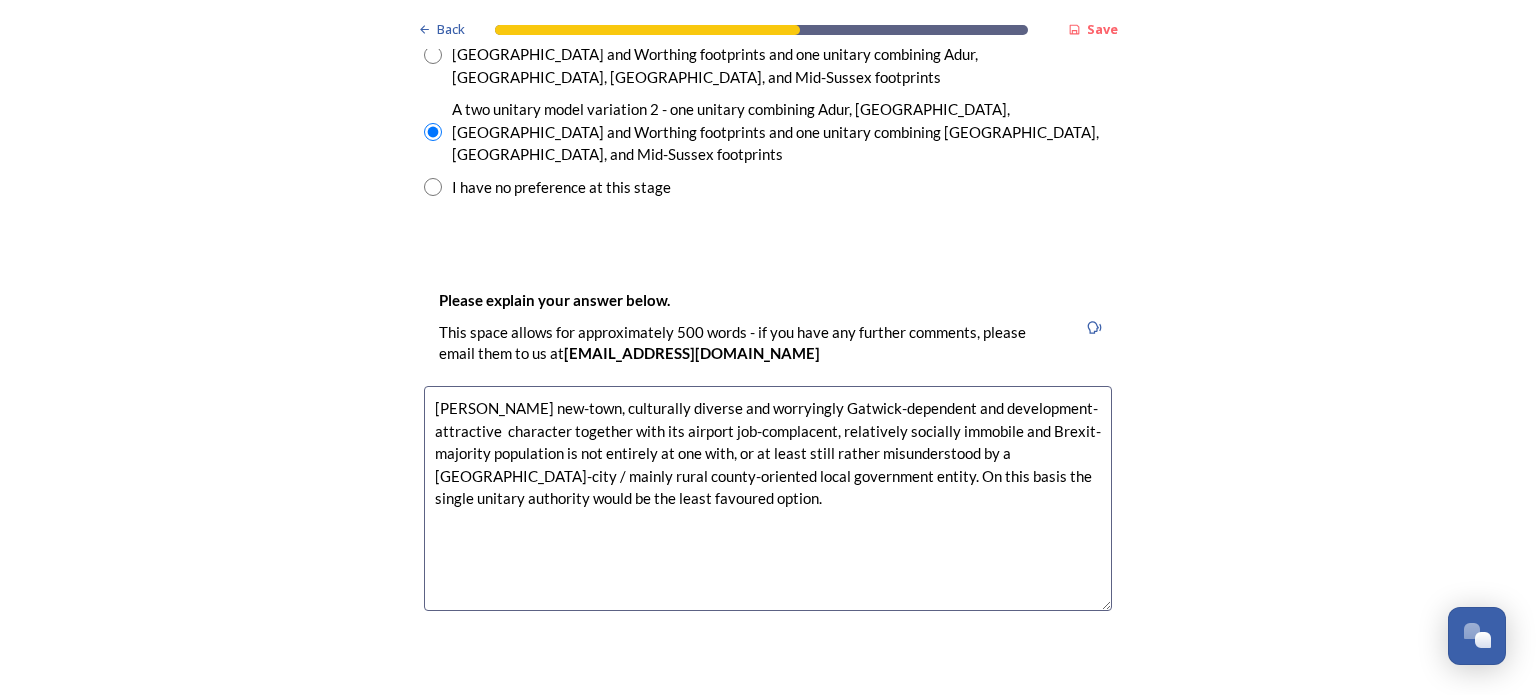 drag, startPoint x: 430, startPoint y: 305, endPoint x: 736, endPoint y: 399, distance: 320.1125 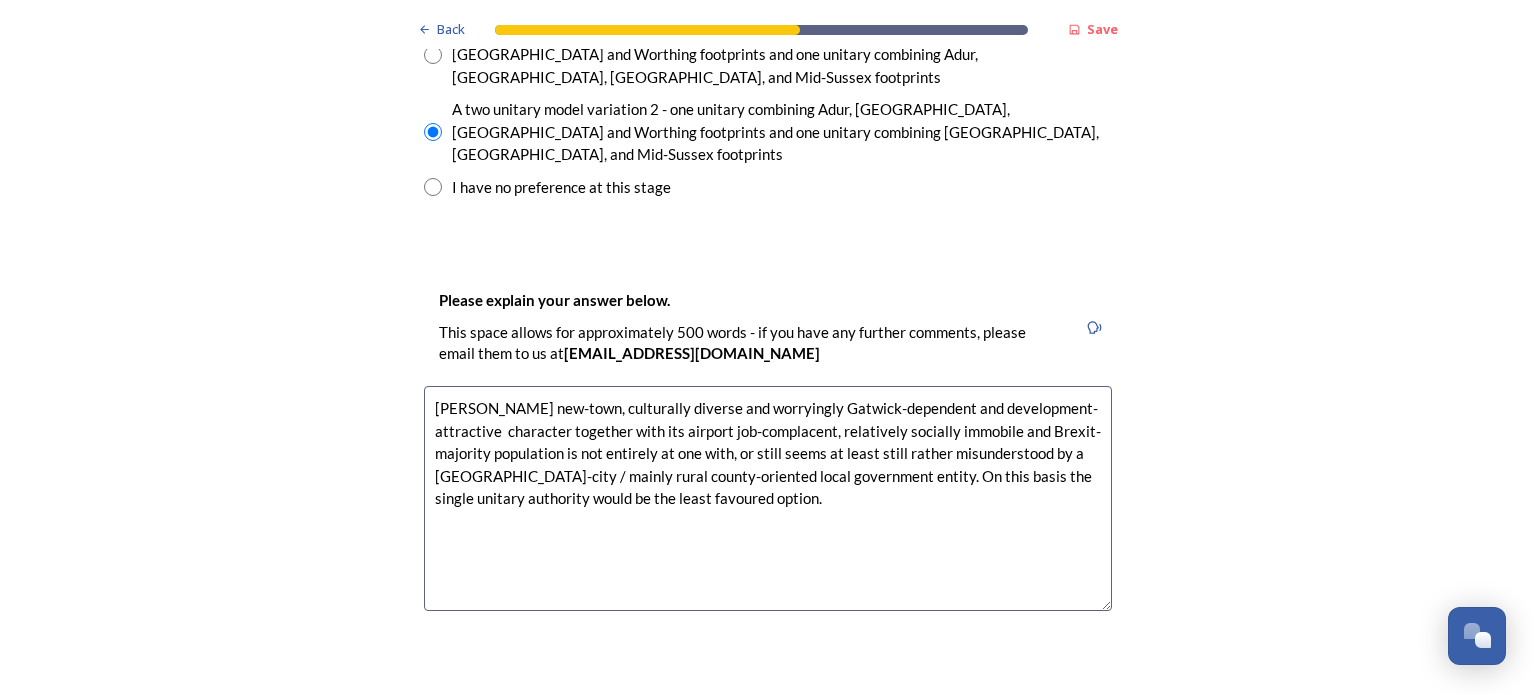 click on "[PERSON_NAME] new-town, culturally diverse and worryingly Gatwick-dependent and development-attractive  character together with its airport job-complacent, relatively socially immobile and Brexit-majority population is not entirely at one with, or still seems at least still rather misunderstood by a [GEOGRAPHIC_DATA]-city / mainly rural county-oriented local government entity. On this basis the single unitary authority would be the least favoured option." at bounding box center [768, 498] 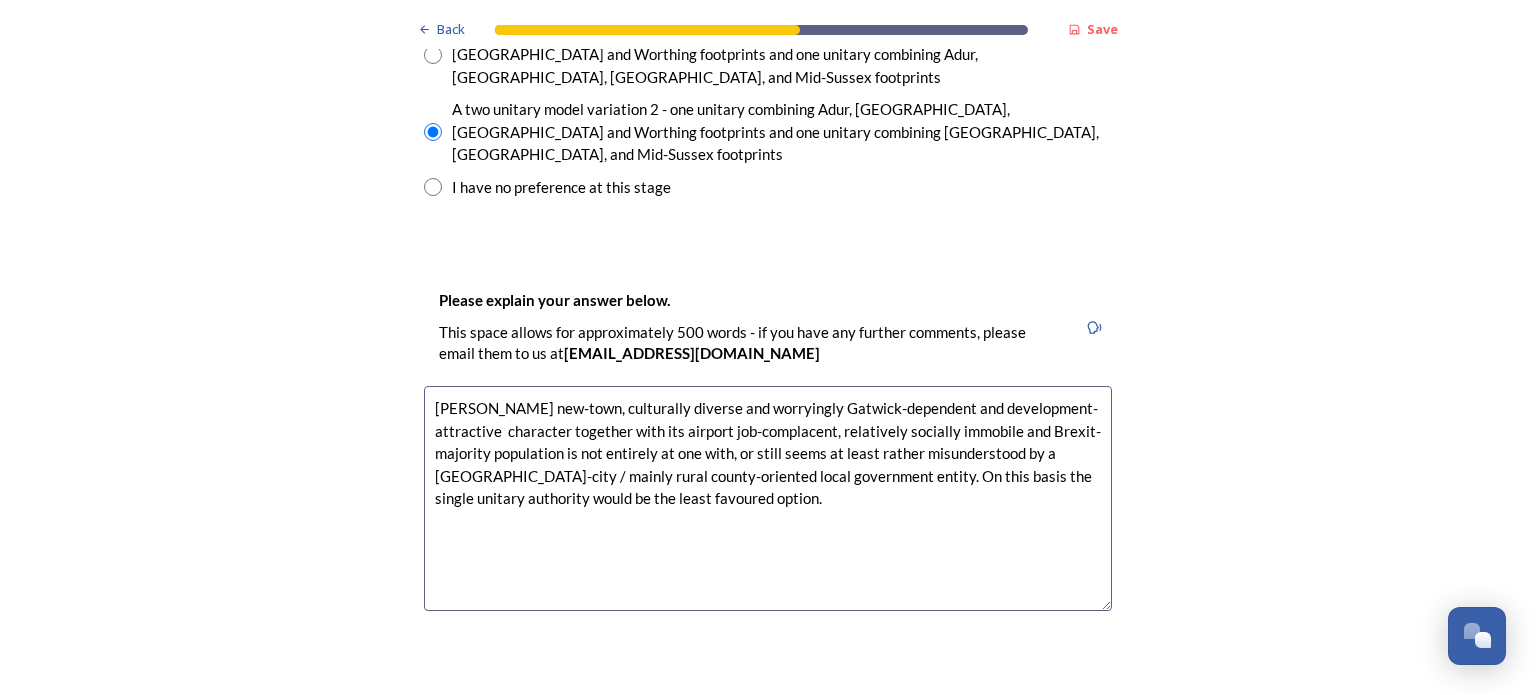 click on "[PERSON_NAME] new-town, culturally diverse and worryingly Gatwick-dependent and development-attractive  character together with its airport job-complacent, relatively socially immobile and Brexit-majority population is not entirely at one with, or still seems at least rather misunderstood by a [GEOGRAPHIC_DATA]-city / mainly rural county-oriented local government entity. On this basis the single unitary authority would be the least favoured option." at bounding box center [768, 498] 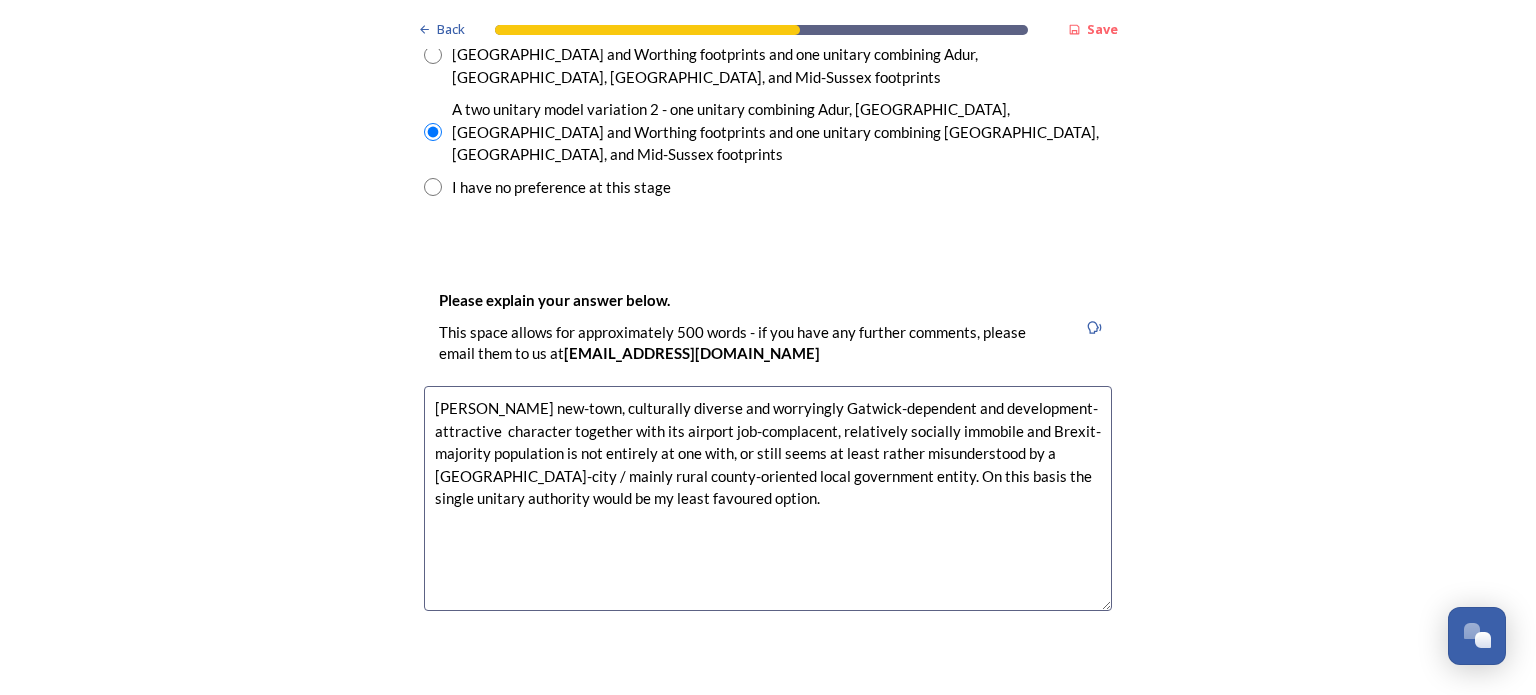 click on "[PERSON_NAME] new-town, culturally diverse and worryingly Gatwick-dependent and development-attractive  character together with its airport job-complacent, relatively socially immobile and Brexit-majority population is not entirely at one with, or still seems at least rather misunderstood by a [GEOGRAPHIC_DATA]-city / mainly rural county-oriented local government entity. On this basis the single unitary authority would be my least favoured option." at bounding box center (768, 498) 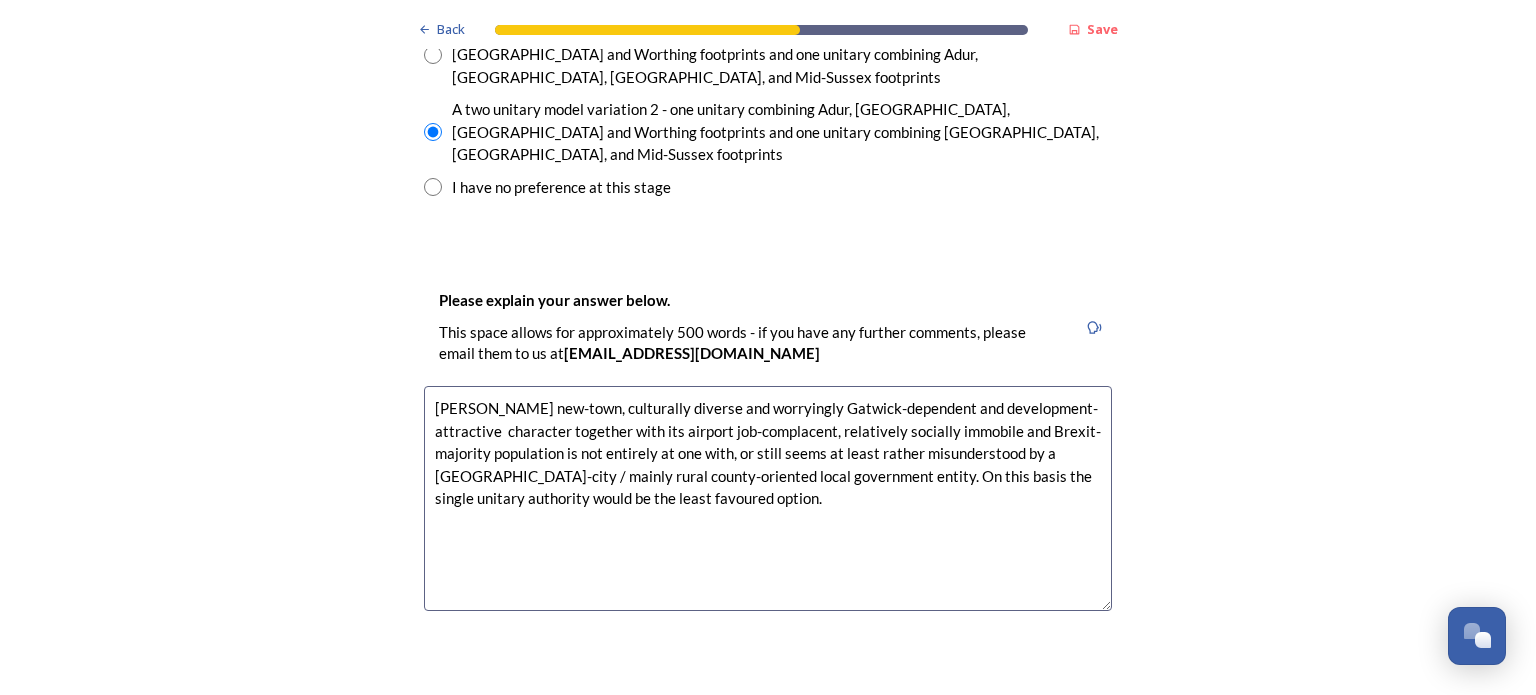 click on "[PERSON_NAME] new-town, culturally diverse and worryingly Gatwick-dependent and development-attractive  character together with its airport job-complacent, relatively socially immobile and Brexit-majority population is not entirely at one with, or still seems at least rather misunderstood by a [GEOGRAPHIC_DATA]-city / mainly rural county-oriented local government entity. On this basis the single unitary authority would be the least favoured option." at bounding box center (768, 498) 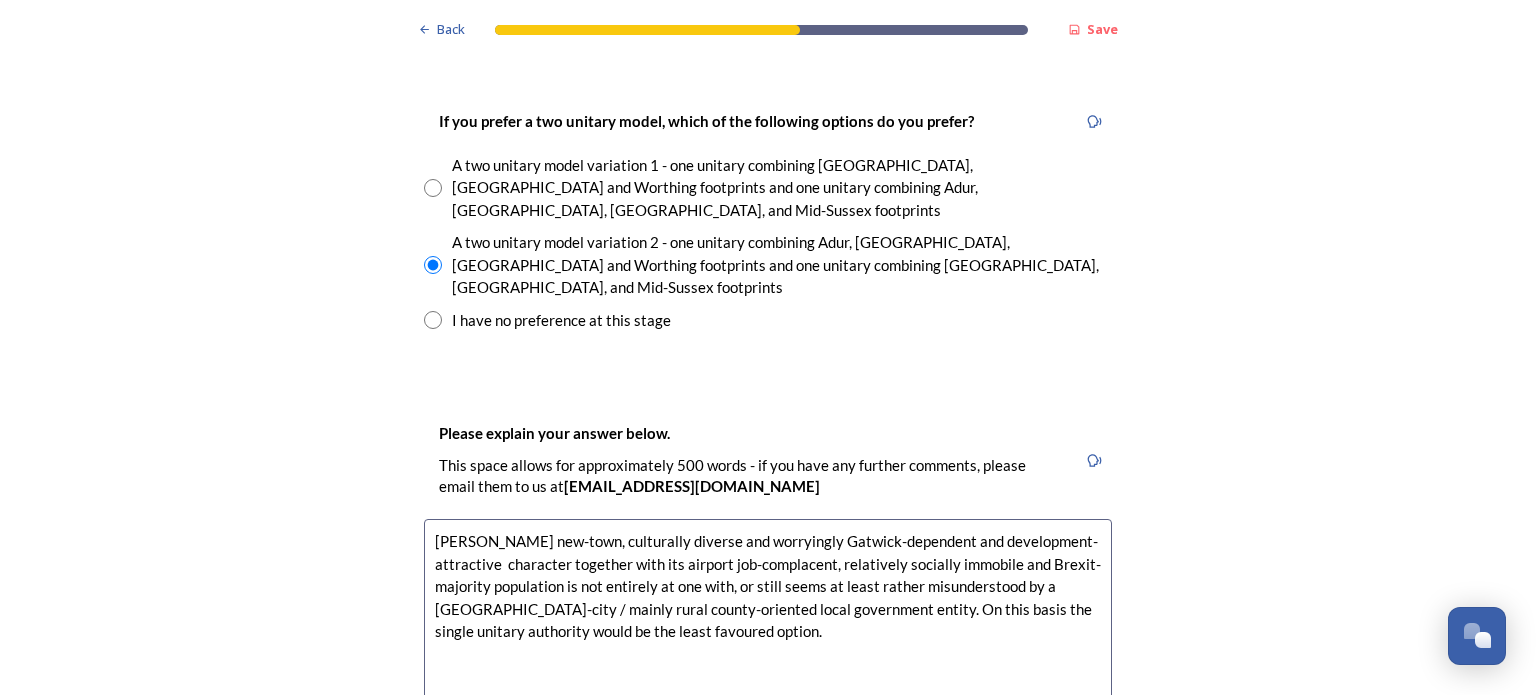click on "[PERSON_NAME] new-town, culturally diverse and worryingly Gatwick-dependent and development-attractive  character together with its airport job-complacent, relatively socially immobile and Brexit-majority population is not entirely at one with, or still seems at least rather misunderstood by a [GEOGRAPHIC_DATA]-city / mainly rural county-oriented local government entity. On this basis the single unitary authority would be the least favoured option." at bounding box center [768, 631] 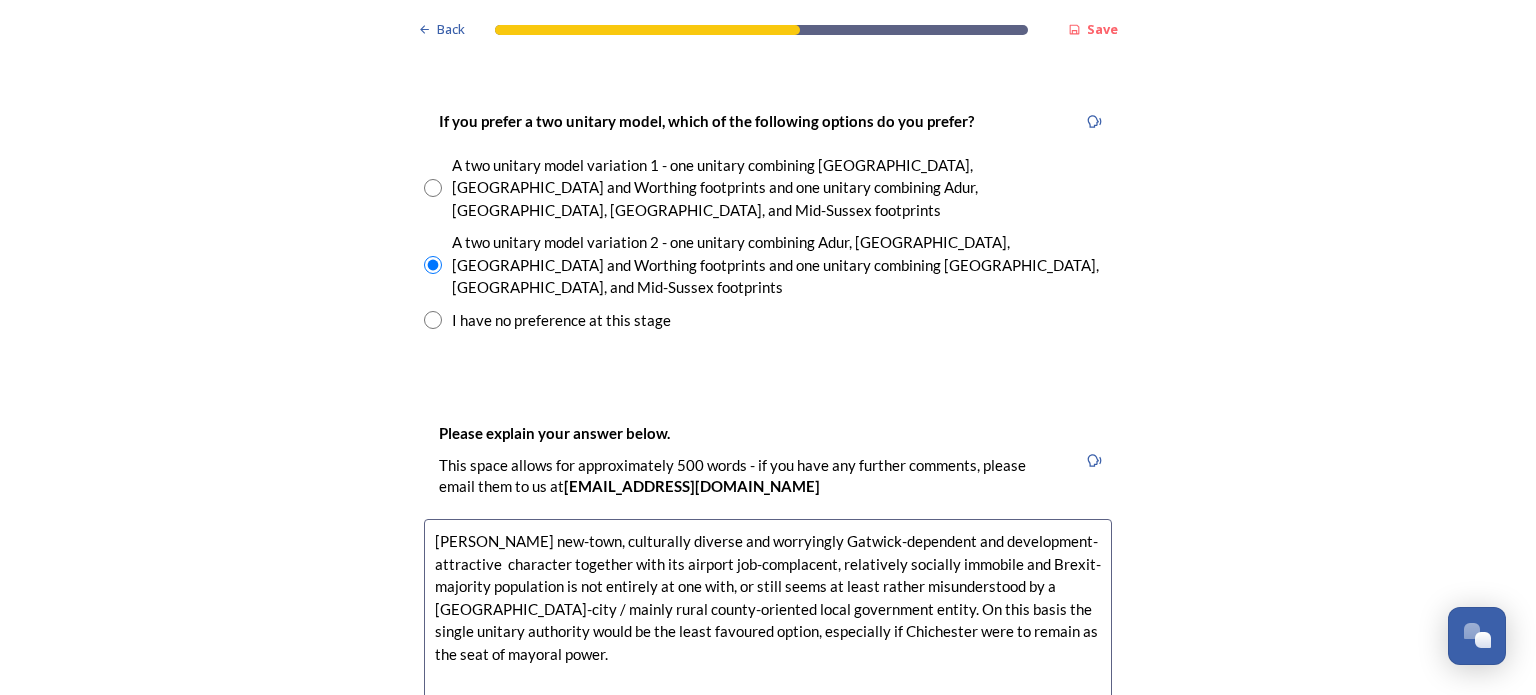 click on "[PERSON_NAME] new-town, culturally diverse and worryingly Gatwick-dependent and development-attractive  character together with its airport job-complacent, relatively socially immobile and Brexit-majority population is not entirely at one with, or still seems at least rather misunderstood by a [GEOGRAPHIC_DATA]-city / mainly rural county-oriented local government entity. On this basis the single unitary authority would be the least favoured option, especially if Chichester were to remain as the seat of mayoral power." at bounding box center (768, 631) 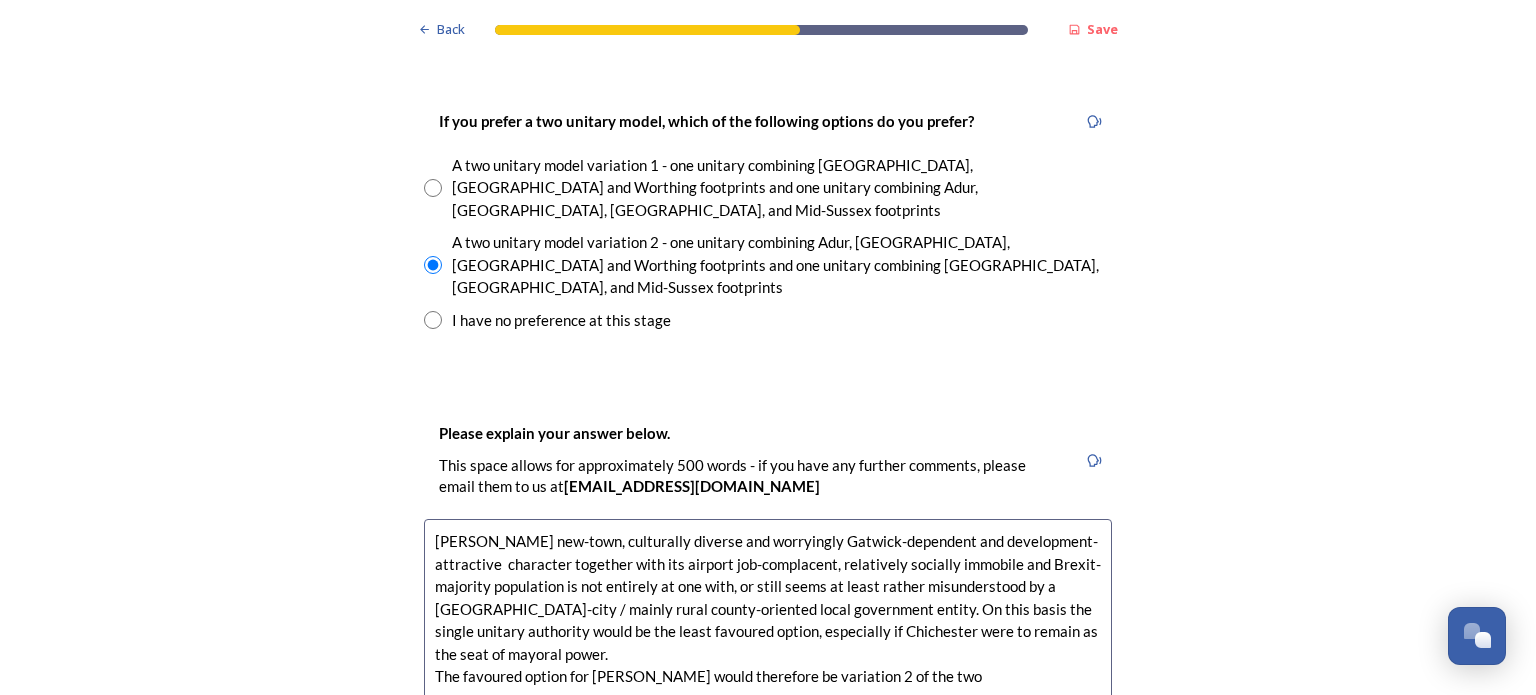 click on "[PERSON_NAME] new-town, culturally diverse and worryingly Gatwick-dependent and development-attractive  character together with its airport job-complacent, relatively socially immobile and Brexit-majority population is not entirely at one with, or still seems at least rather misunderstood by a [GEOGRAPHIC_DATA]-city / mainly rural county-oriented local government entity. On this basis the single unitary authority would be the least favoured option, especially if Chichester were to remain as the seat of mayoral power.
The favoured option for [PERSON_NAME] would therefore be variation 2 of the two" at bounding box center [768, 631] 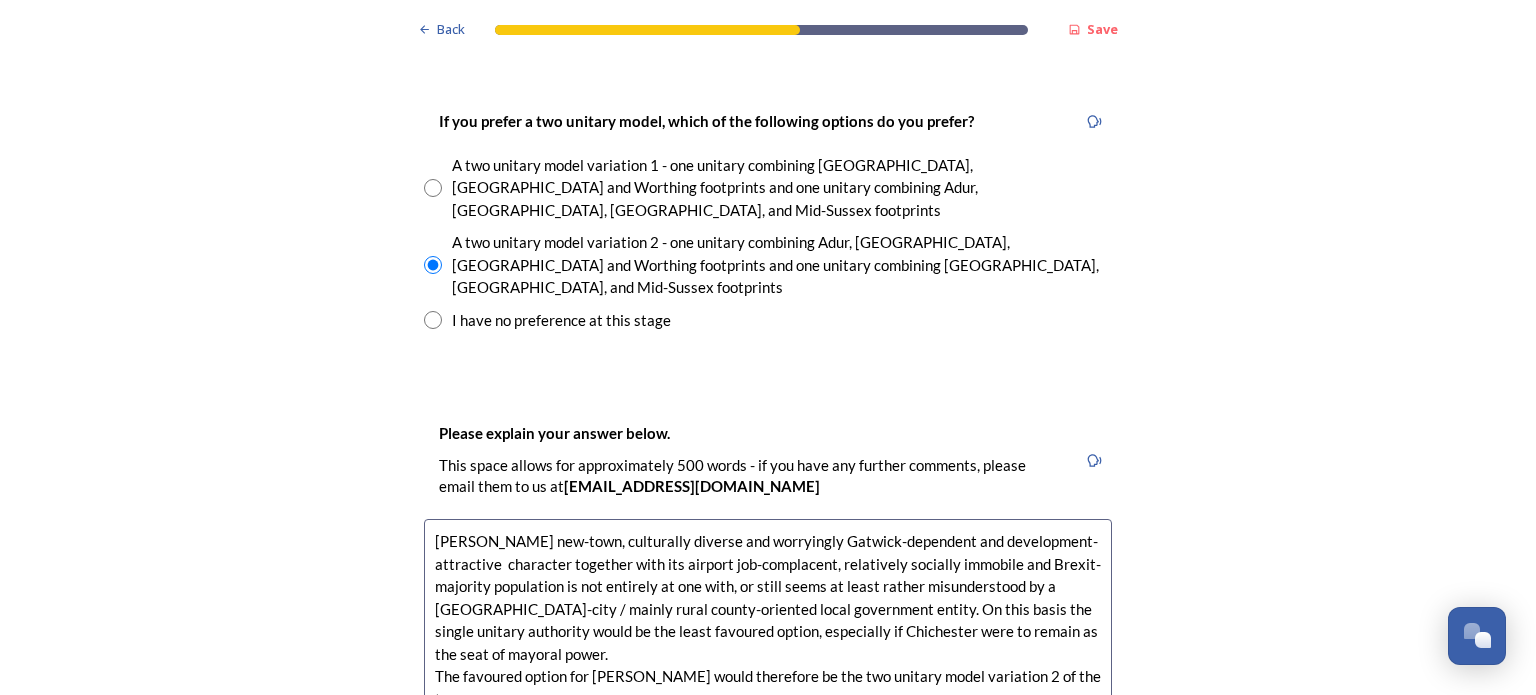 click on "[PERSON_NAME] new-town, culturally diverse and worryingly Gatwick-dependent and development-attractive  character together with its airport job-complacent, relatively socially immobile and Brexit-majority population is not entirely at one with, or still seems at least rather misunderstood by a [GEOGRAPHIC_DATA]-city / mainly rural county-oriented local government entity. On this basis the single unitary authority would be the least favoured option, especially if Chichester were to remain as the seat of mayoral power.
The favoured option for [PERSON_NAME] would therefore be the two unitary model variation 2 of the two" at bounding box center (768, 631) 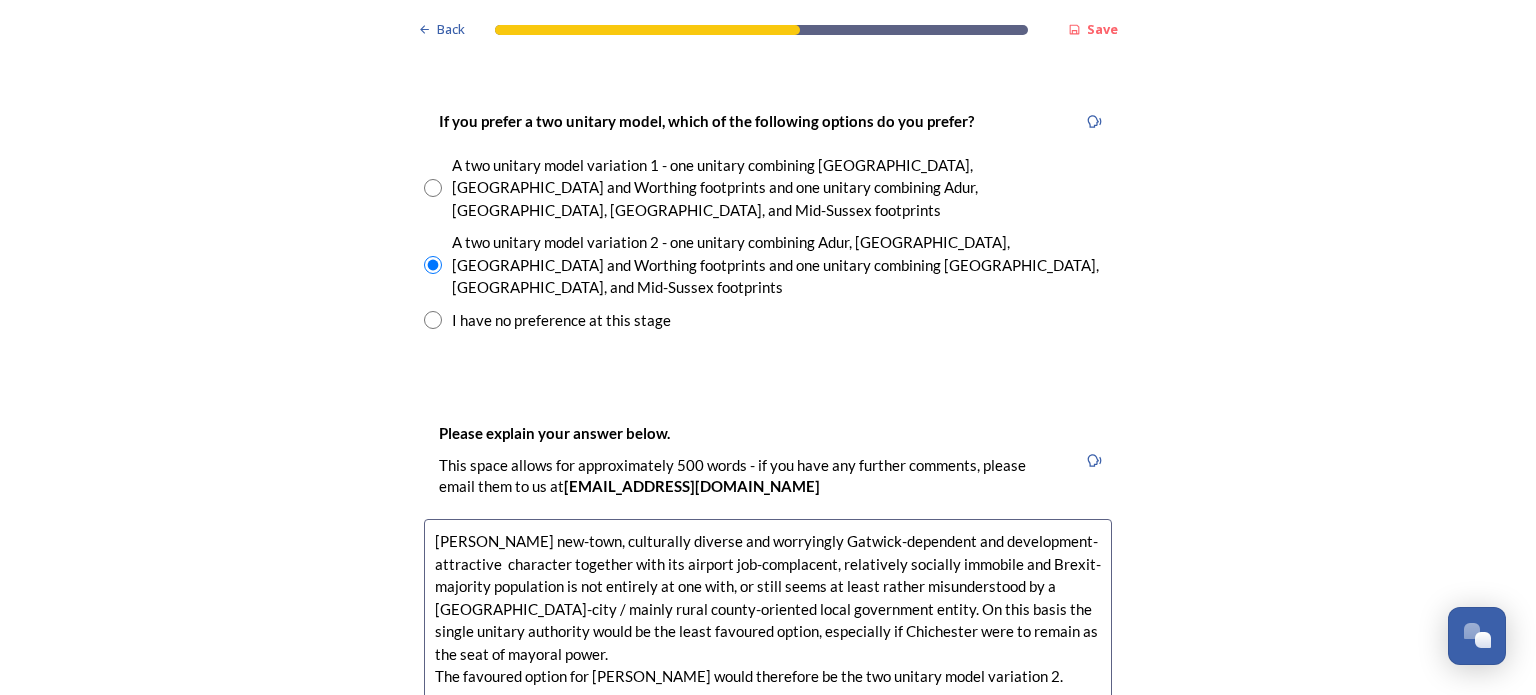 click on "[PERSON_NAME] new-town, culturally diverse and worryingly Gatwick-dependent and development-attractive  character together with its airport job-complacent, relatively socially immobile and Brexit-majority population is not entirely at one with, or still seems at least rather misunderstood by a [GEOGRAPHIC_DATA]-city / mainly rural county-oriented local government entity. On this basis the single unitary authority would be the least favoured option, especially if Chichester were to remain as the seat of mayoral power.
The favoured option for [PERSON_NAME] would therefore be the two unitary model variation 2." at bounding box center [768, 631] 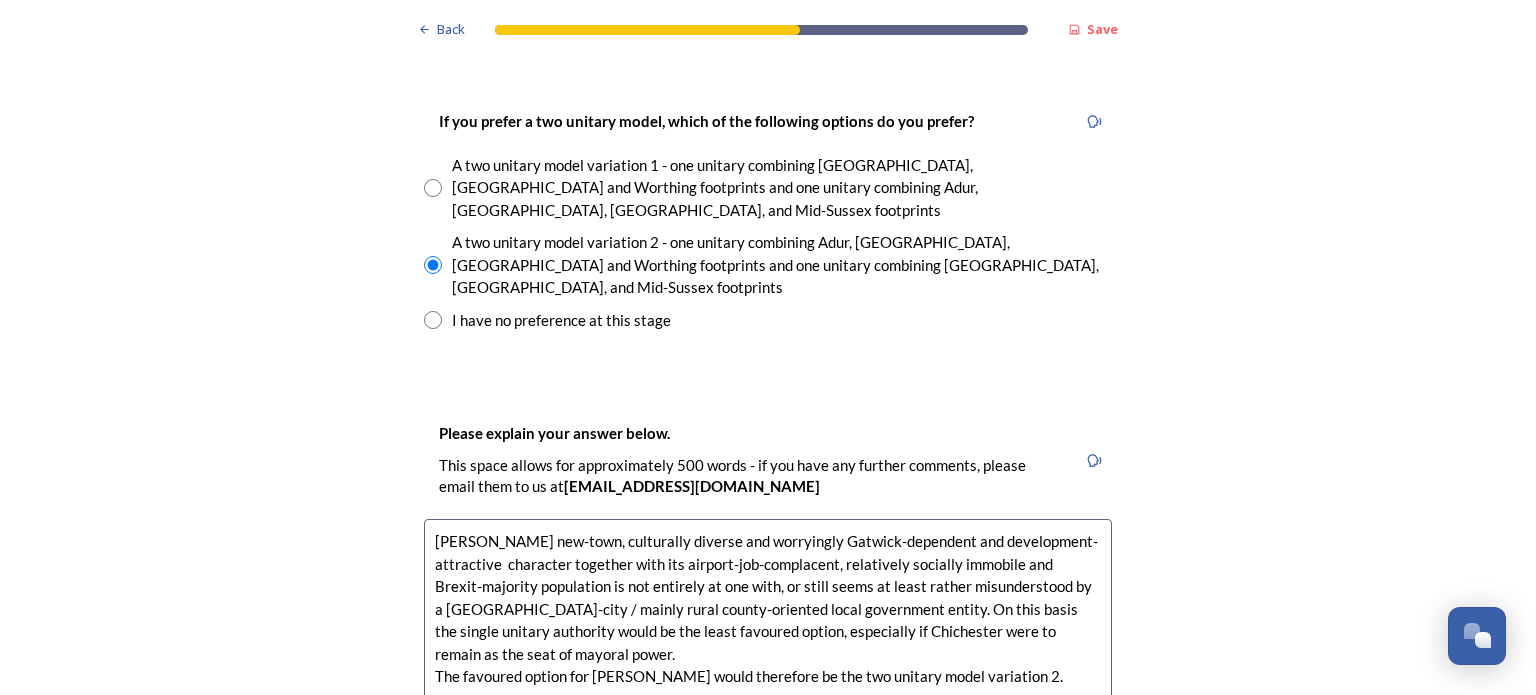 click on "[PERSON_NAME] new-town, culturally diverse and worryingly Gatwick-dependent and development-attractive  character together with its airport-job-complacent, relatively socially immobile and Brexit-majority population is not entirely at one with, or still seems at least rather misunderstood by a [GEOGRAPHIC_DATA]-city / mainly rural county-oriented local government entity. On this basis the single unitary authority would be the least favoured option, especially if Chichester were to remain as the seat of mayoral power.
The favoured option for [PERSON_NAME] would therefore be the two unitary model variation 2." at bounding box center [768, 631] 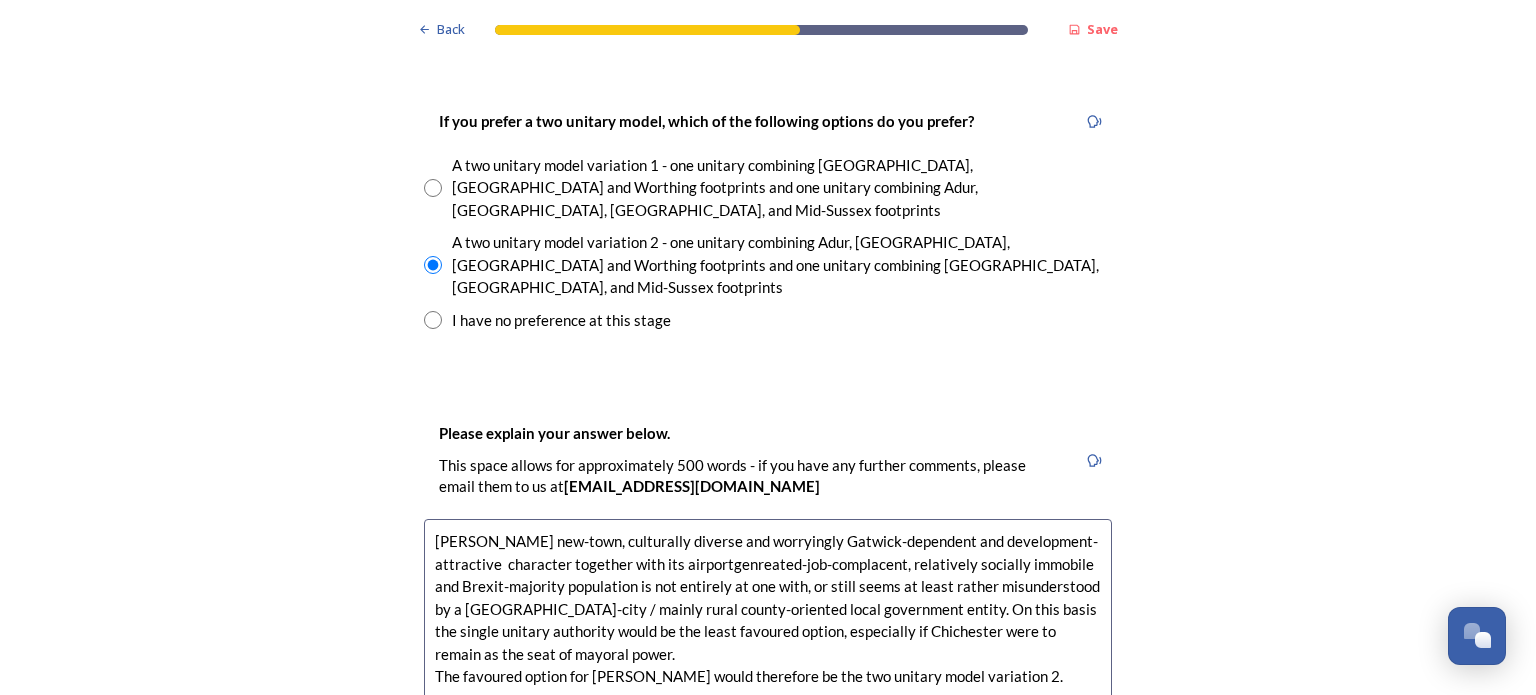 click on "[PERSON_NAME] new-town, culturally diverse and worryingly Gatwick-dependent and development-attractive  character together with its airportgenreated-job-complacent, relatively socially immobile and Brexit-majority population is not entirely at one with, or still seems at least rather misunderstood by a [GEOGRAPHIC_DATA]-city / mainly rural county-oriented local government entity. On this basis the single unitary authority would be the least favoured option, especially if Chichester were to remain as the seat of mayoral power.
The favoured option for [PERSON_NAME] would therefore be the two unitary model variation 2." at bounding box center (768, 631) 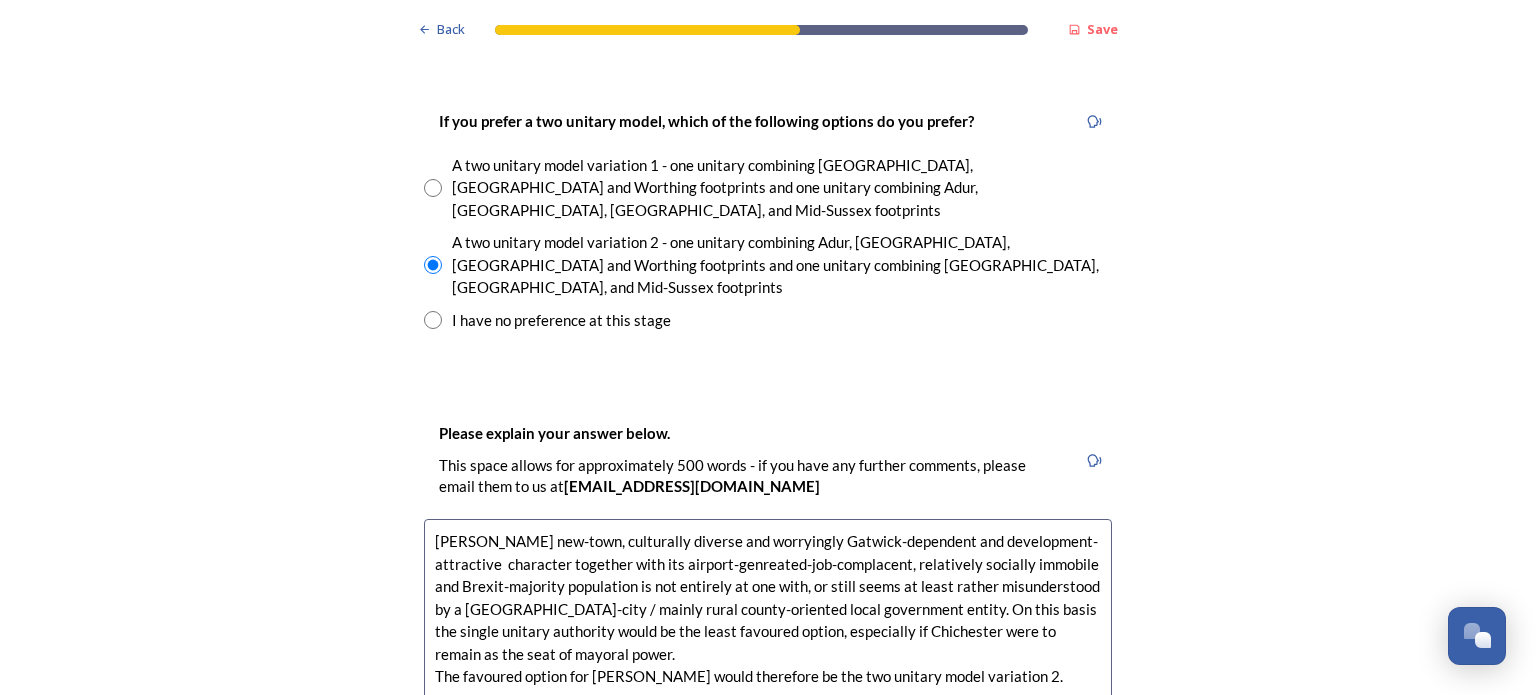 click on "[PERSON_NAME] new-town, culturally diverse and worryingly Gatwick-dependent and development-attractive  character together with its airport-genreated-job-complacent, relatively socially immobile and Brexit-majority population is not entirely at one with, or still seems at least rather misunderstood by a [GEOGRAPHIC_DATA]-city / mainly rural county-oriented local government entity. On this basis the single unitary authority would be the least favoured option, especially if Chichester were to remain as the seat of mayoral power.
The favoured option for [PERSON_NAME] would therefore be the two unitary model variation 2." at bounding box center (768, 631) 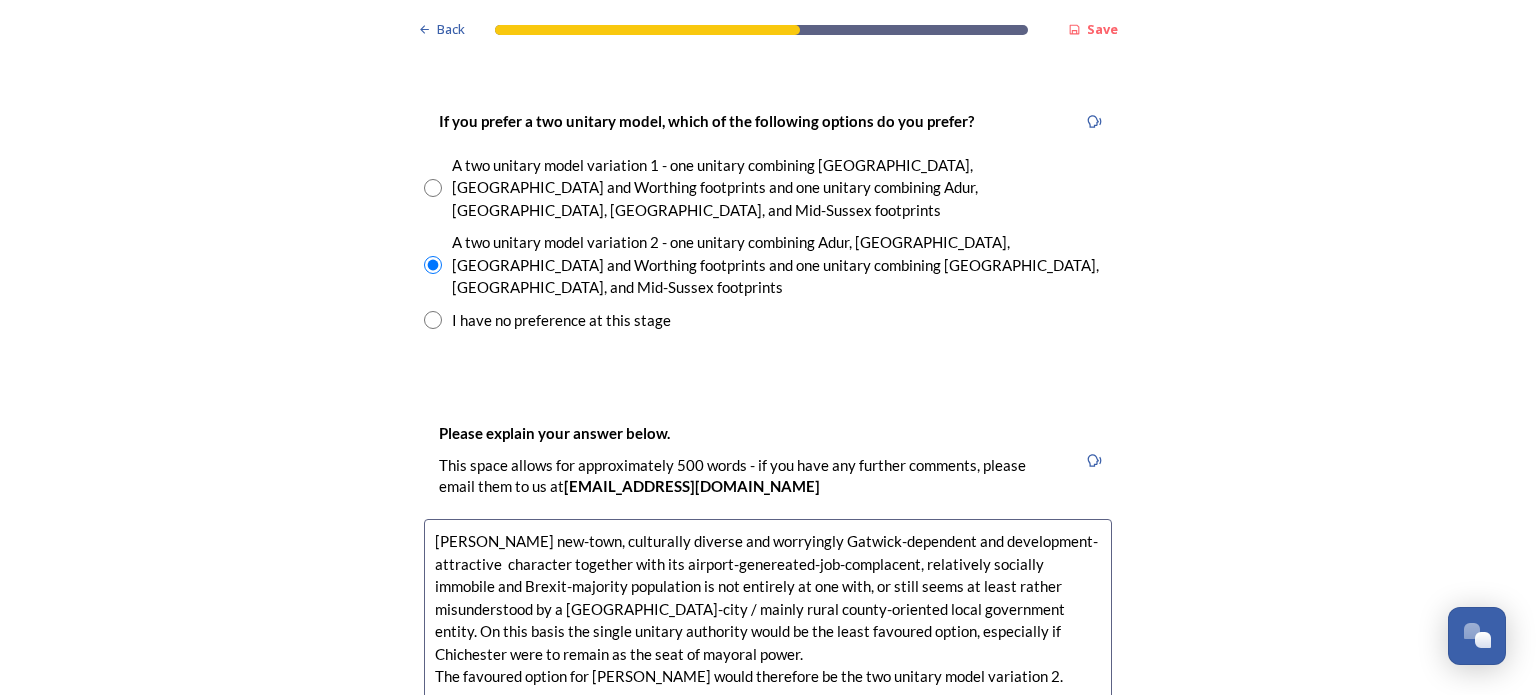 click on "[PERSON_NAME] new-town, culturally diverse and worryingly Gatwick-dependent and development-attractive  character together with its airport-genereated-job-complacent, relatively socially immobile and Brexit-majority population is not entirely at one with, or still seems at least rather misunderstood by a [GEOGRAPHIC_DATA]-city / mainly rural county-oriented local government entity. On this basis the single unitary authority would be the least favoured option, especially if Chichester were to remain as the seat of mayoral power.
The favoured option for [PERSON_NAME] would therefore be the two unitary model variation 2." at bounding box center [768, 631] 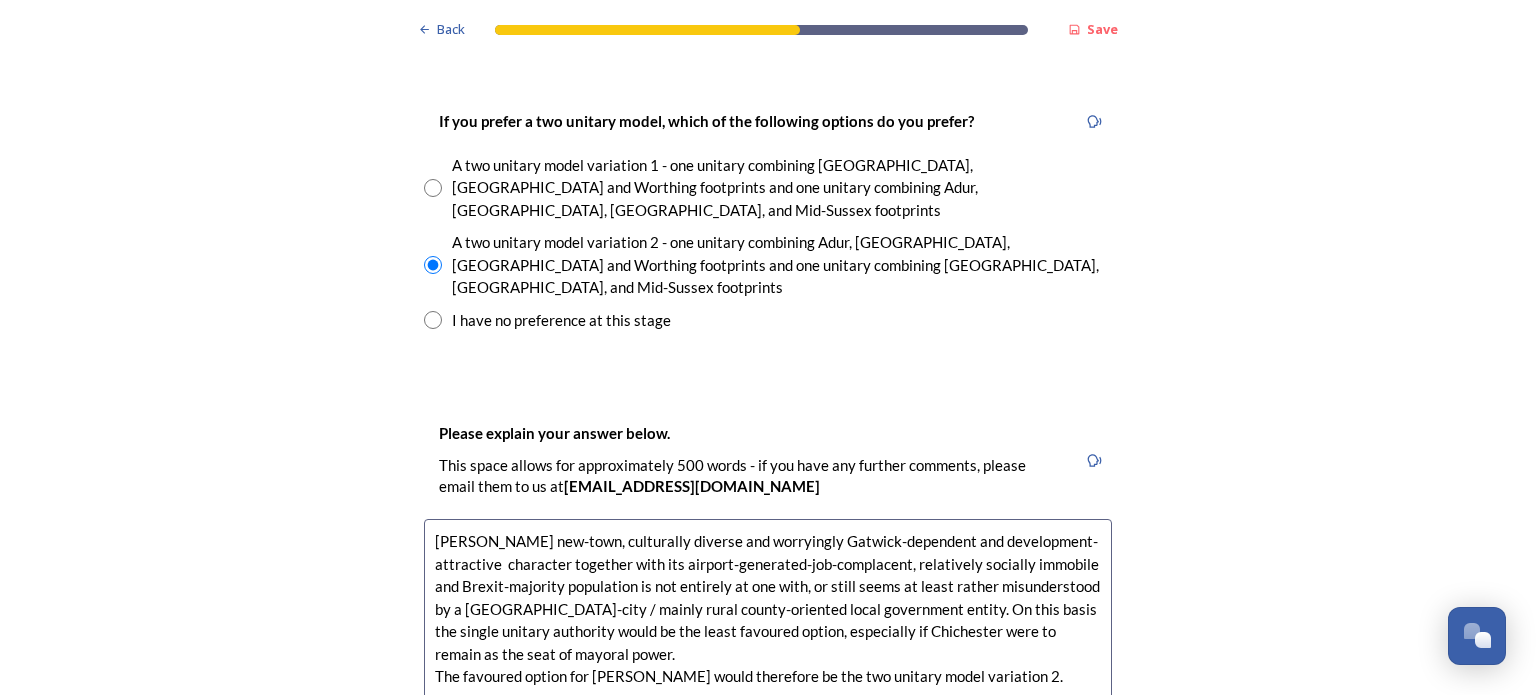 click on "[PERSON_NAME] new-town, culturally diverse and worryingly Gatwick-dependent and development-attractive  character together with its airport-generated-job-complacent, relatively socially immobile and Brexit-majority population is not entirely at one with, or still seems at least rather misunderstood by a [GEOGRAPHIC_DATA]-city / mainly rural county-oriented local government entity. On this basis the single unitary authority would be the least favoured option, especially if Chichester were to remain as the seat of mayoral power.
The favoured option for [PERSON_NAME] would therefore be the two unitary model variation 2." at bounding box center (768, 631) 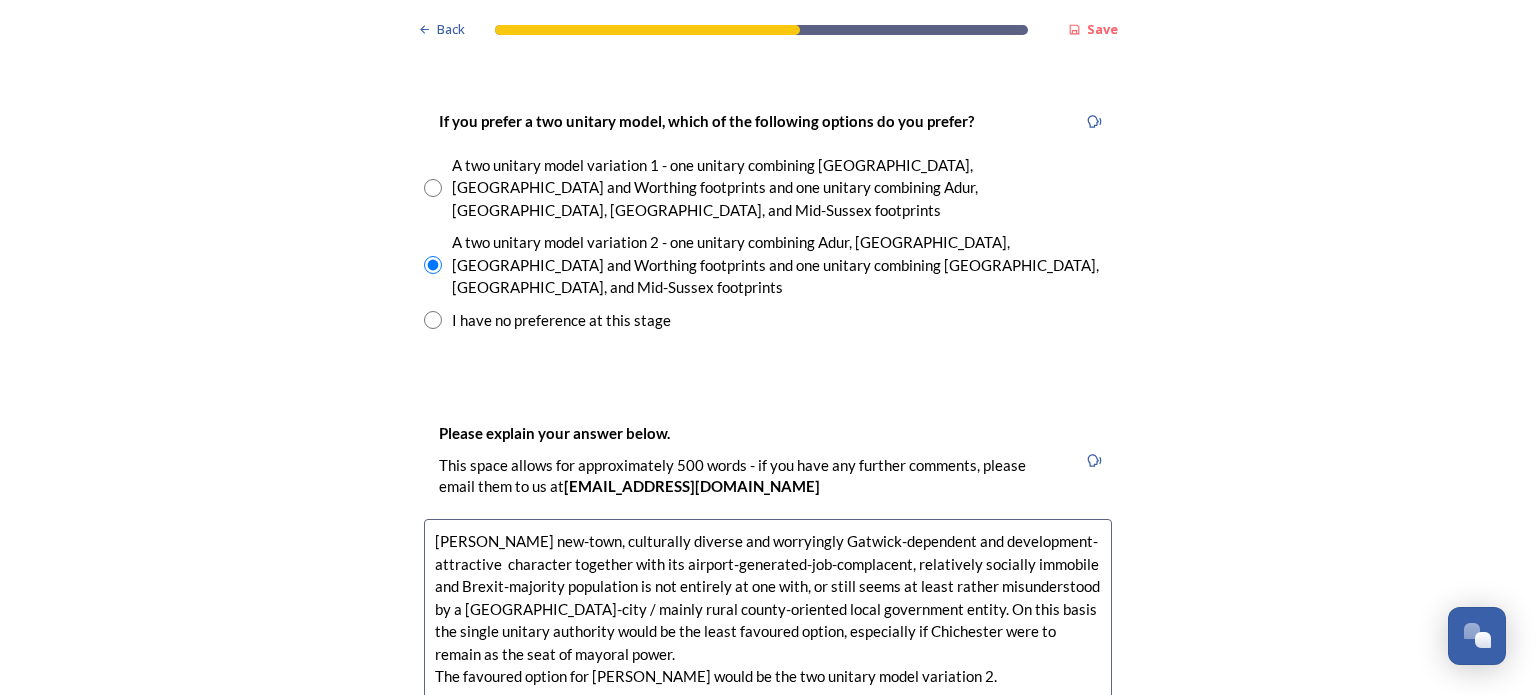 click on "[PERSON_NAME] new-town, culturally diverse and worryingly Gatwick-dependent and development-attractive  character together with its airport-generated-job-complacent, relatively socially immobile and Brexit-majority population is not entirely at one with, or still seems at least rather misunderstood by a [GEOGRAPHIC_DATA]-city / mainly rural county-oriented local government entity. On this basis the single unitary authority would be the least favoured option, especially if Chichester were to remain as the seat of mayoral power.
The favoured option for [PERSON_NAME] would be the two unitary model variation 2." at bounding box center (768, 631) 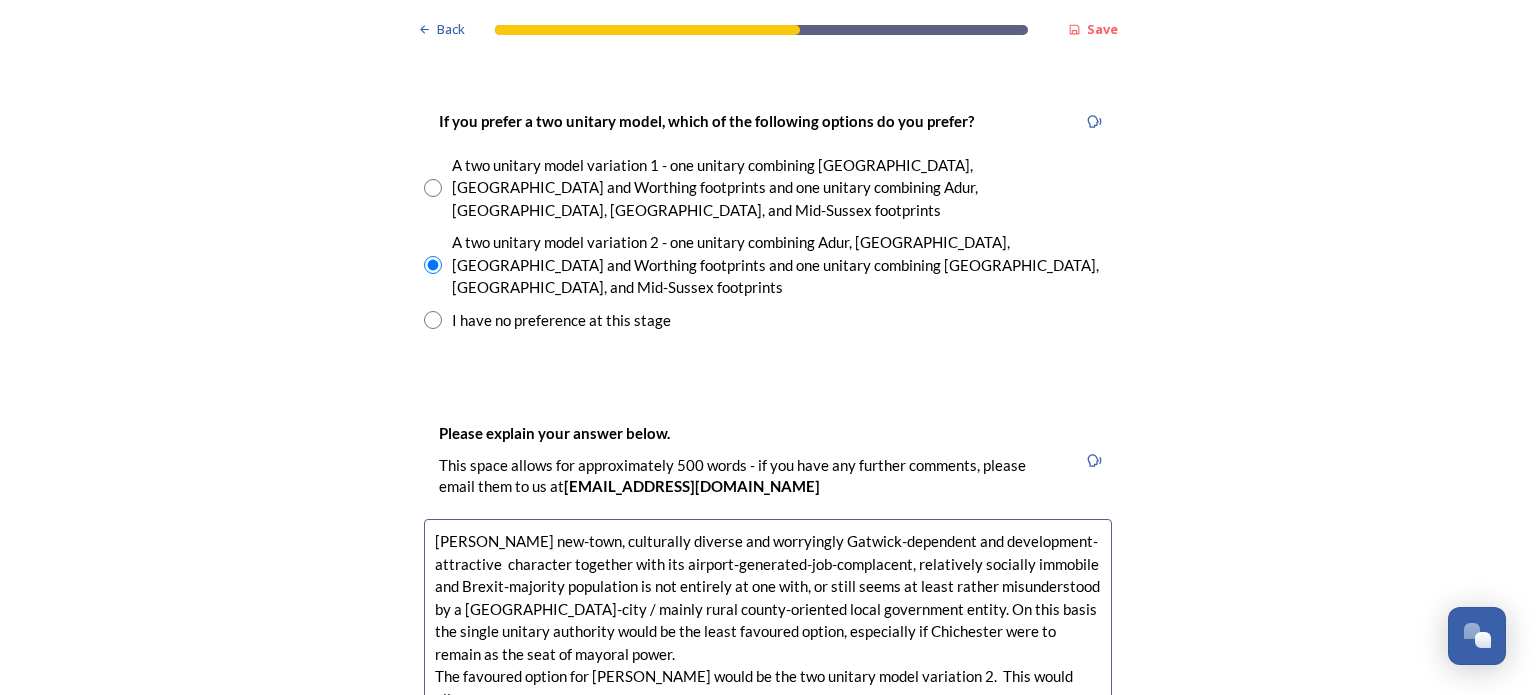 click on "[PERSON_NAME] new-town, culturally diverse and worryingly Gatwick-dependent and development-attractive  character together with its airport-generated-job-complacent, relatively socially immobile and Brexit-majority population is not entirely at one with, or still seems at least rather misunderstood by a [GEOGRAPHIC_DATA]-city / mainly rural county-oriented local government entity. On this basis the single unitary authority would be the least favoured option, especially if Chichester were to remain as the seat of mayoral power.
The favoured option for [PERSON_NAME] would be the two unitary model variation 2.  This would allow" at bounding box center (768, 631) 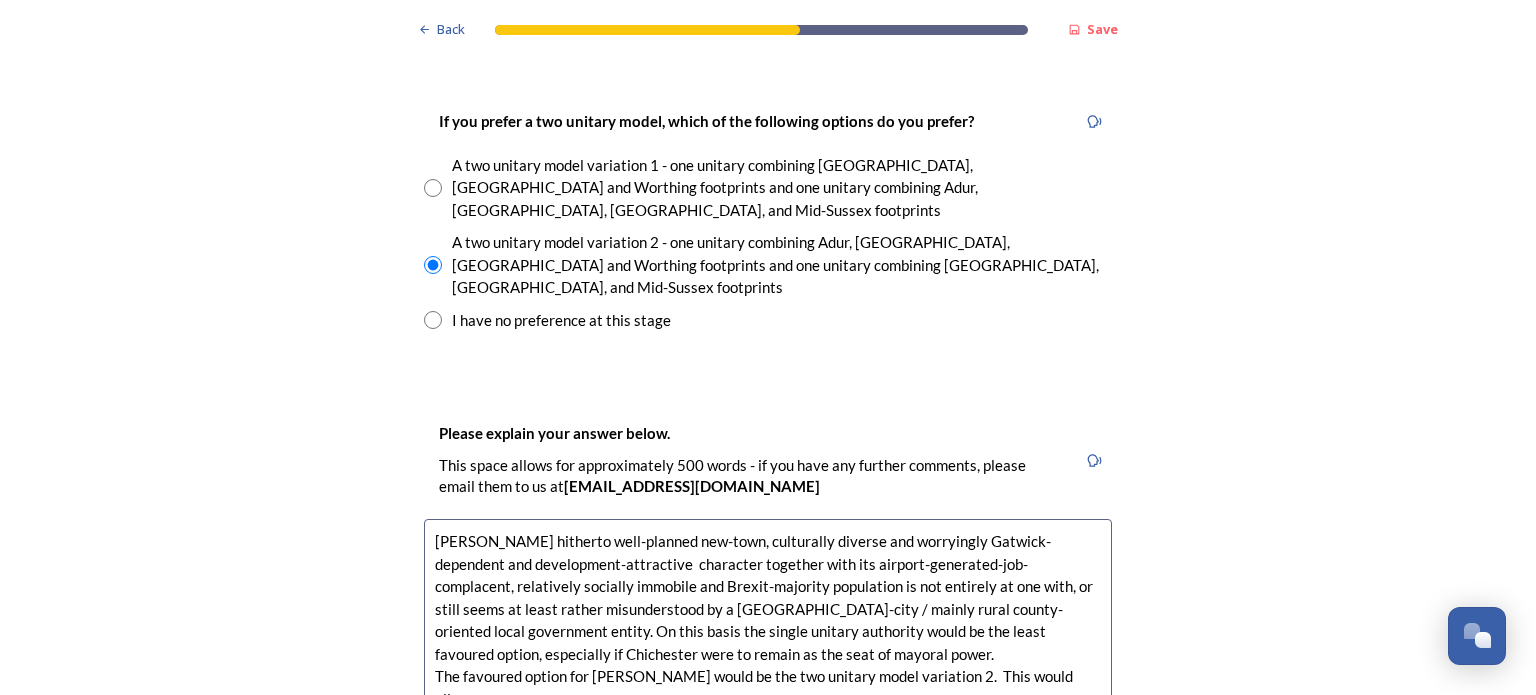 click on "[PERSON_NAME] hitherto well-planned new-town, culturally diverse and worryingly Gatwick-dependent and development-attractive  character together with its airport-generated-job-complacent, relatively socially immobile and Brexit-majority population is not entirely at one with, or still seems at least rather misunderstood by a [GEOGRAPHIC_DATA]-city / mainly rural county-oriented local government entity. On this basis the single unitary authority would be the least favoured option, especially if Chichester were to remain as the seat of mayoral power.
The favoured option for [PERSON_NAME] would be the two unitary model variation 2.  This would allow" at bounding box center (768, 631) 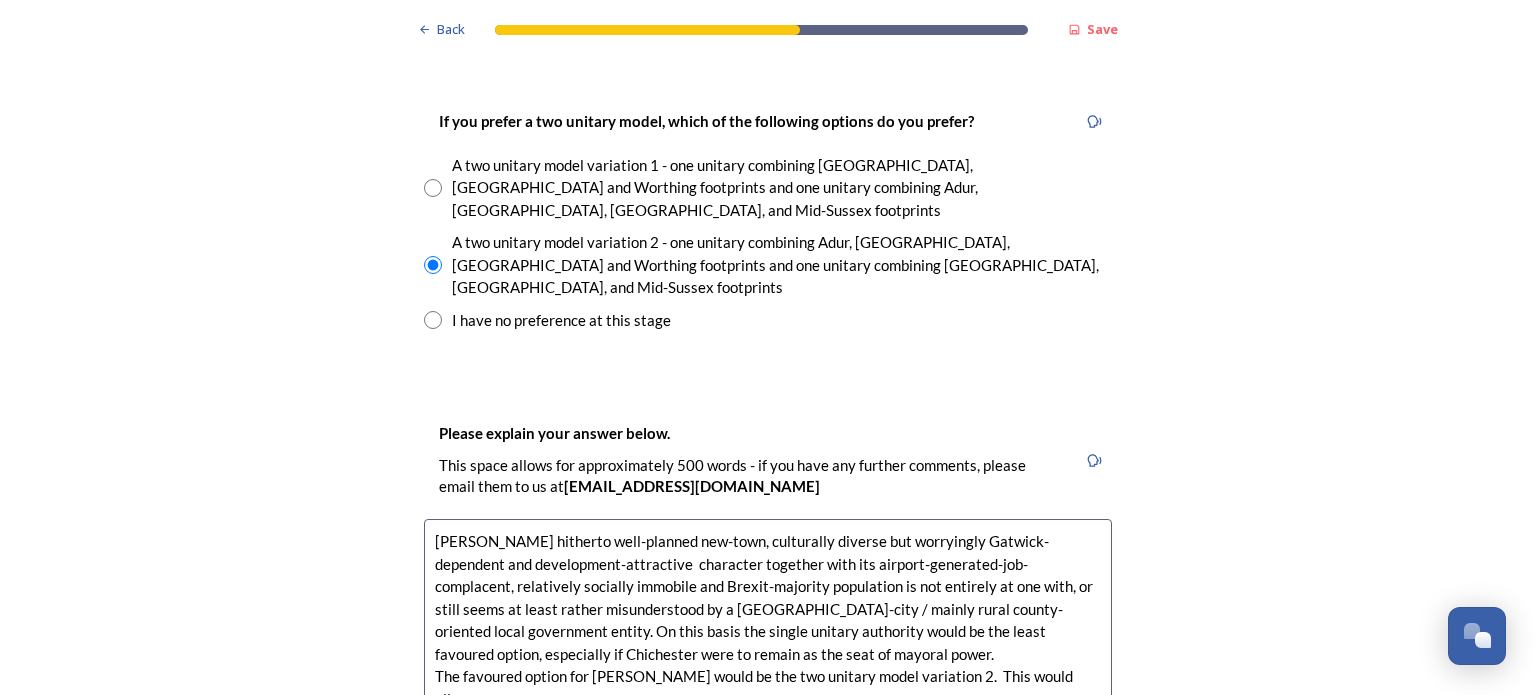 click on "[PERSON_NAME] hitherto well-planned new-town, culturally diverse but worryingly Gatwick-dependent and development-attractive  character together with its airport-generated-job-complacent, relatively socially immobile and Brexit-majority population is not entirely at one with, or still seems at least rather misunderstood by a [GEOGRAPHIC_DATA]-city / mainly rural county-oriented local government entity. On this basis the single unitary authority would be the least favoured option, especially if Chichester were to remain as the seat of mayoral power.
The favoured option for [PERSON_NAME] would be the two unitary model variation 2.  This would allow" at bounding box center [768, 631] 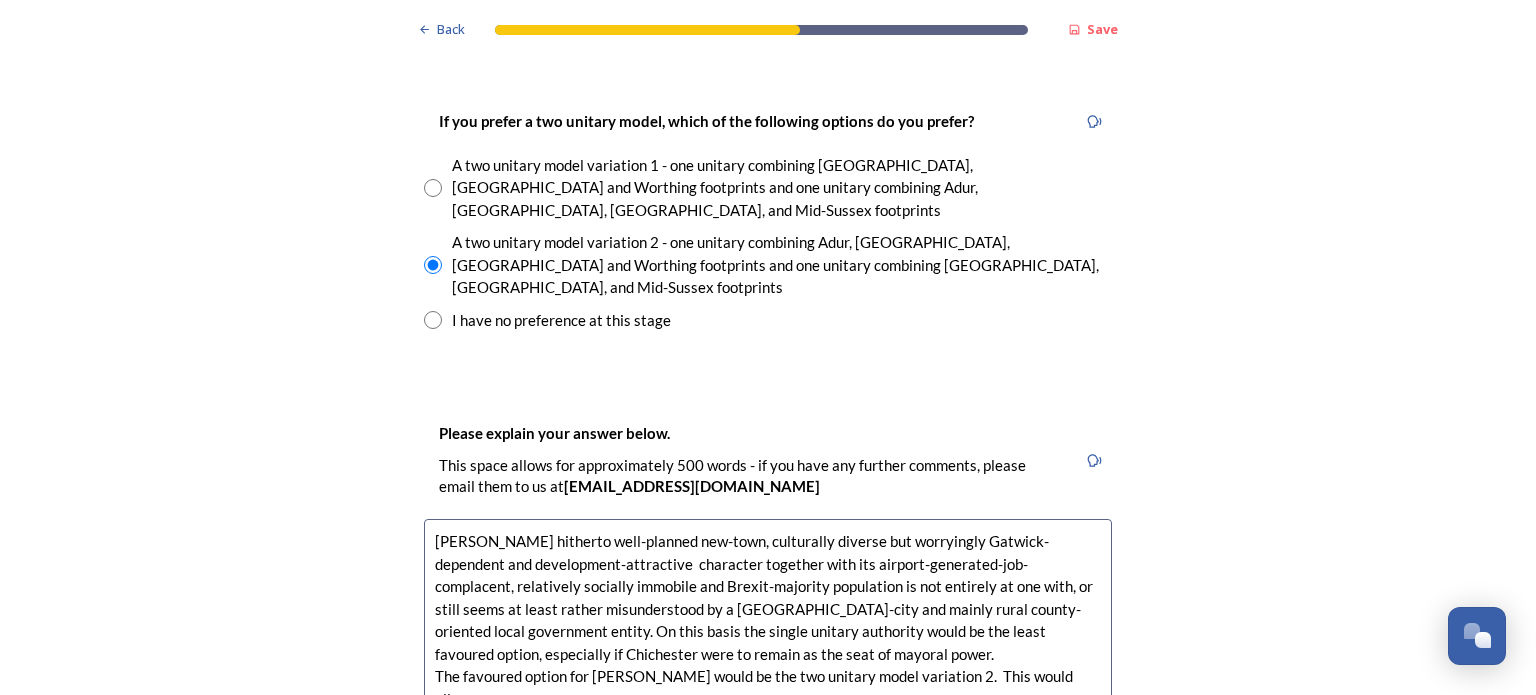 click on "[PERSON_NAME] hitherto well-planned new-town, culturally diverse but worryingly Gatwick-dependent and development-attractive  character together with its airport-generated-job-complacent, relatively socially immobile and Brexit-majority population is not entirely at one with, or still seems at least rather misunderstood by a [GEOGRAPHIC_DATA]-city and mainly rural county-oriented local government entity. On this basis the single unitary authority would be the least favoured option, especially if Chichester were to remain as the seat of mayoral power.
The favoured option for [PERSON_NAME] would be the two unitary model variation 2.  This would allow" at bounding box center [768, 631] 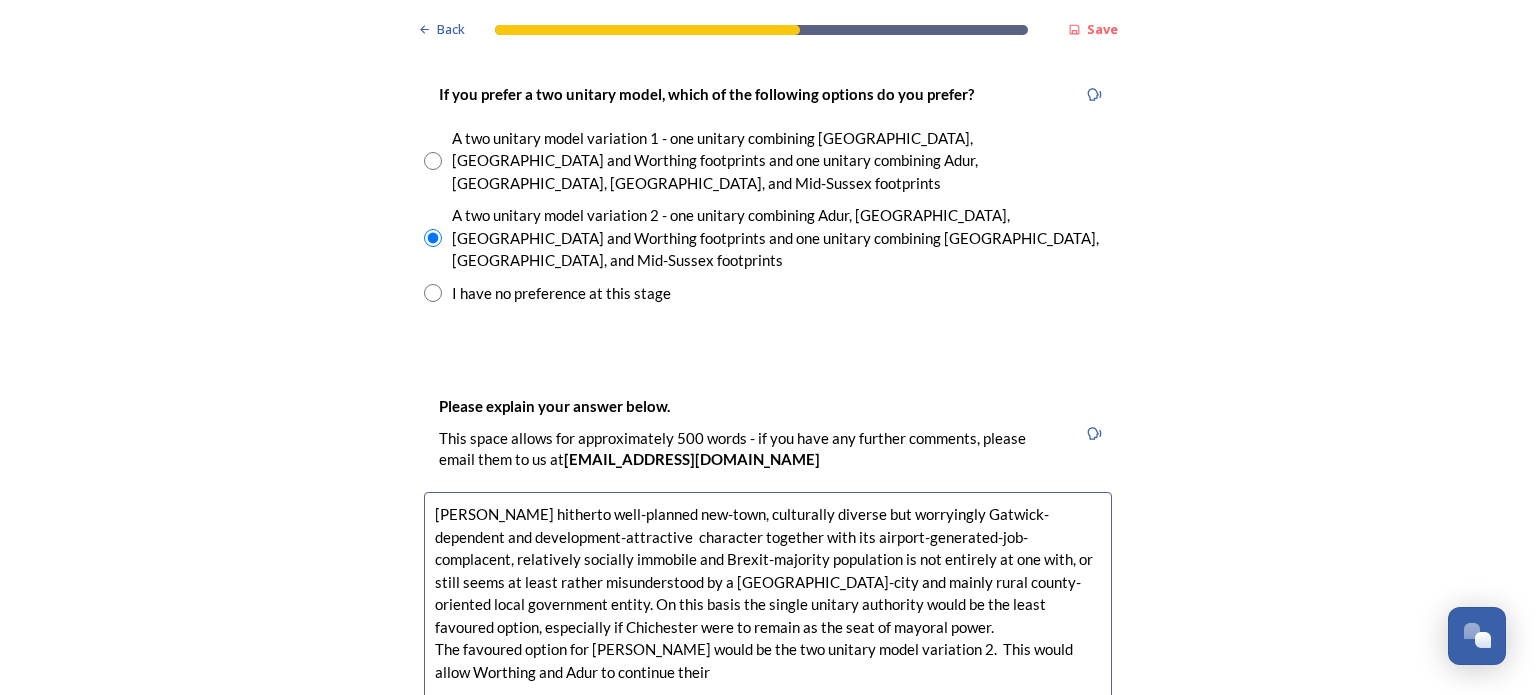 scroll, scrollTop: 3066, scrollLeft: 0, axis: vertical 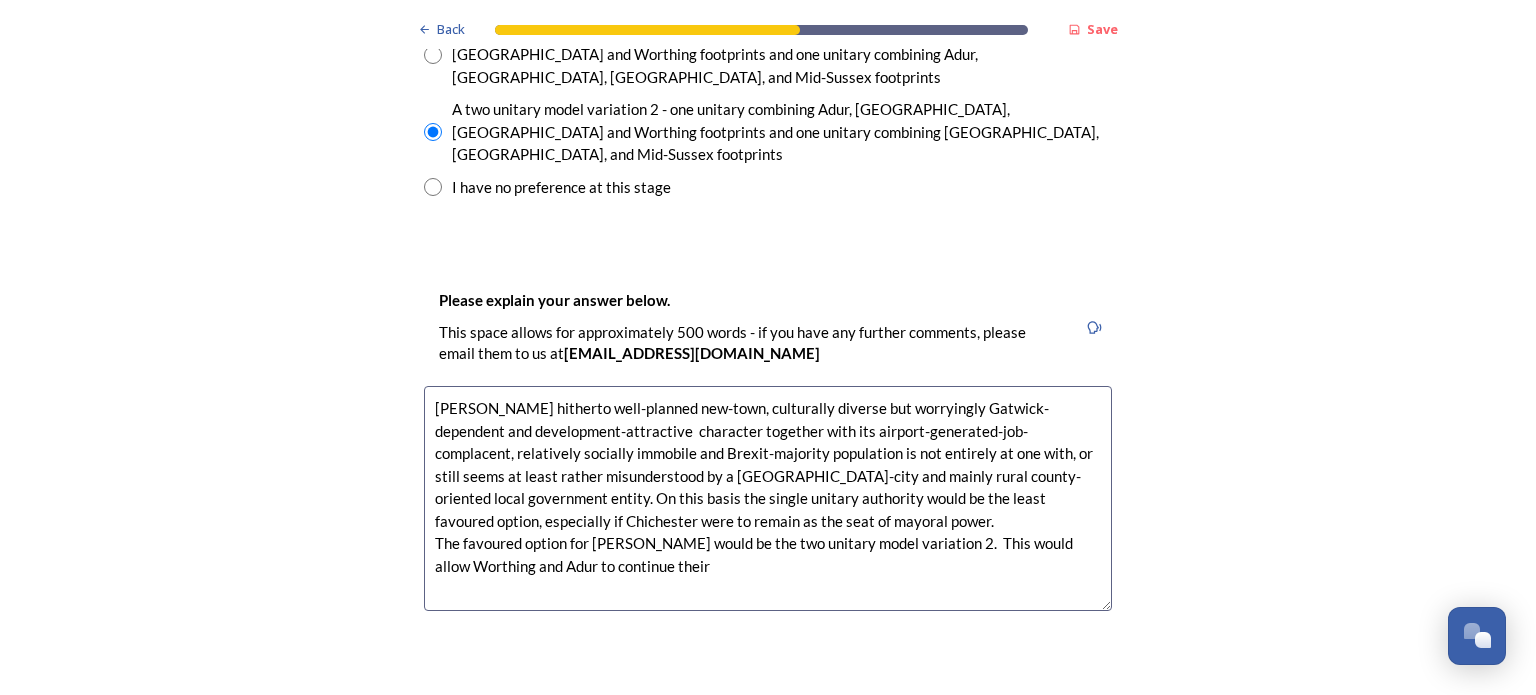 type on "[PERSON_NAME] hitherto well-planned new-town, culturally diverse but worryingly Gatwick-dependent and development-attractive  character together with its airport-generated-job-complacent, relatively socially immobile and Brexit-majority population is not entirely at one with, or still seems at least rather misunderstood by a [GEOGRAPHIC_DATA]-city and mainly rural county-oriented local government entity. On this basis the single unitary authority would be the least favoured option, especially if Chichester were to remain as the seat of mayoral power.
The favoured option for [PERSON_NAME] would be the two unitary model variation 2.  This would allow Worthing and Adur to continue their" 